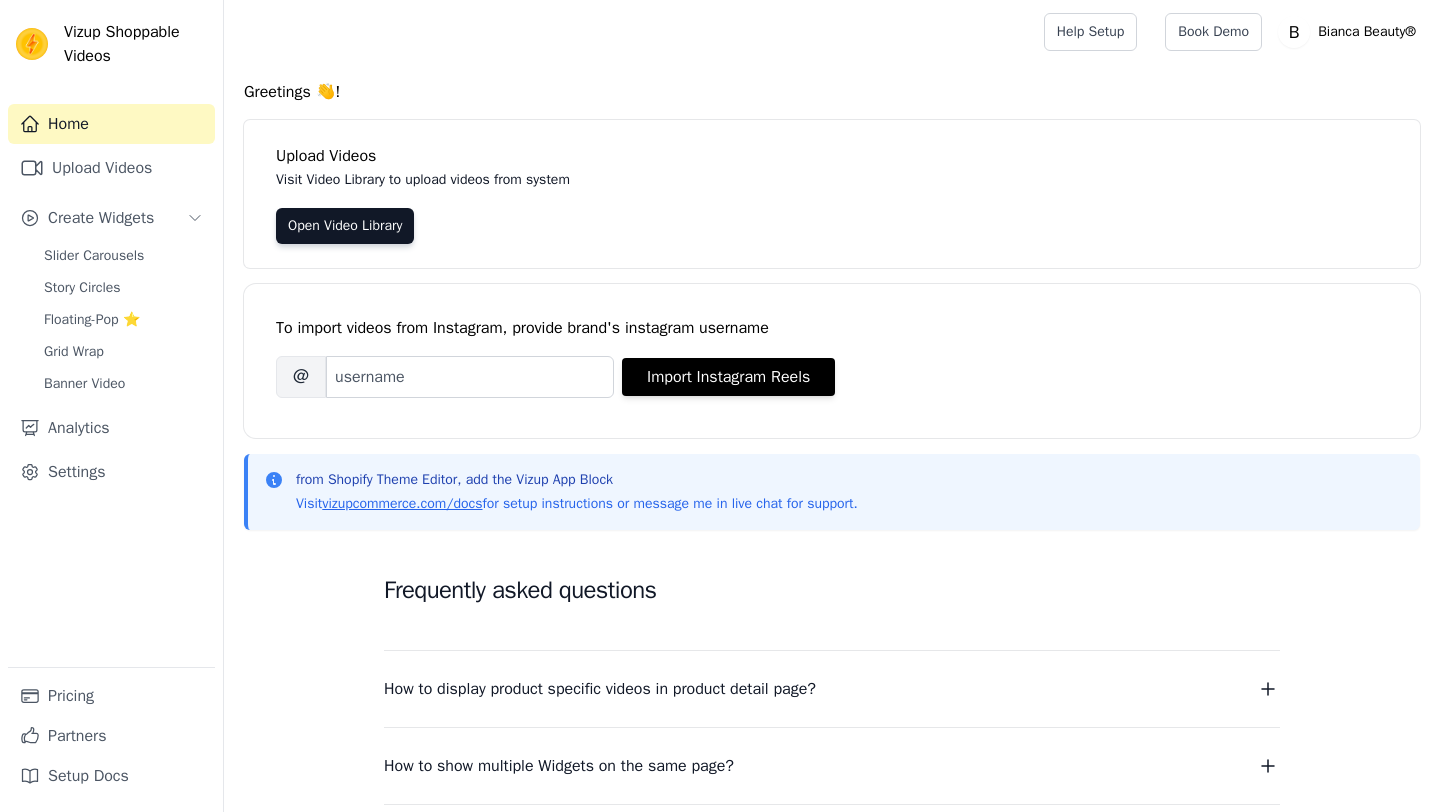 scroll, scrollTop: 0, scrollLeft: 0, axis: both 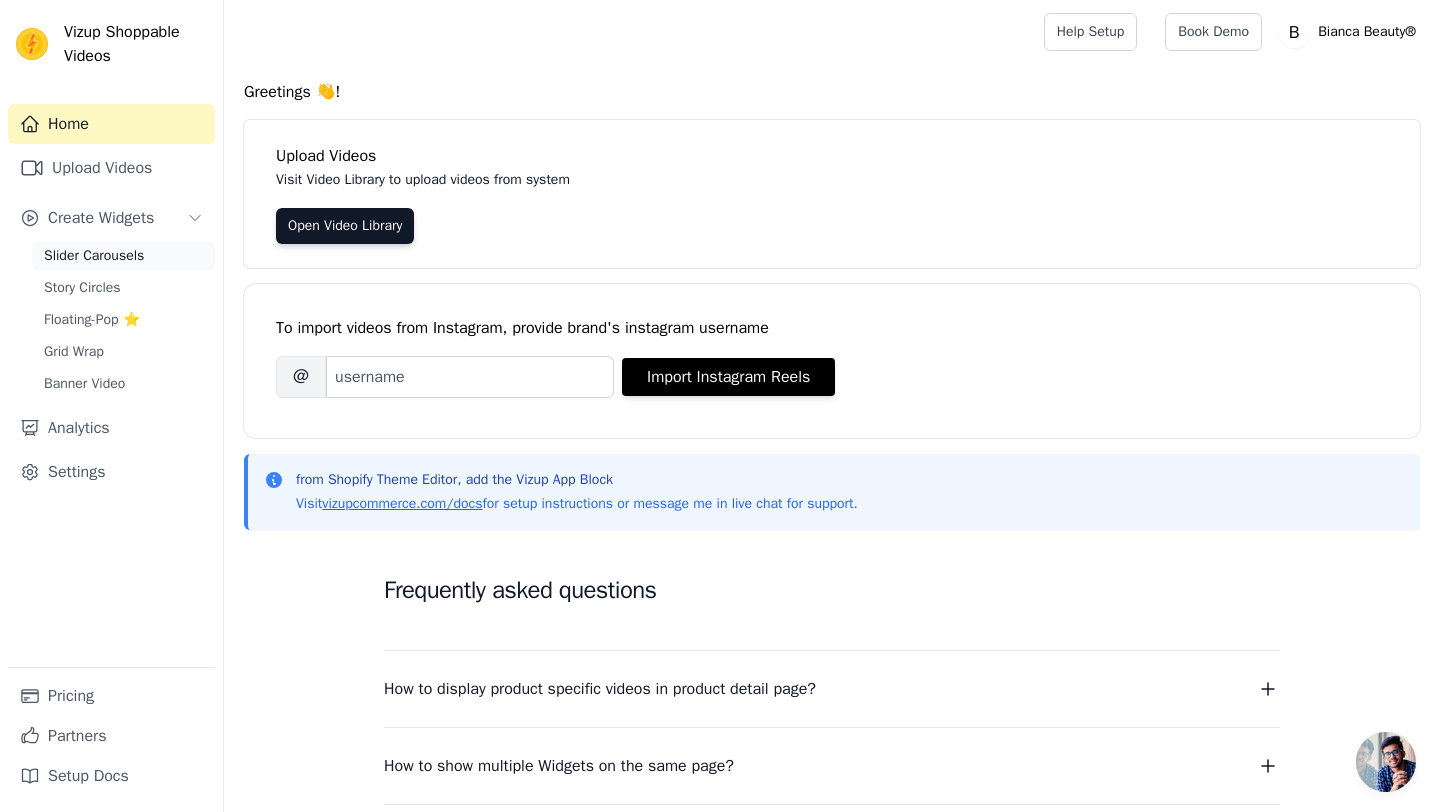 click on "Slider Carousels" at bounding box center [94, 256] 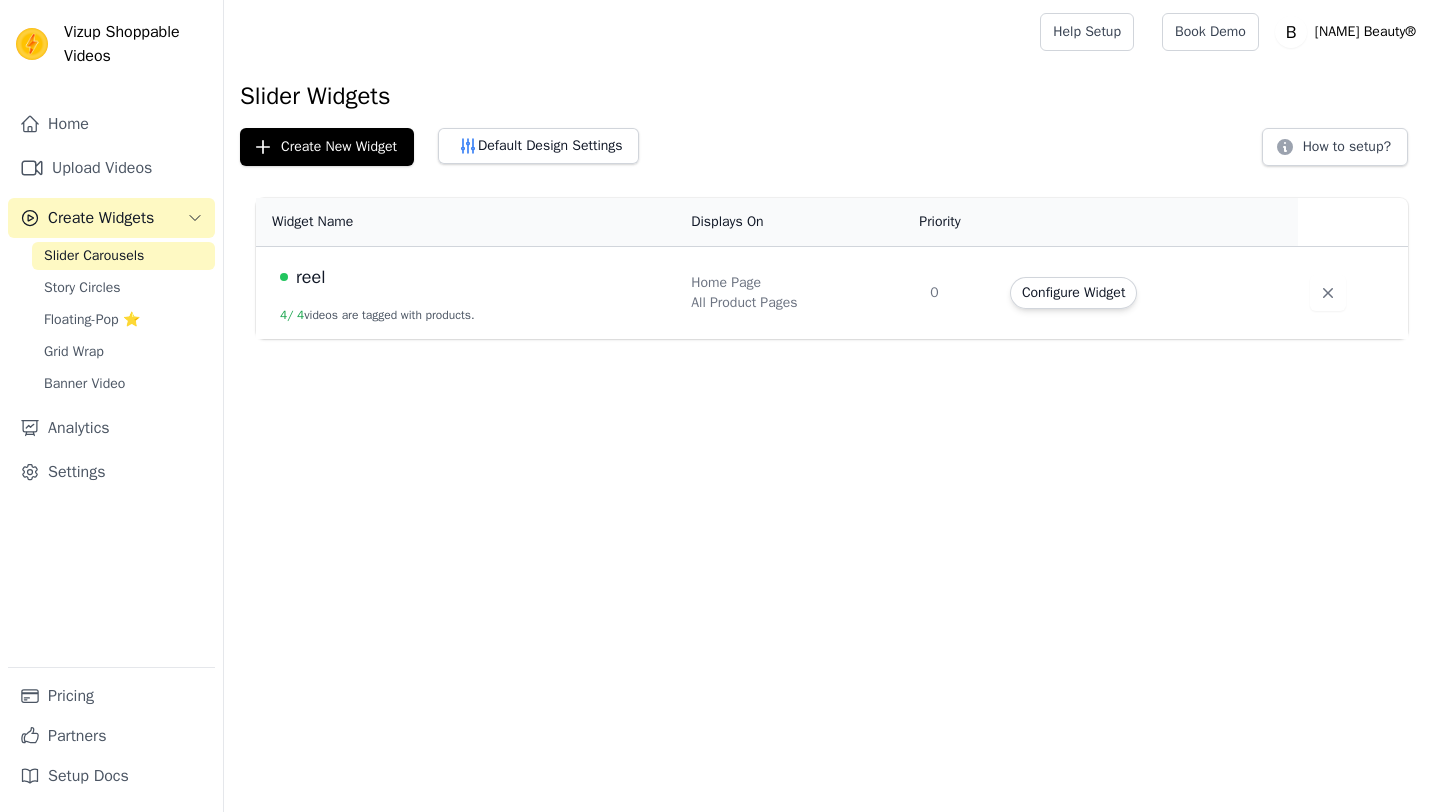 scroll, scrollTop: 0, scrollLeft: 0, axis: both 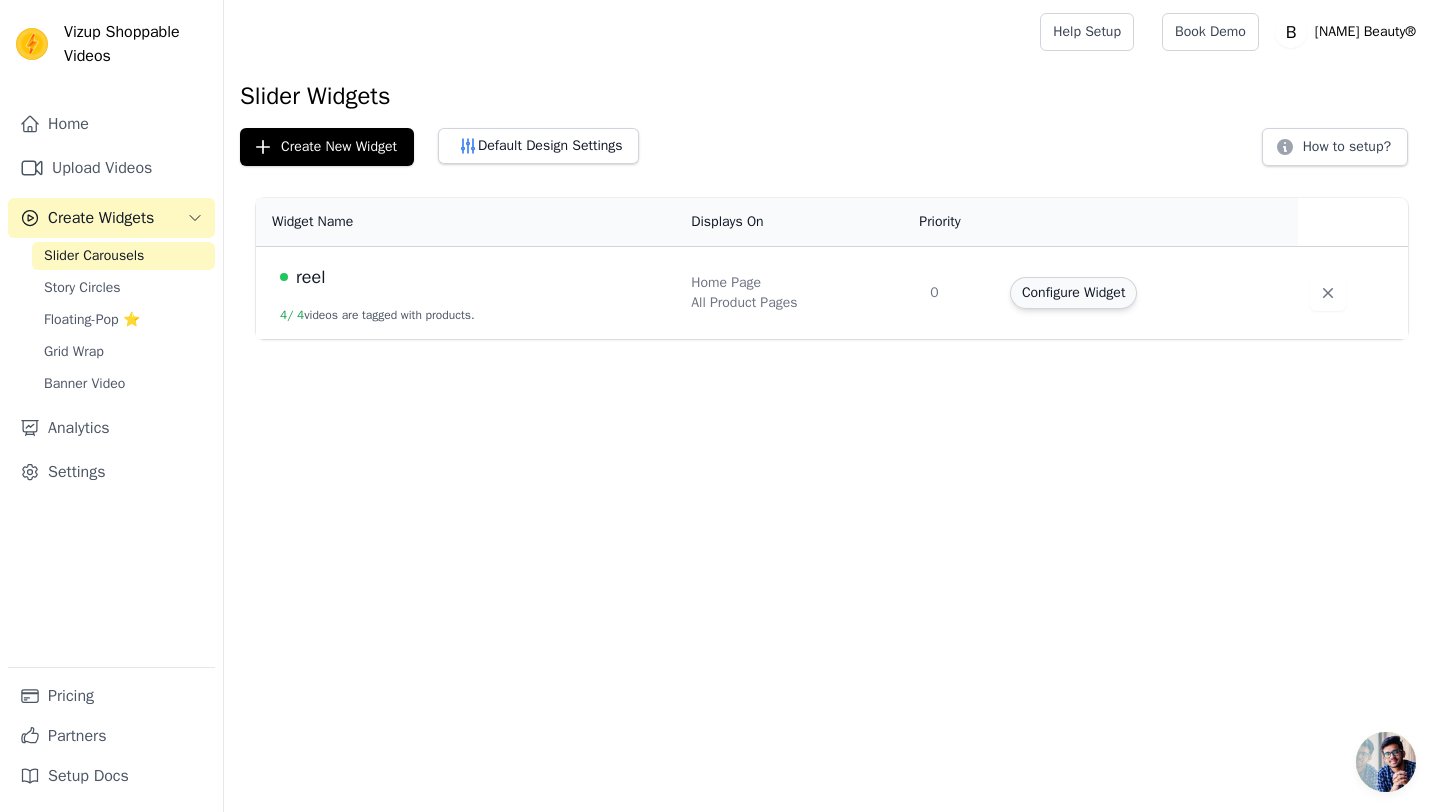 click on "Configure Widget" at bounding box center [1073, 293] 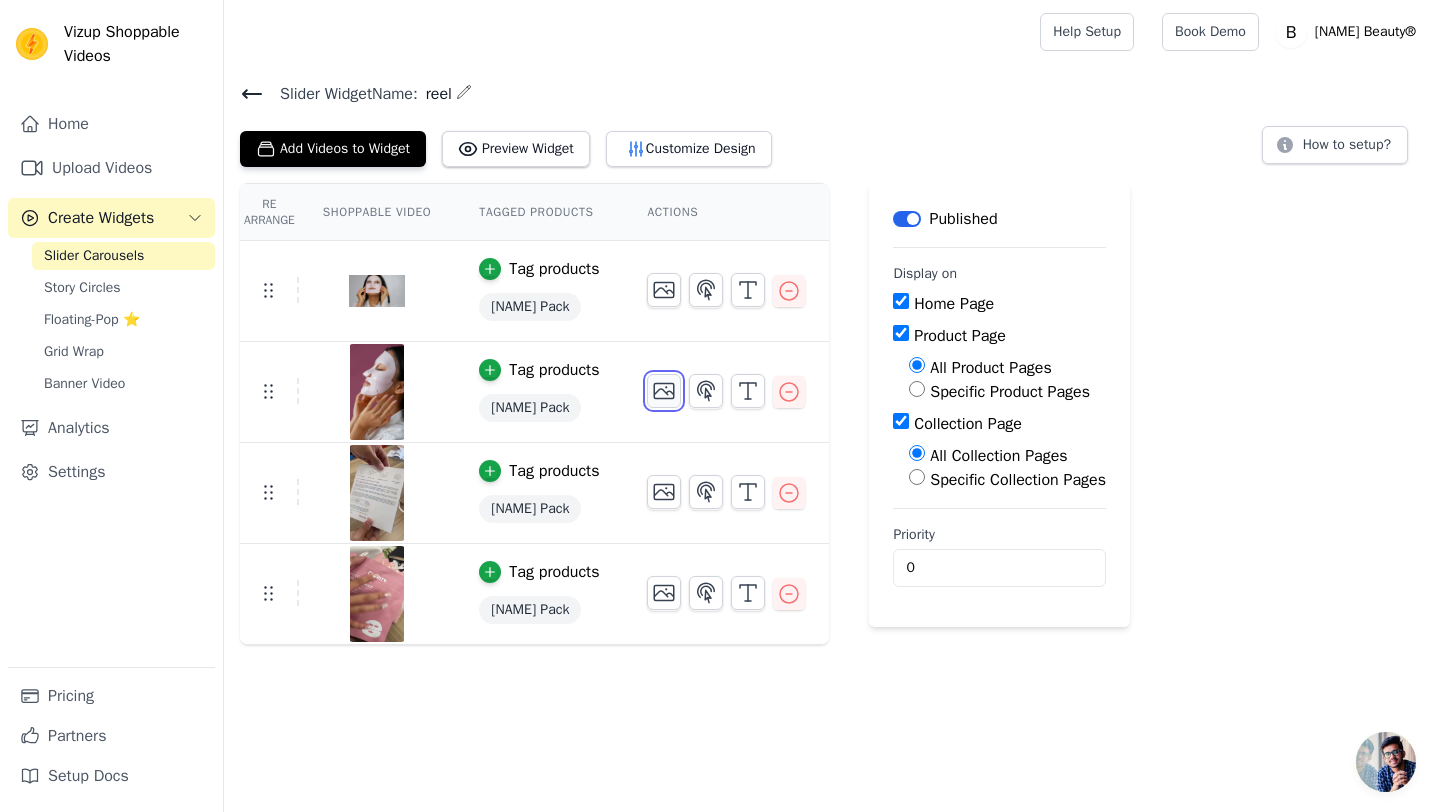 click 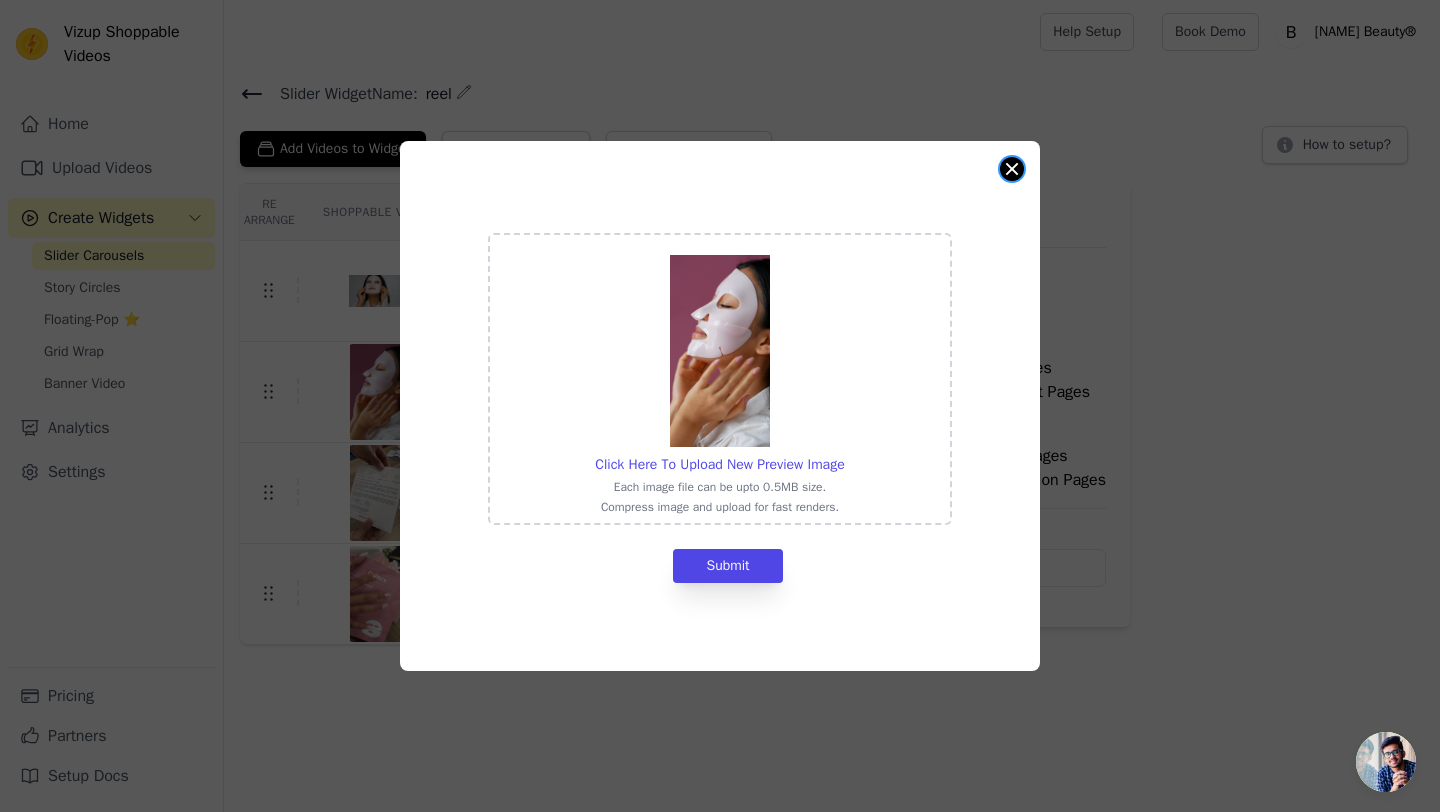 click at bounding box center (1012, 169) 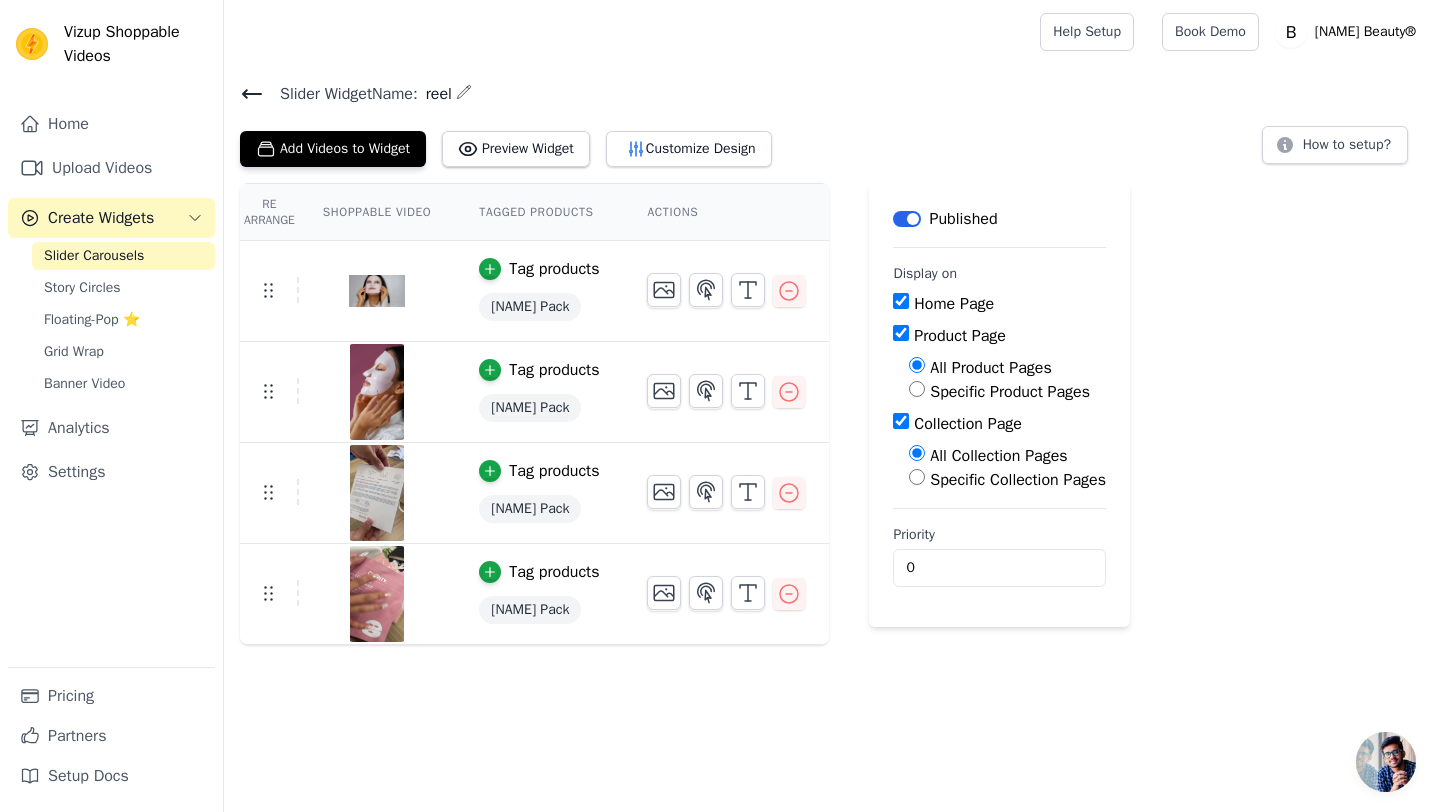click on "Tag products" at bounding box center [554, 370] 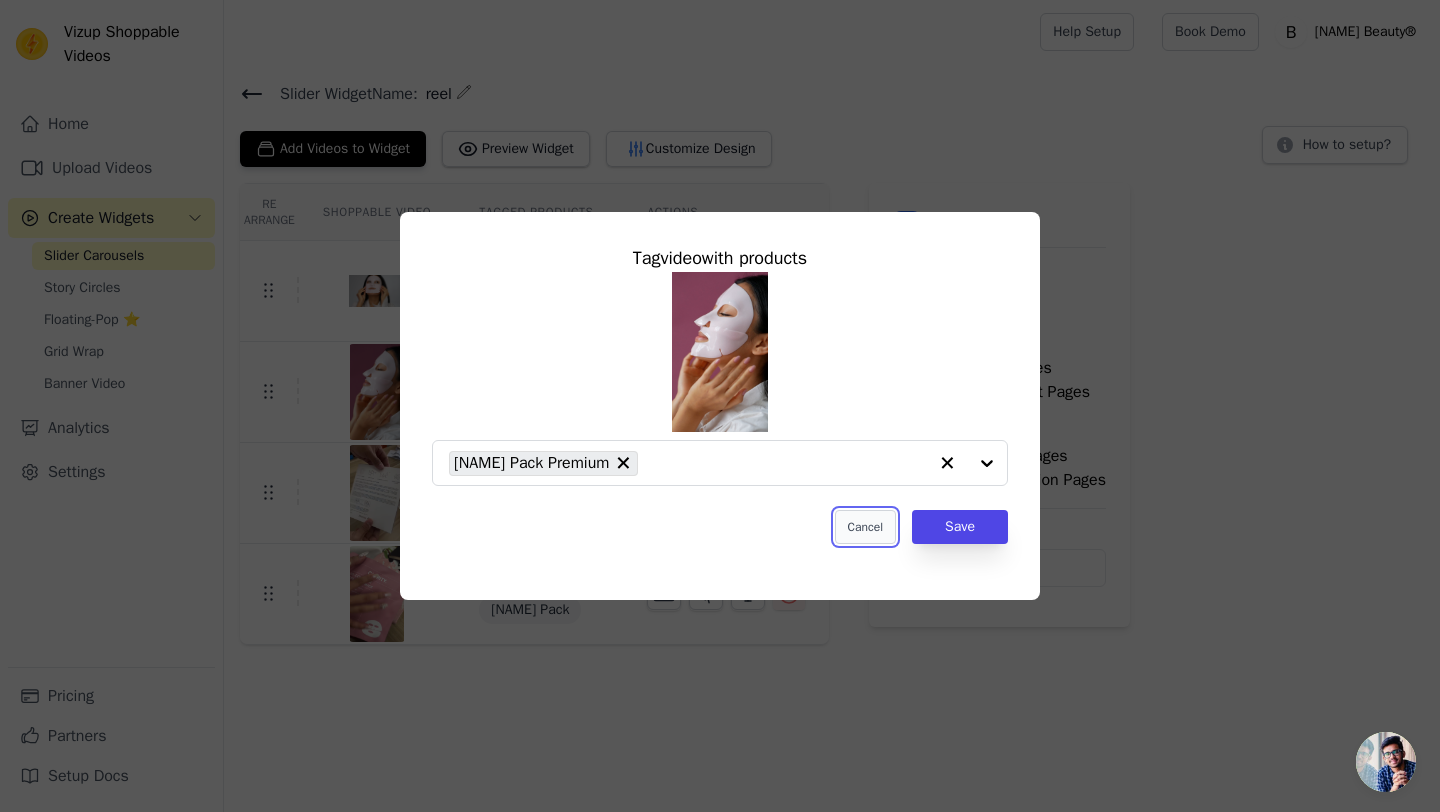 click on "Cancel" at bounding box center [865, 527] 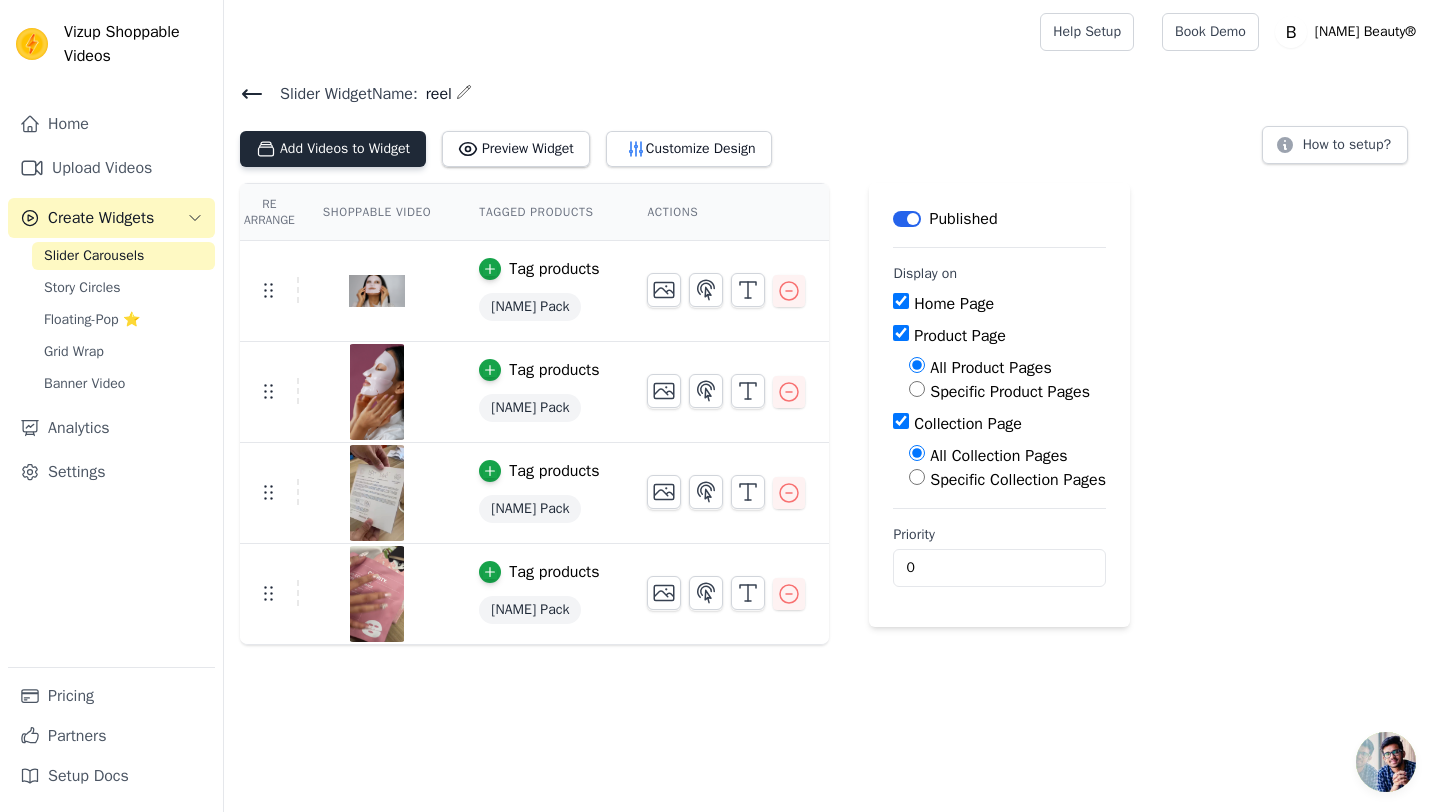 click on "Add Videos to Widget" at bounding box center (333, 149) 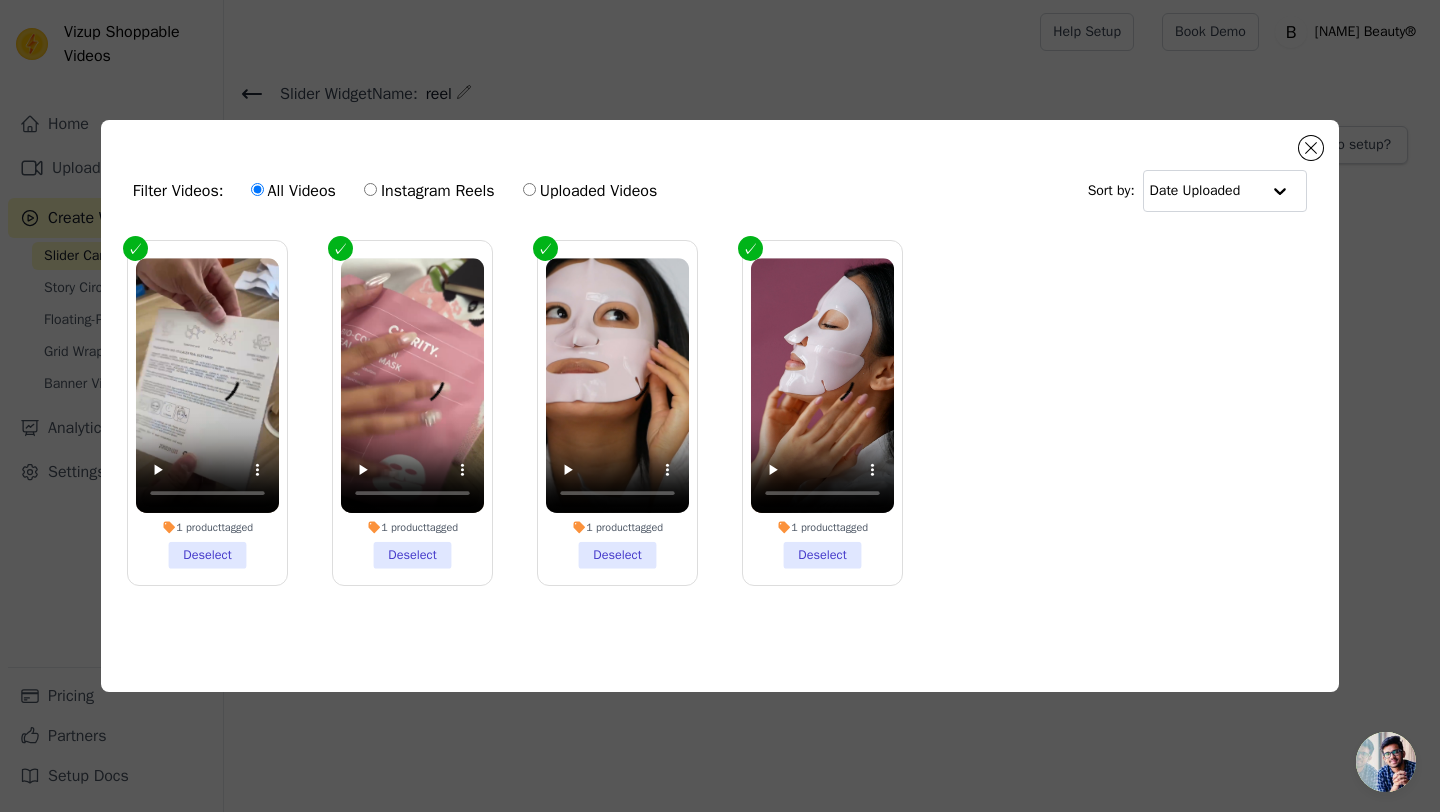 click on "Uploaded Videos" at bounding box center [590, 191] 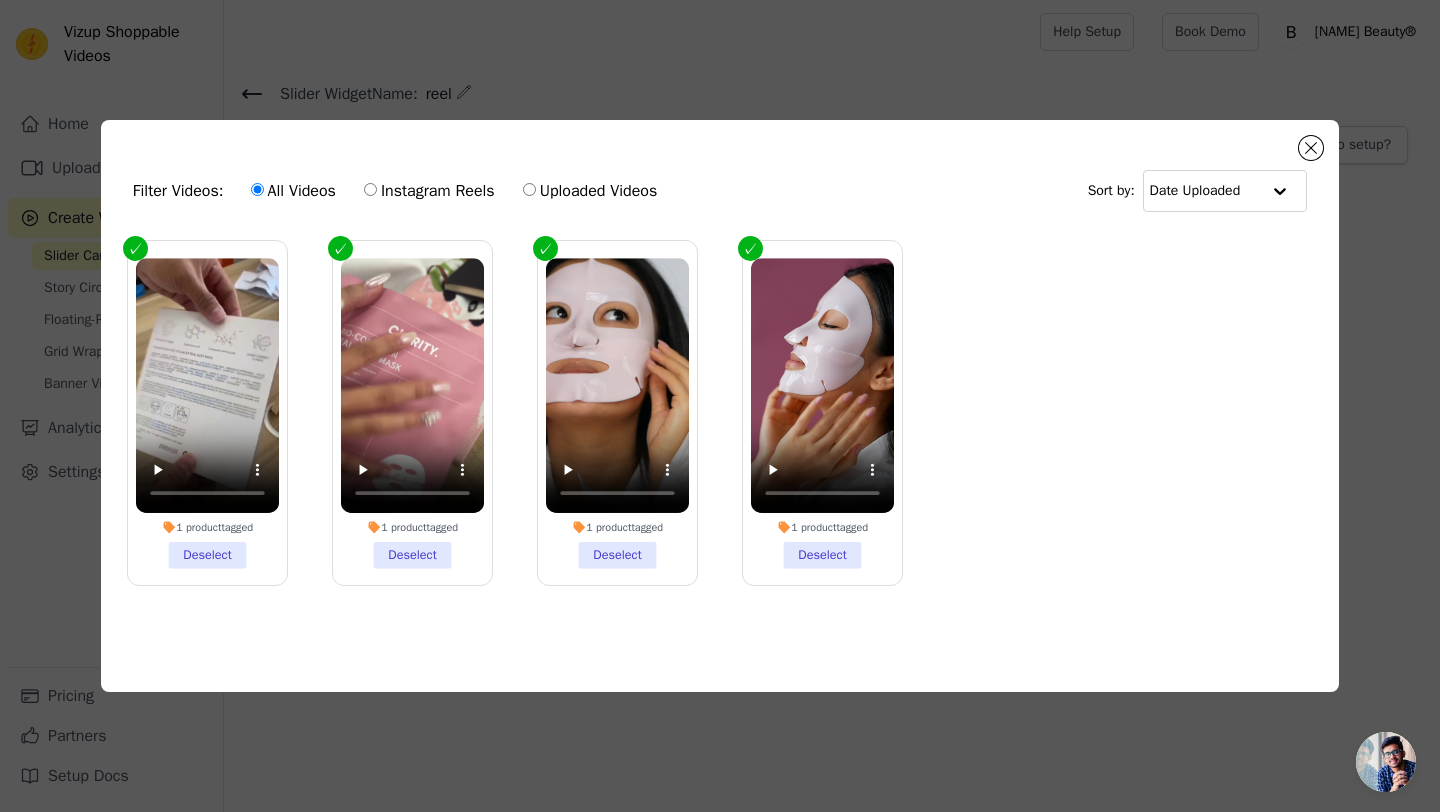 click on "Uploaded Videos" at bounding box center (529, 189) 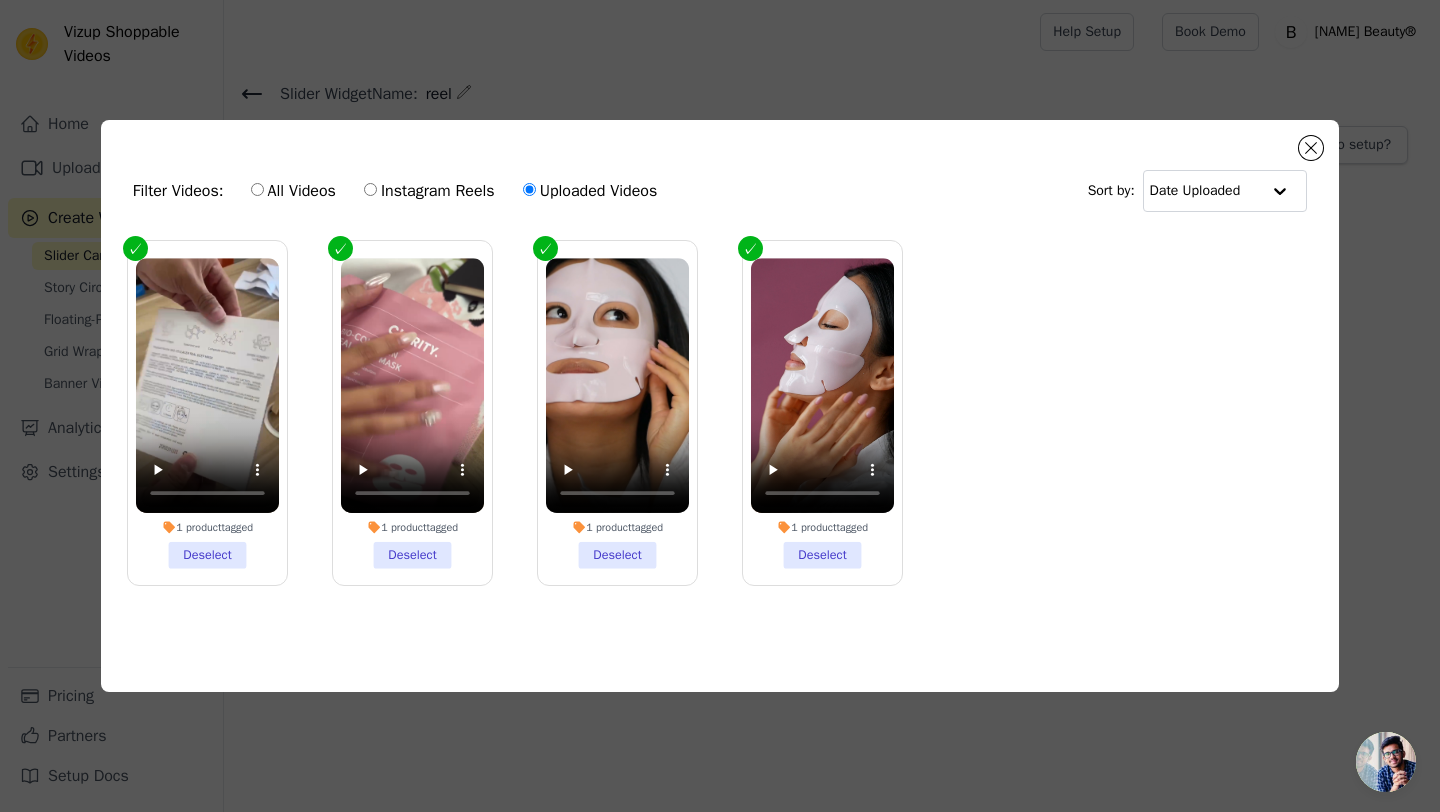 click on "All Videos" at bounding box center [293, 191] 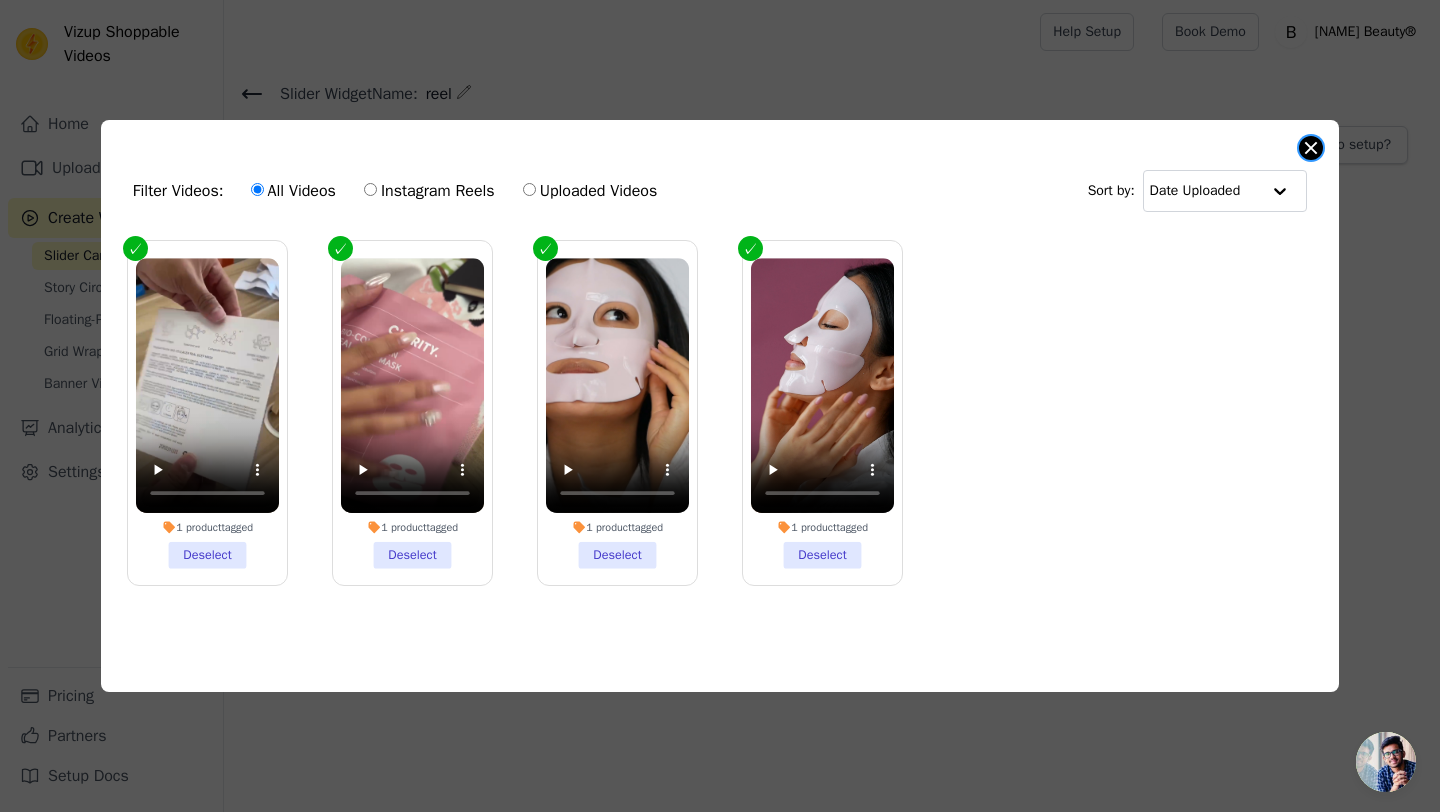 click at bounding box center [1311, 148] 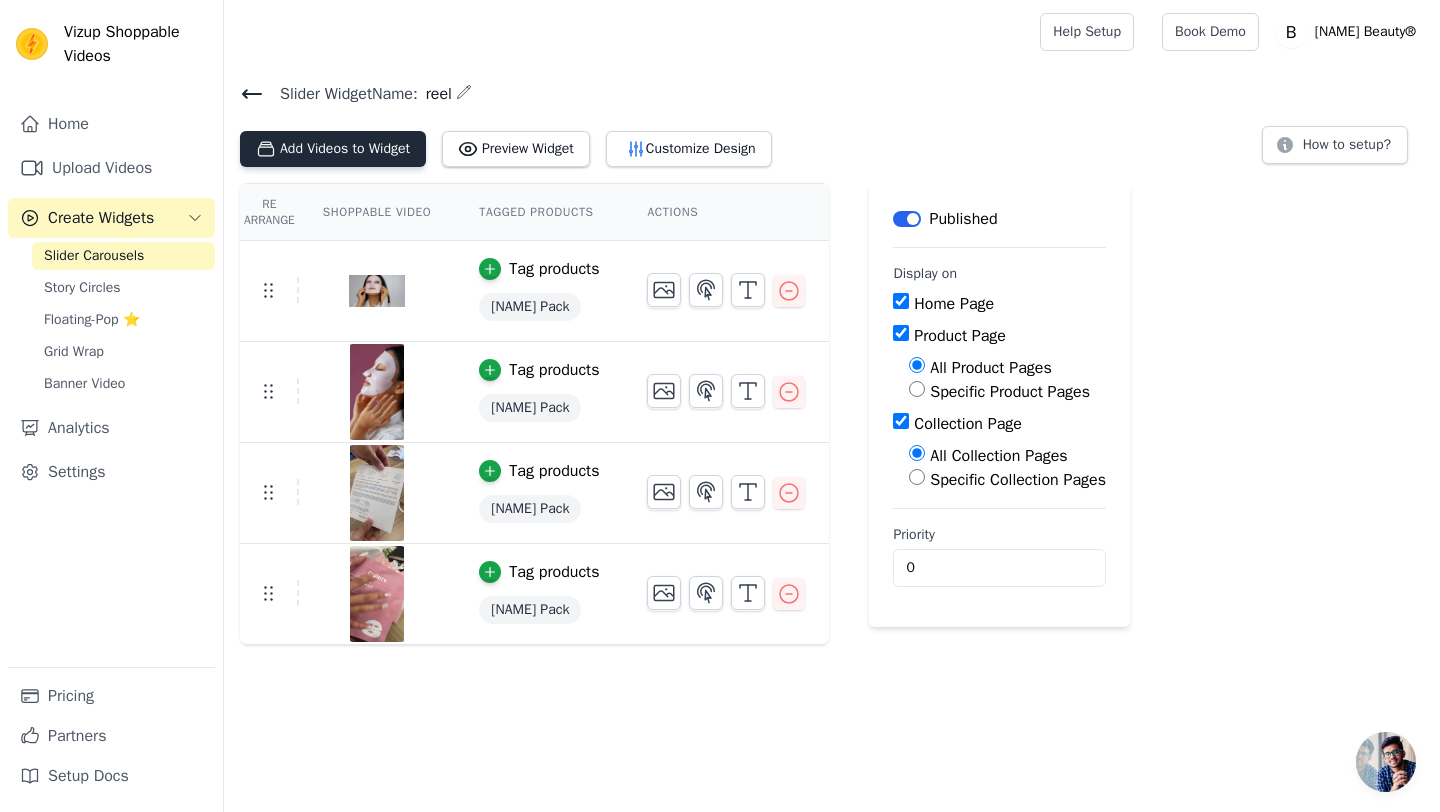 click on "Add Videos to Widget" at bounding box center [333, 149] 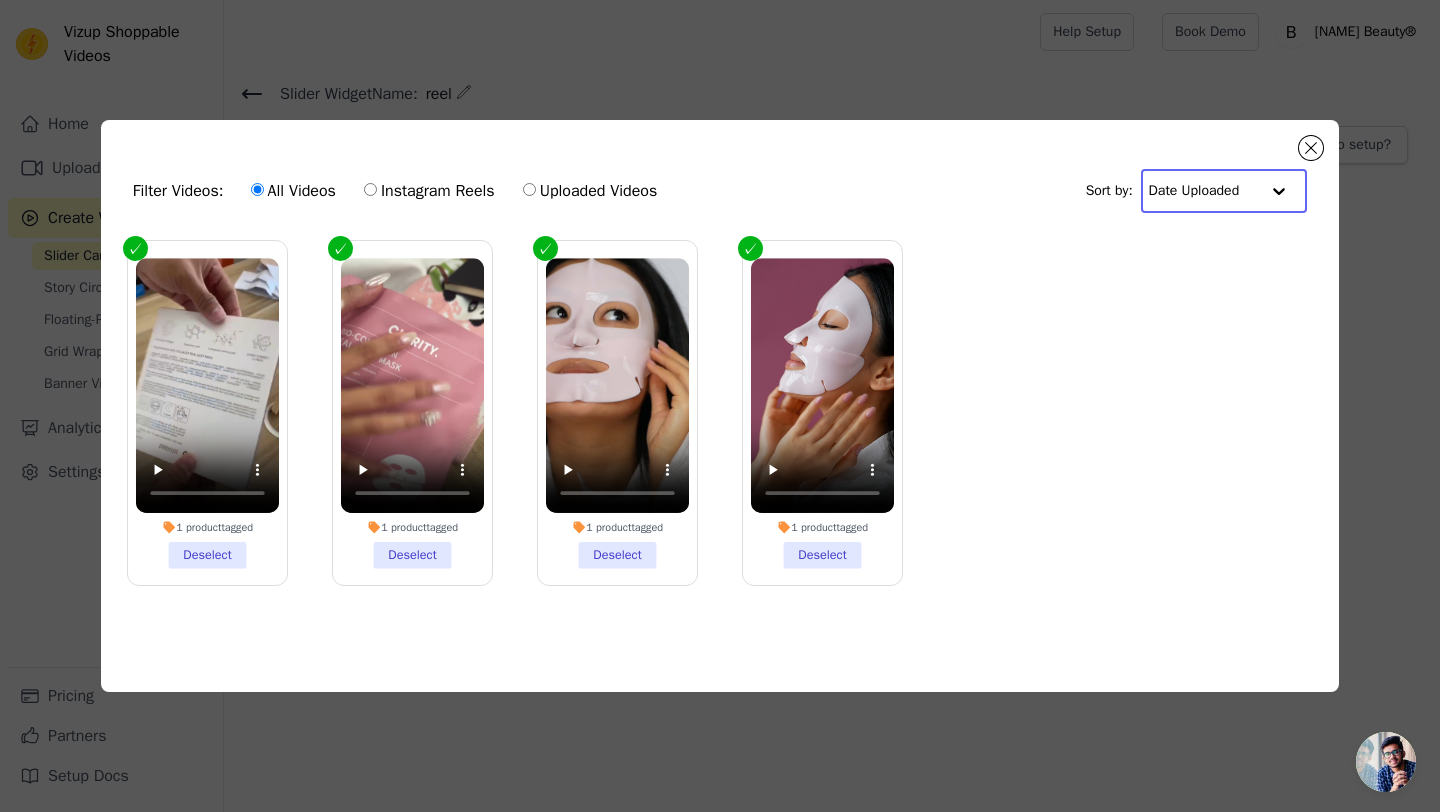 click 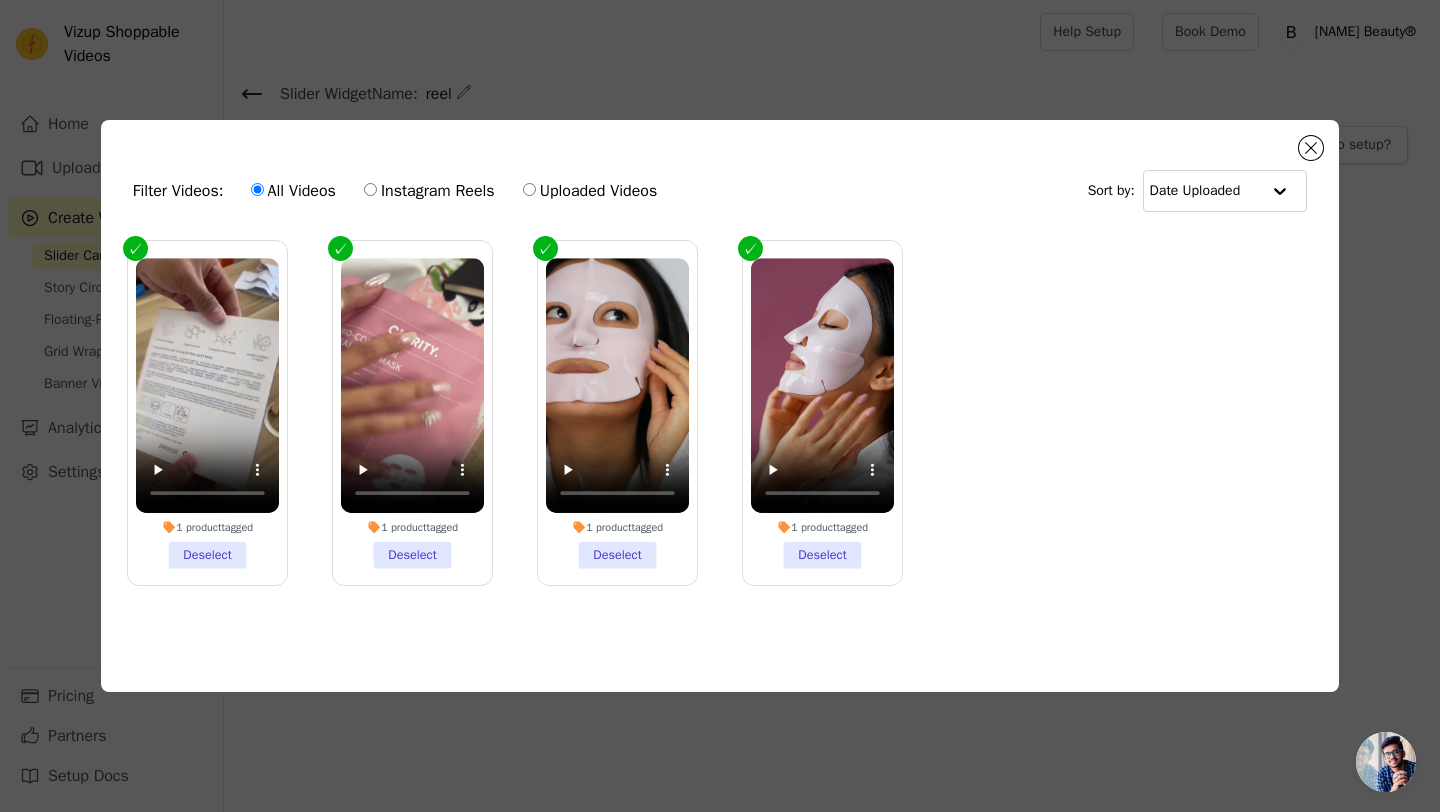 click on "Uploaded Videos" at bounding box center (590, 191) 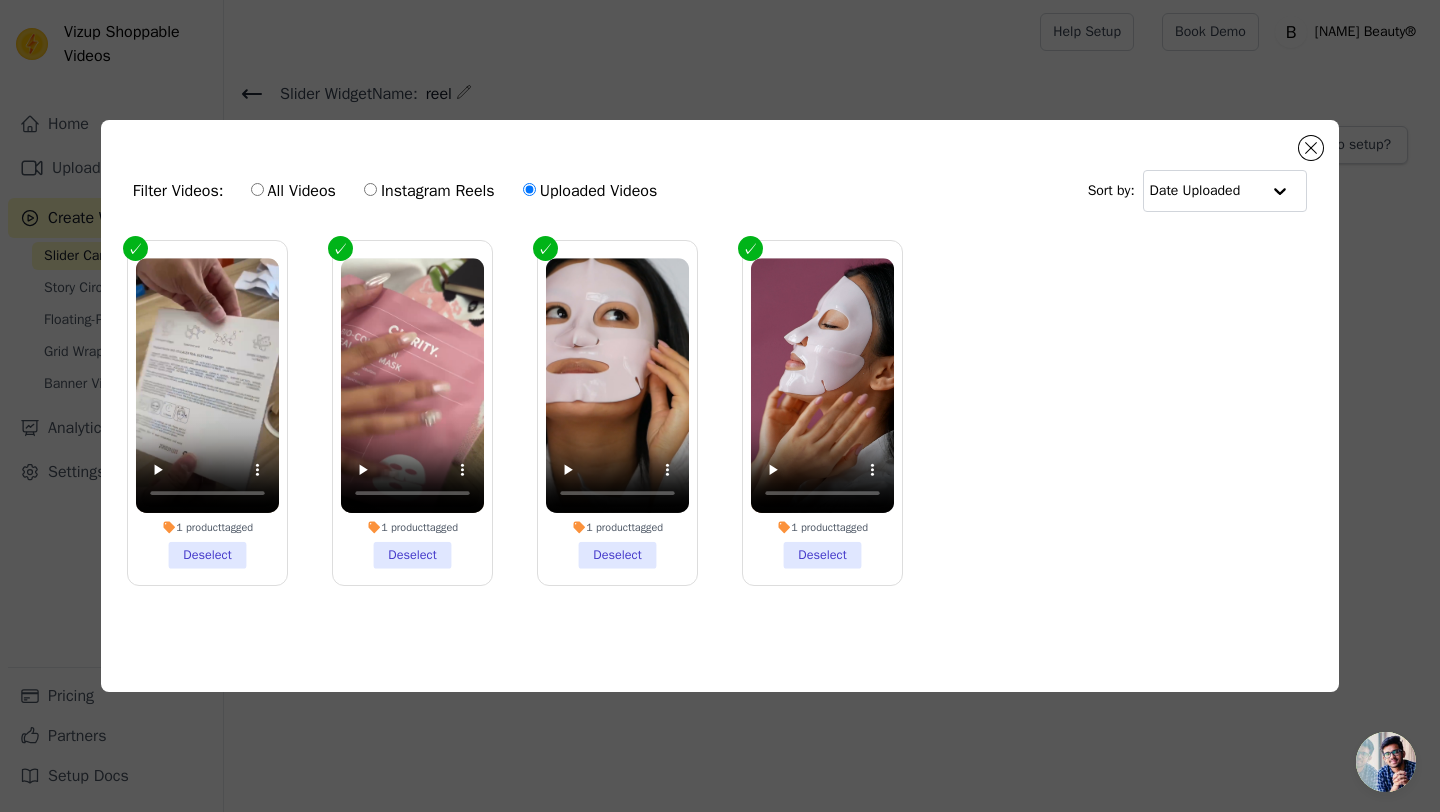 click on "Uploaded Videos" at bounding box center [590, 191] 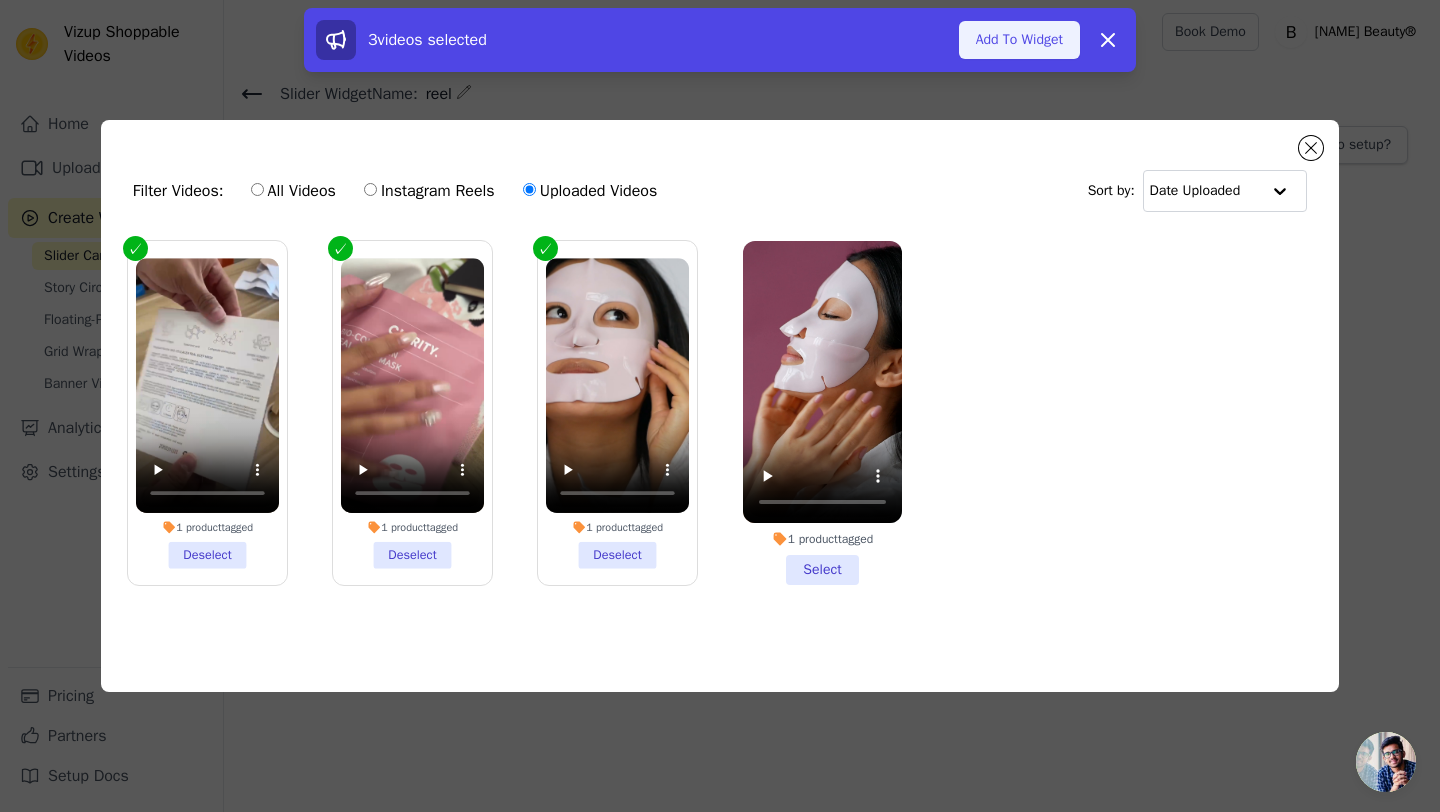click on "Add To Widget" at bounding box center [1019, 40] 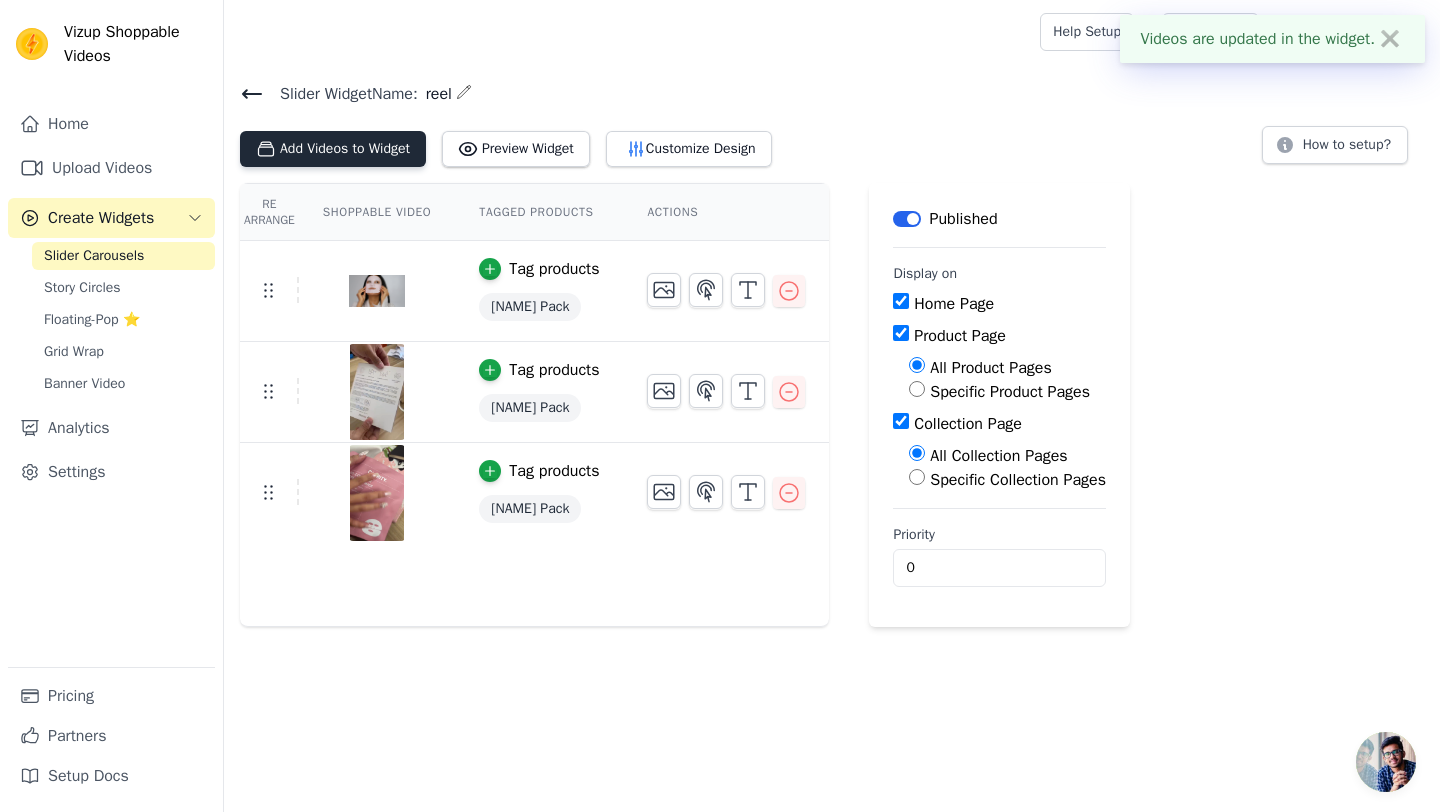 click on "Add Videos to Widget" at bounding box center [333, 149] 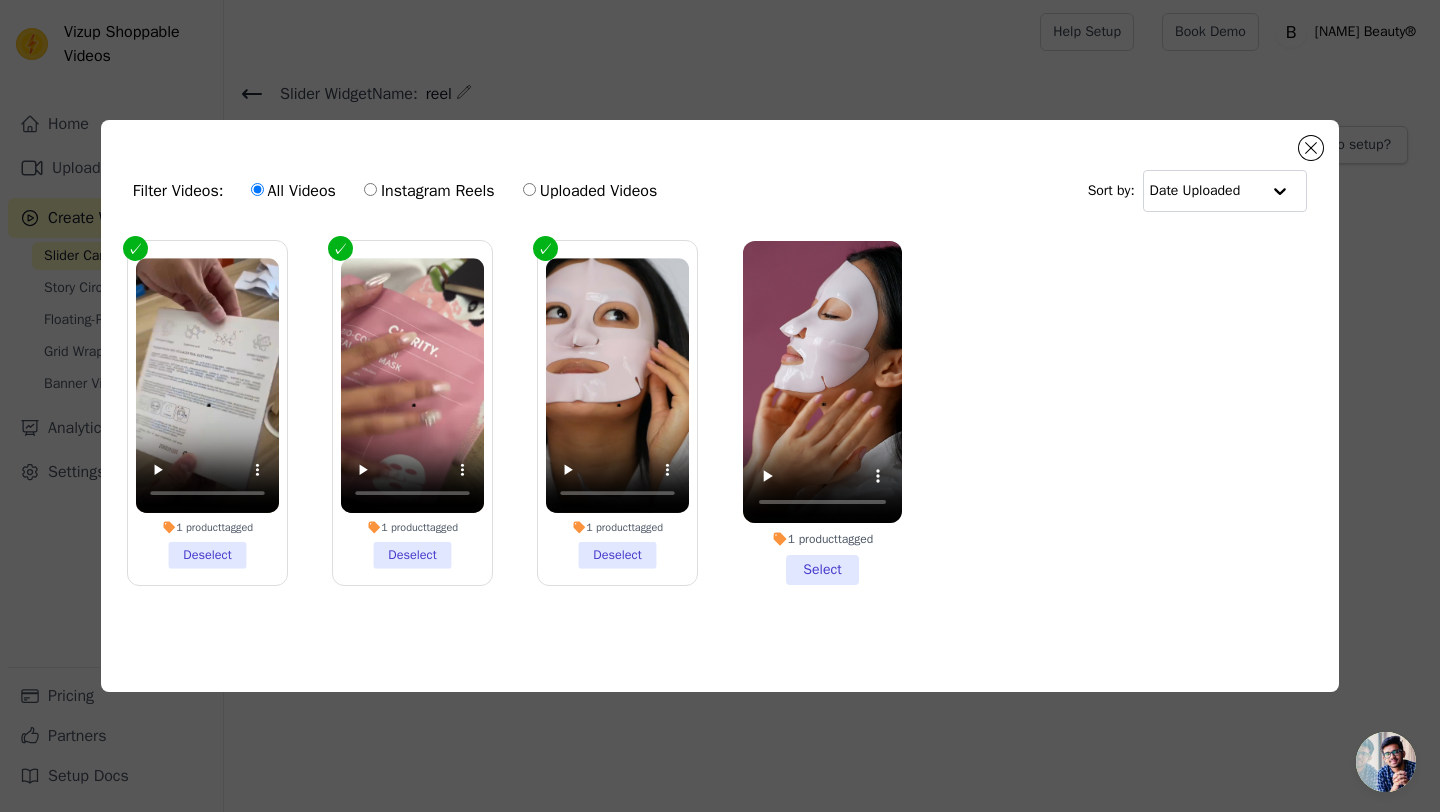 click on "Uploaded Videos" at bounding box center [590, 191] 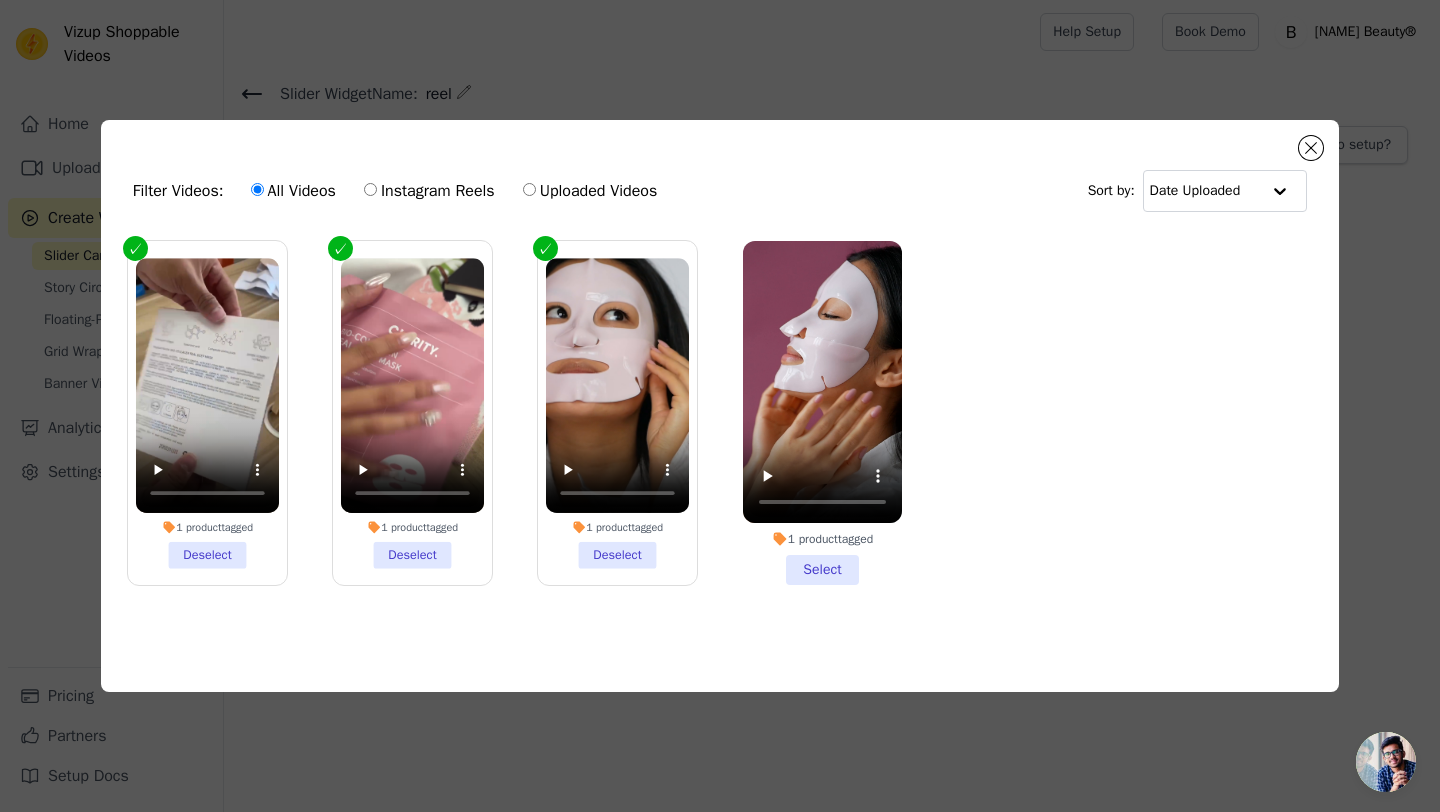 click on "Uploaded Videos" at bounding box center (529, 189) 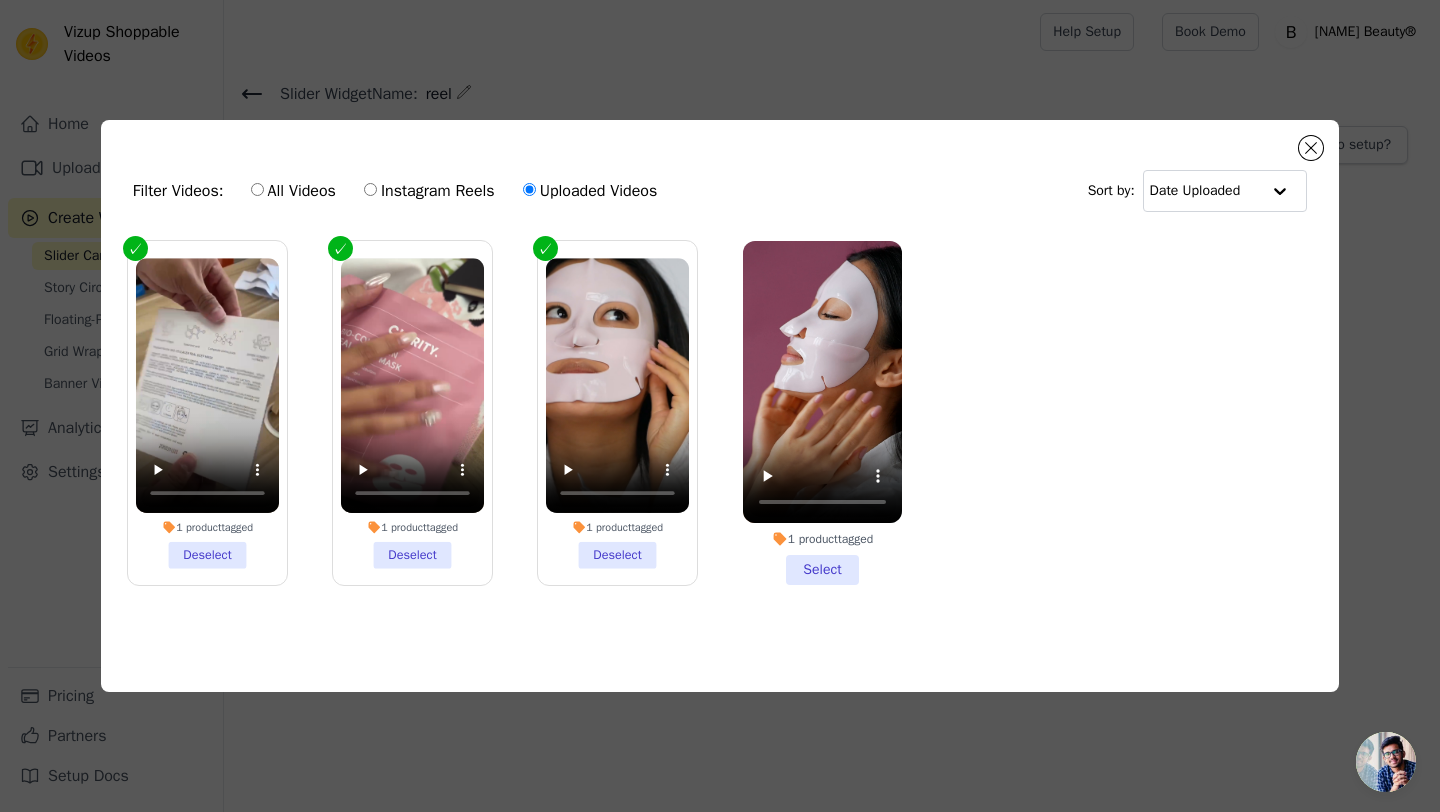 click on "All Videos" at bounding box center [293, 191] 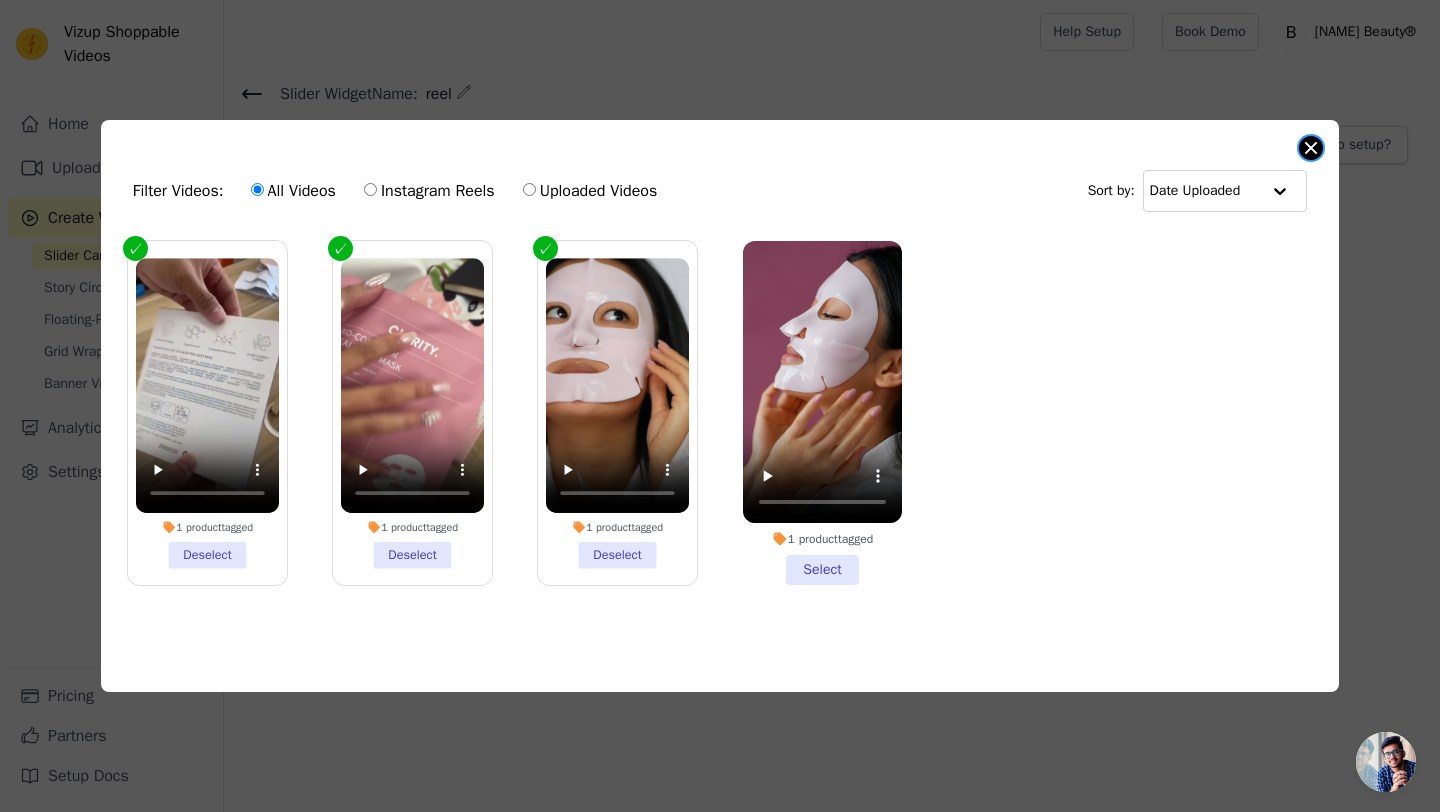 click at bounding box center [1311, 148] 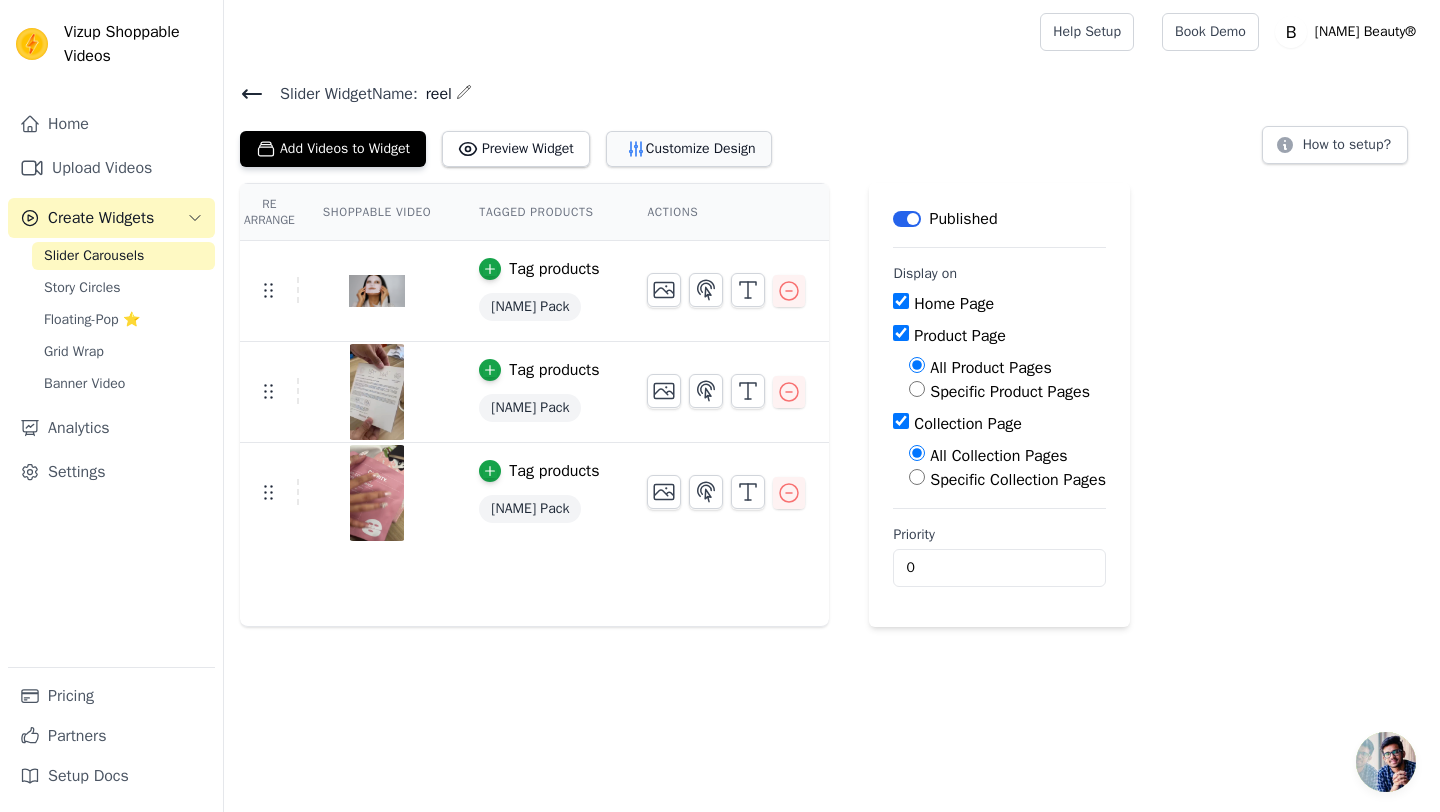 click on "Customize Design" at bounding box center (689, 149) 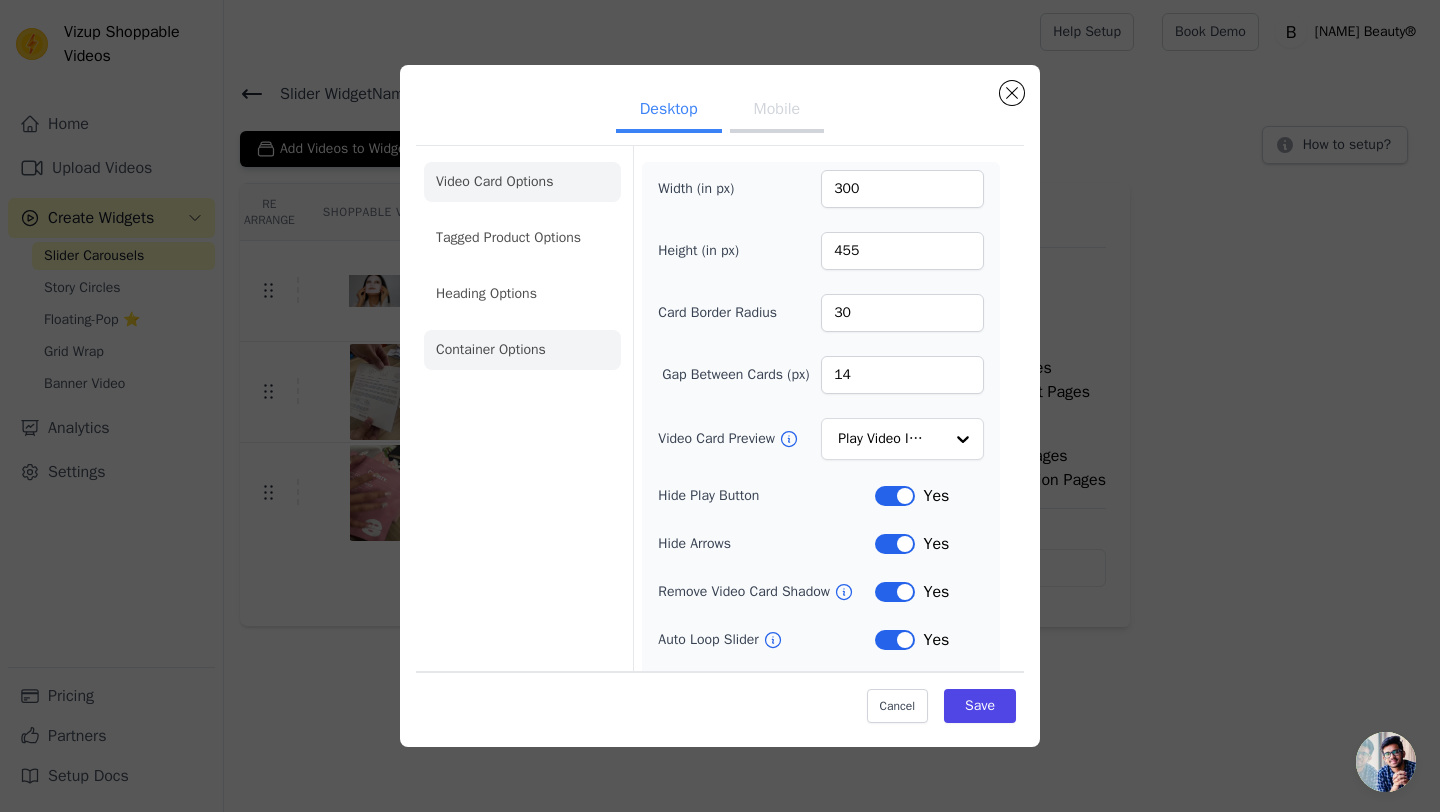 click on "Container Options" 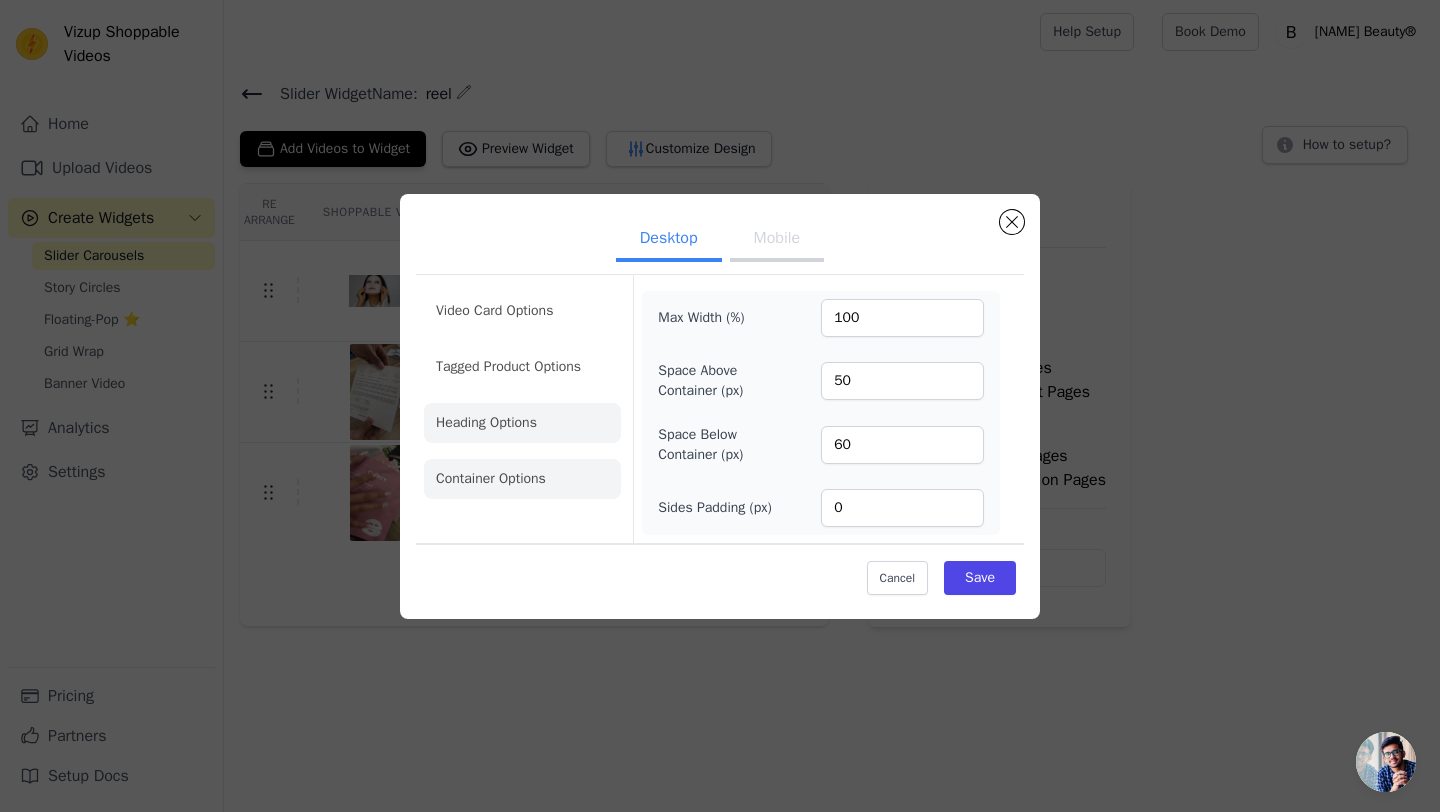 click on "Heading Options" 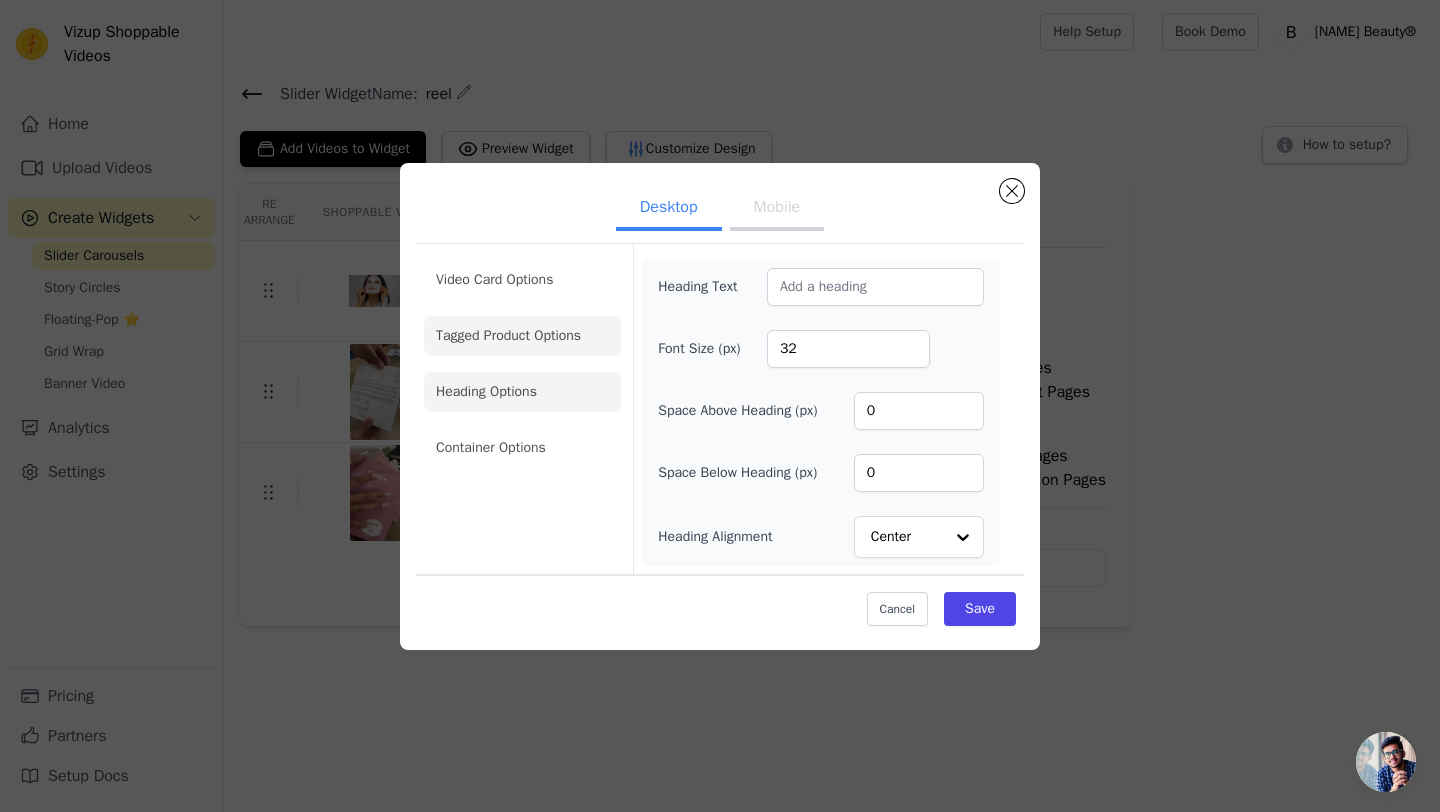 click on "Tagged Product Options" 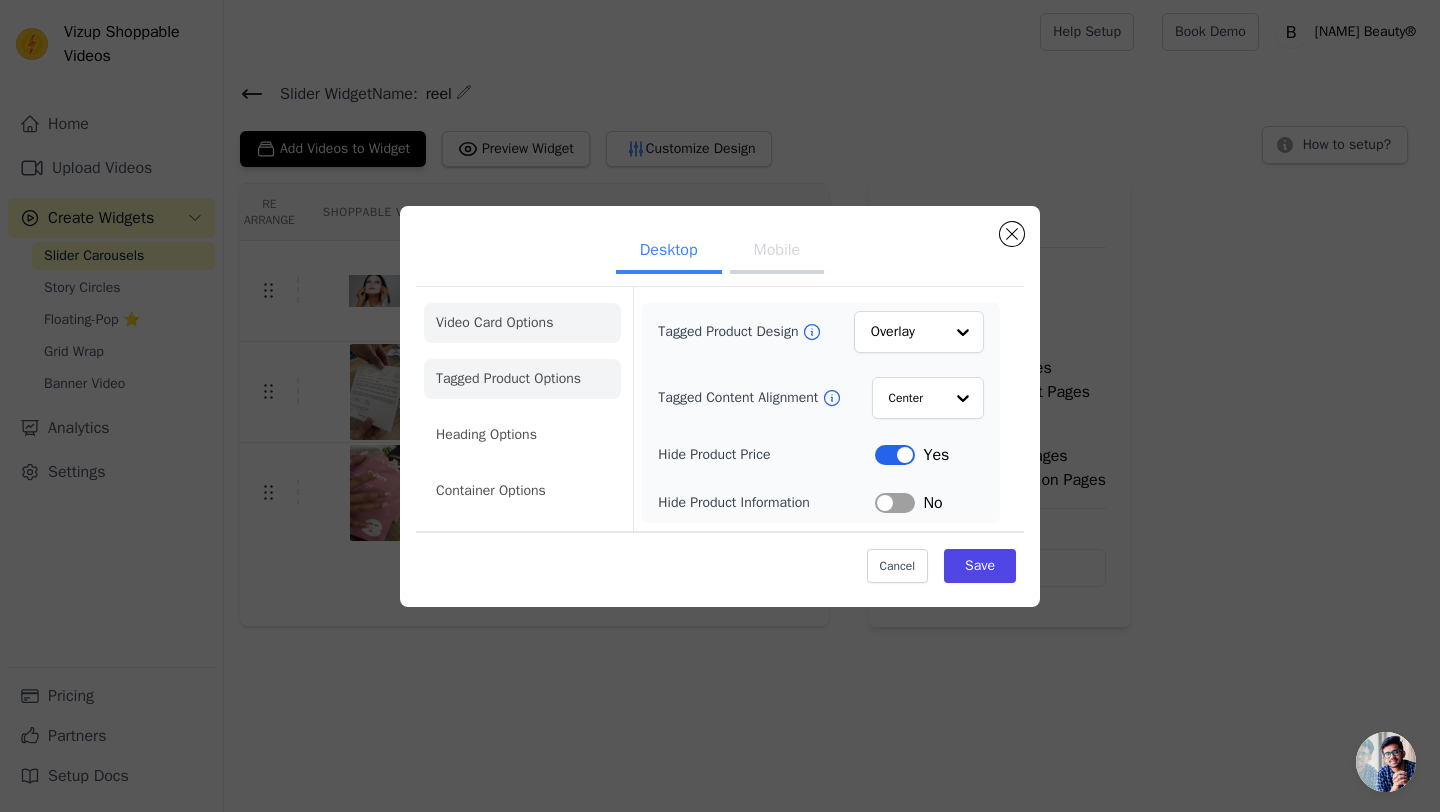 click on "Video Card Options" 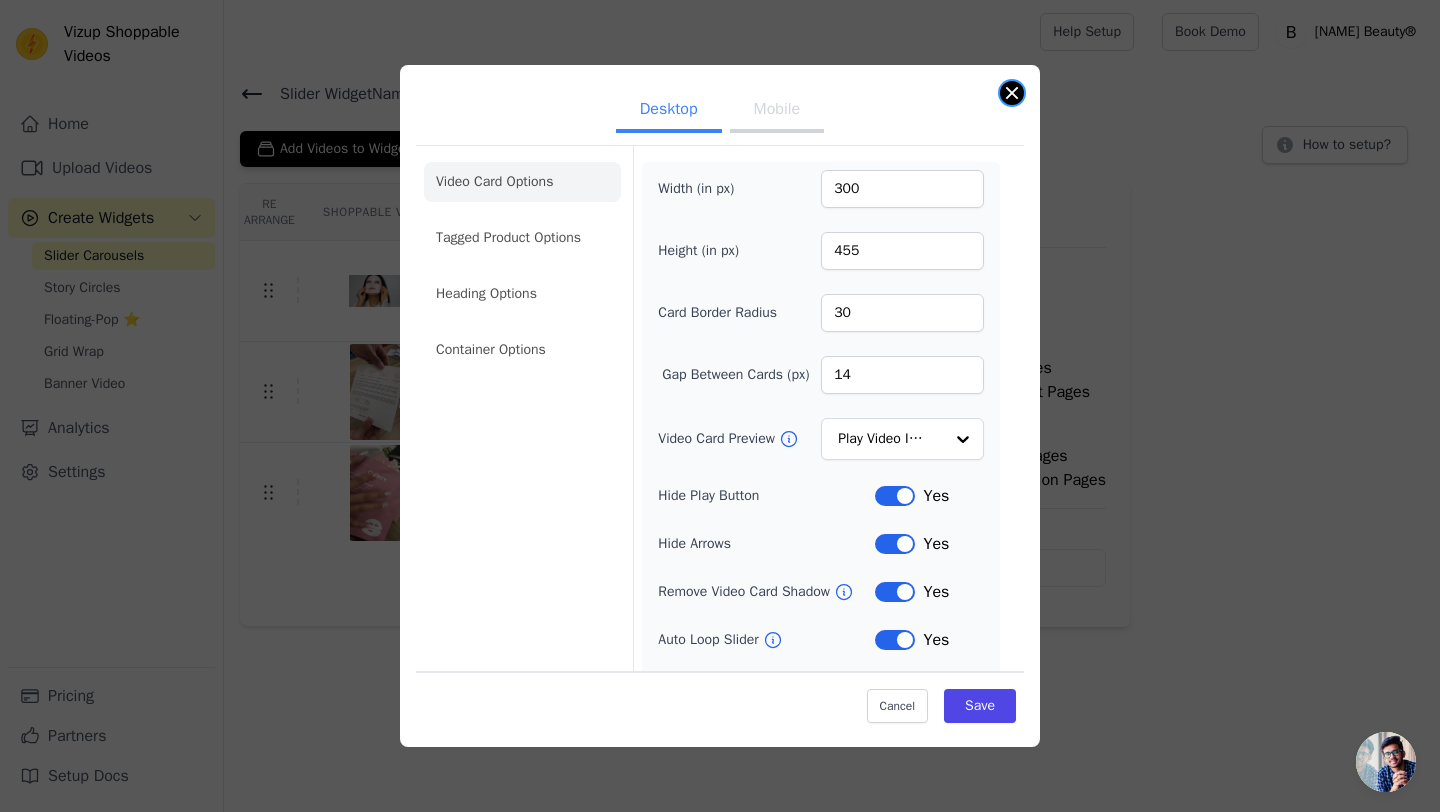 click at bounding box center [1012, 93] 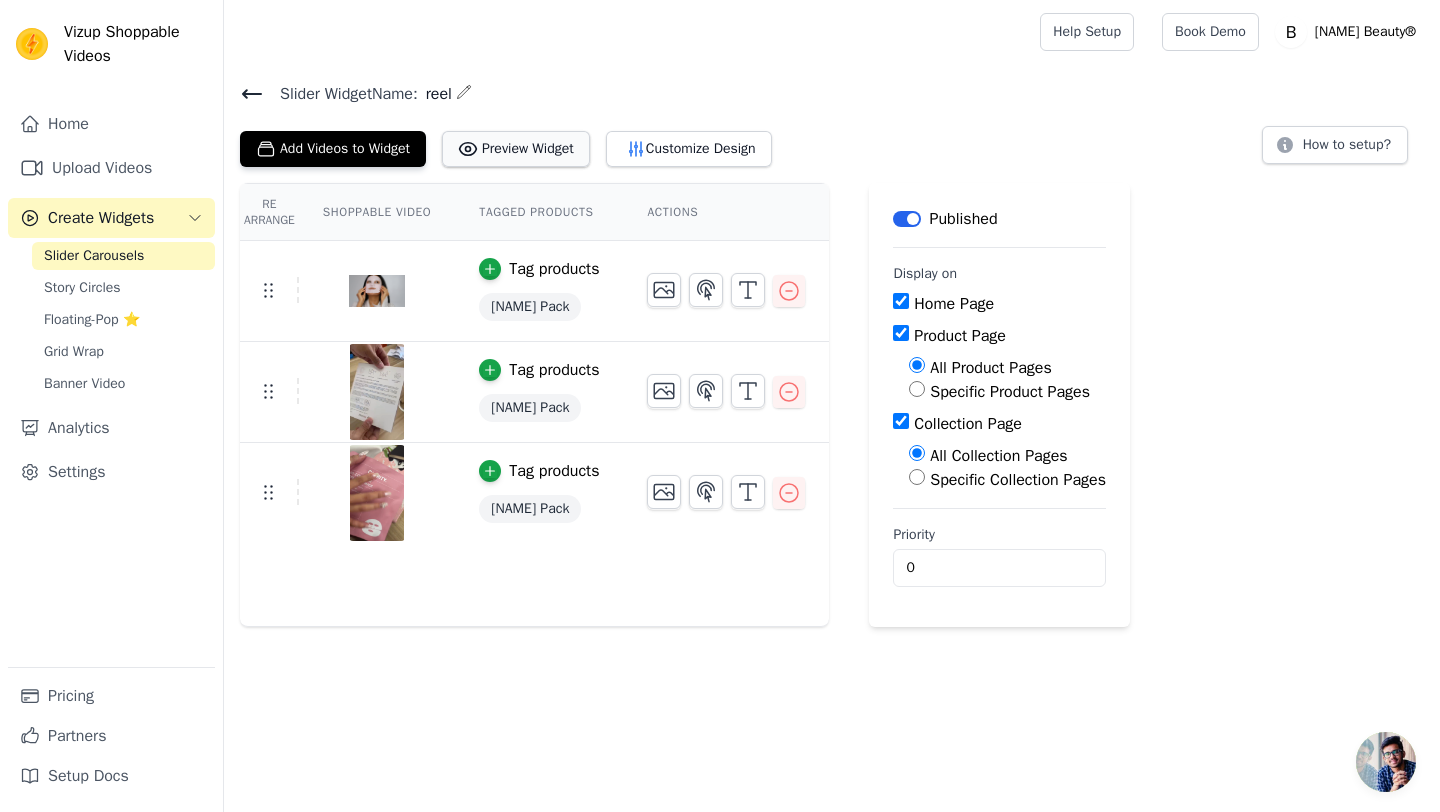 click on "Preview Widget" at bounding box center (516, 149) 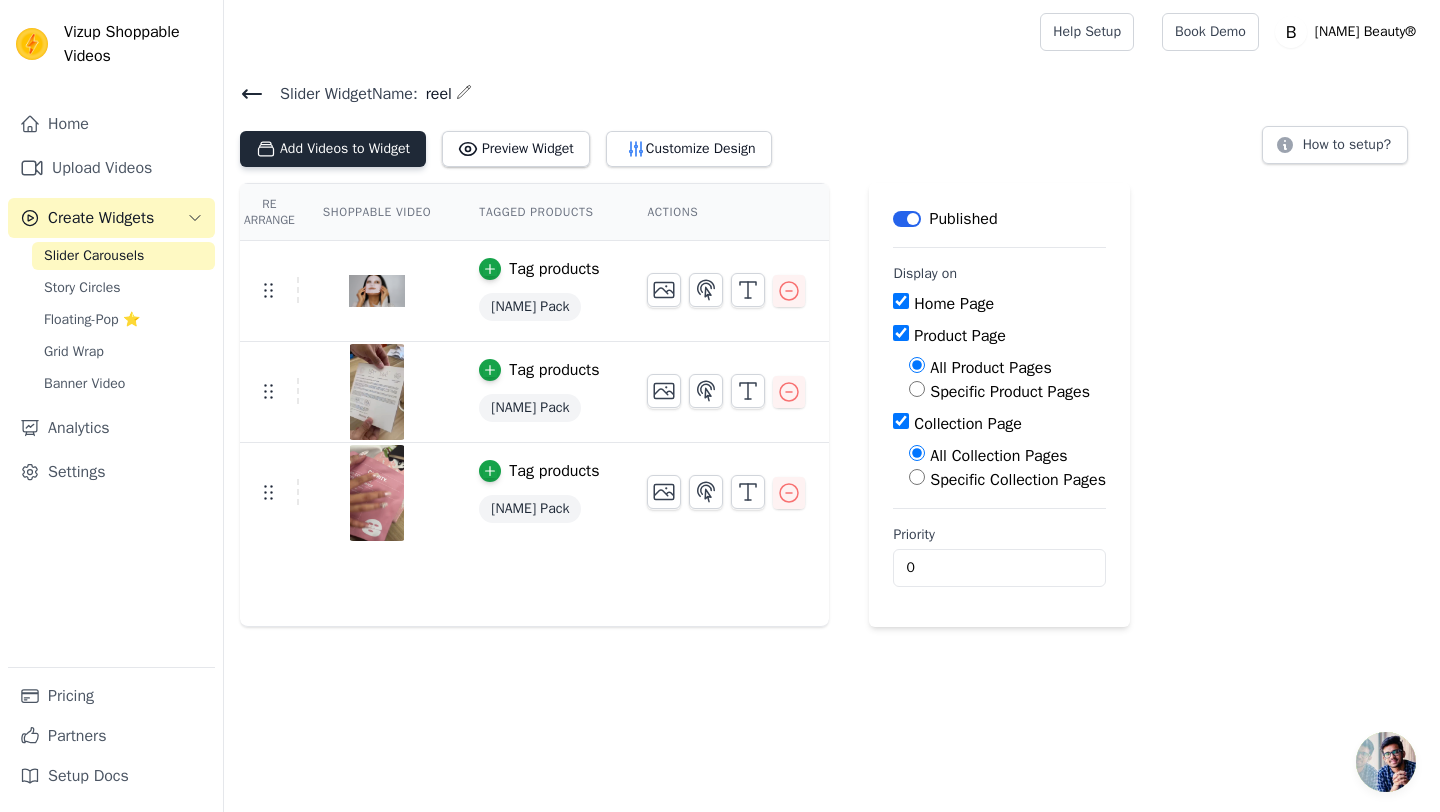 click on "Add Videos to Widget" at bounding box center [333, 149] 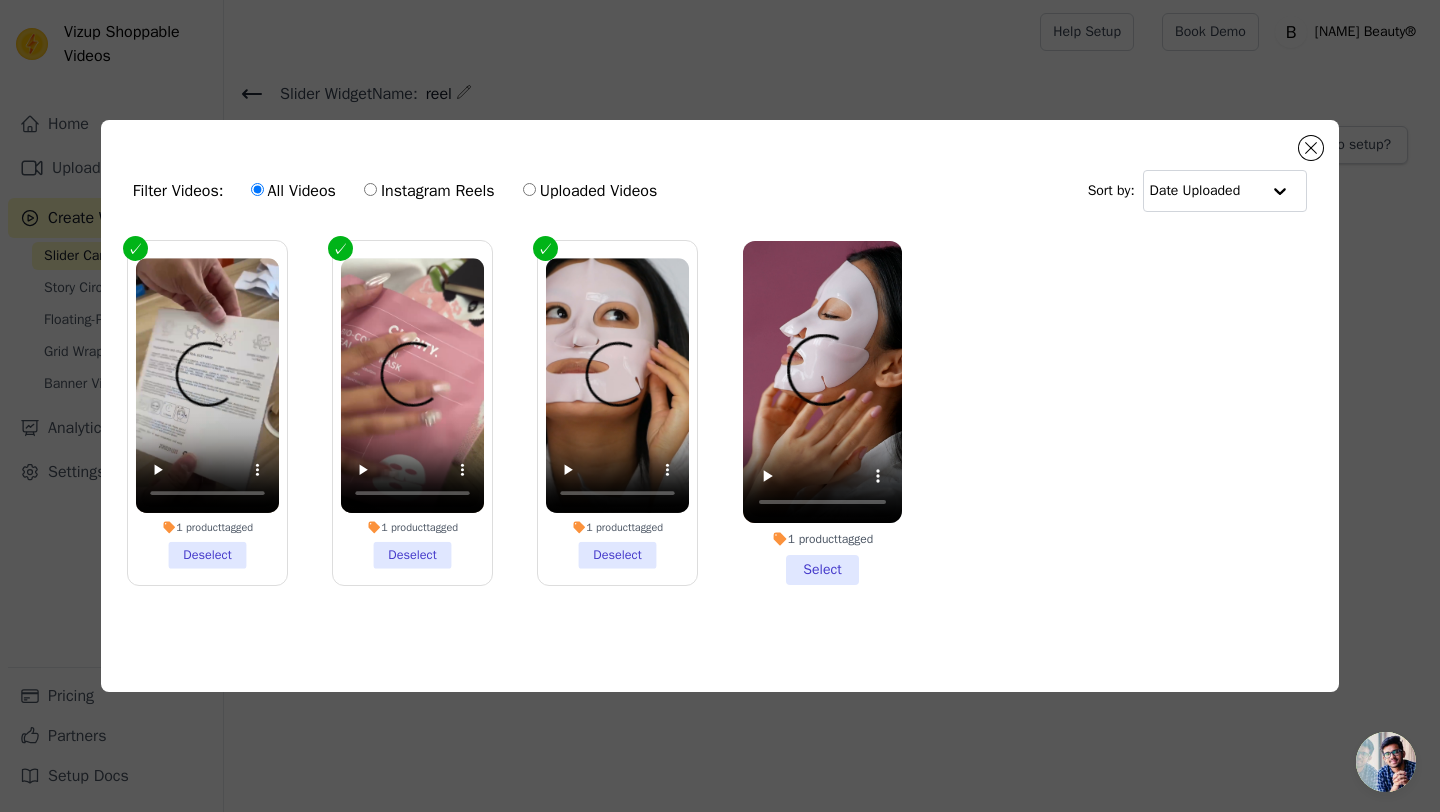 click on "Uploaded Videos" at bounding box center [529, 189] 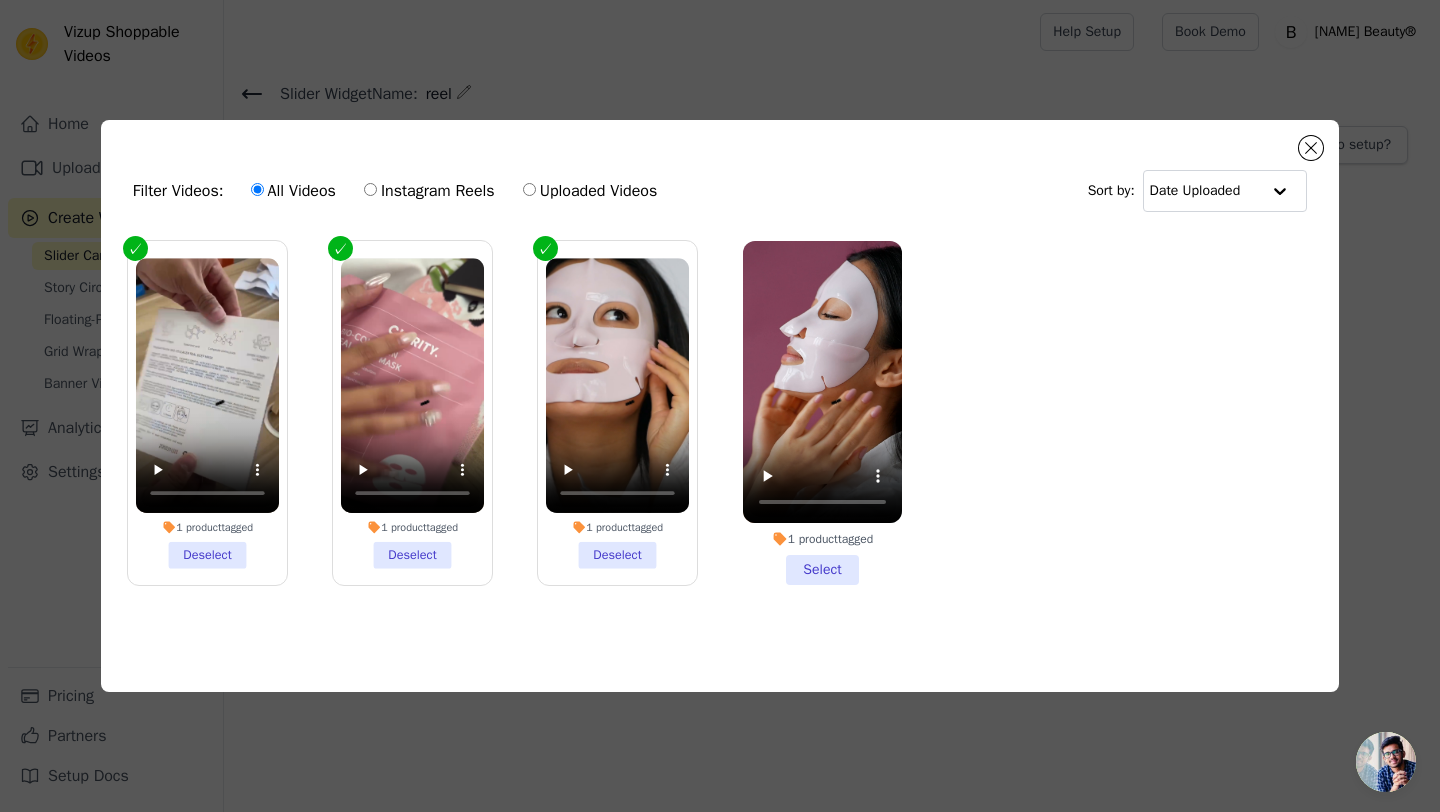 radio on "true" 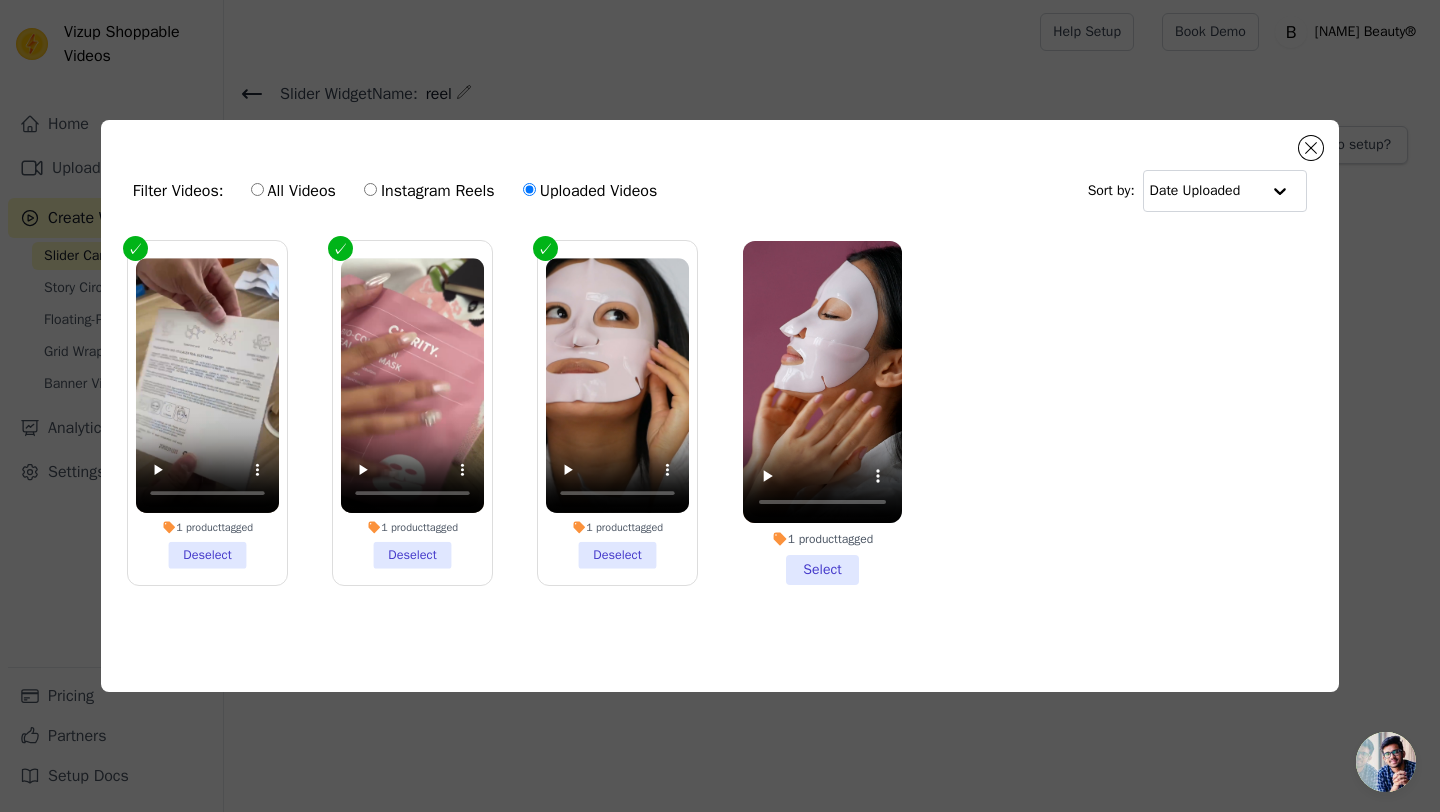 click on "Uploaded Videos" at bounding box center (590, 191) 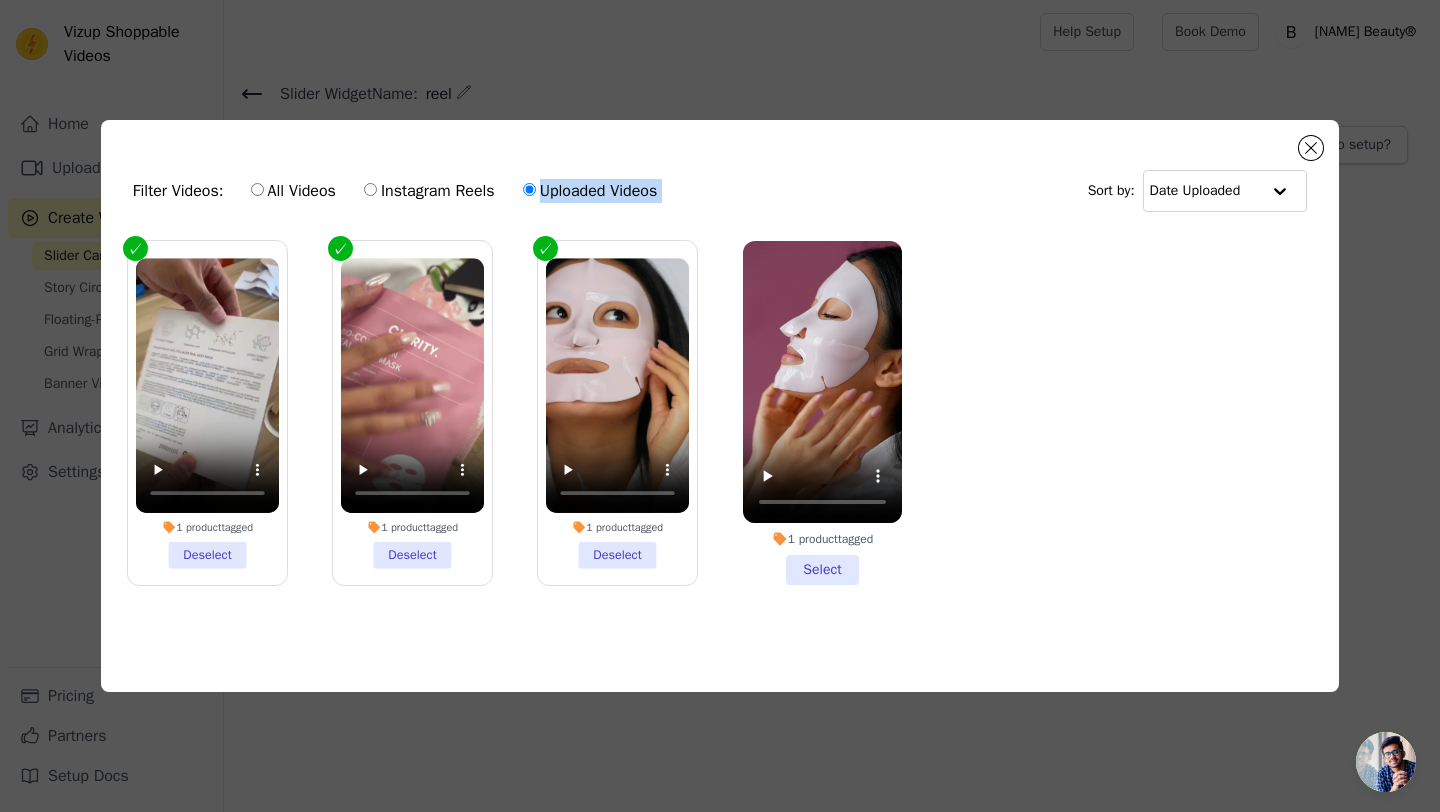 click on "Uploaded Videos" at bounding box center (590, 191) 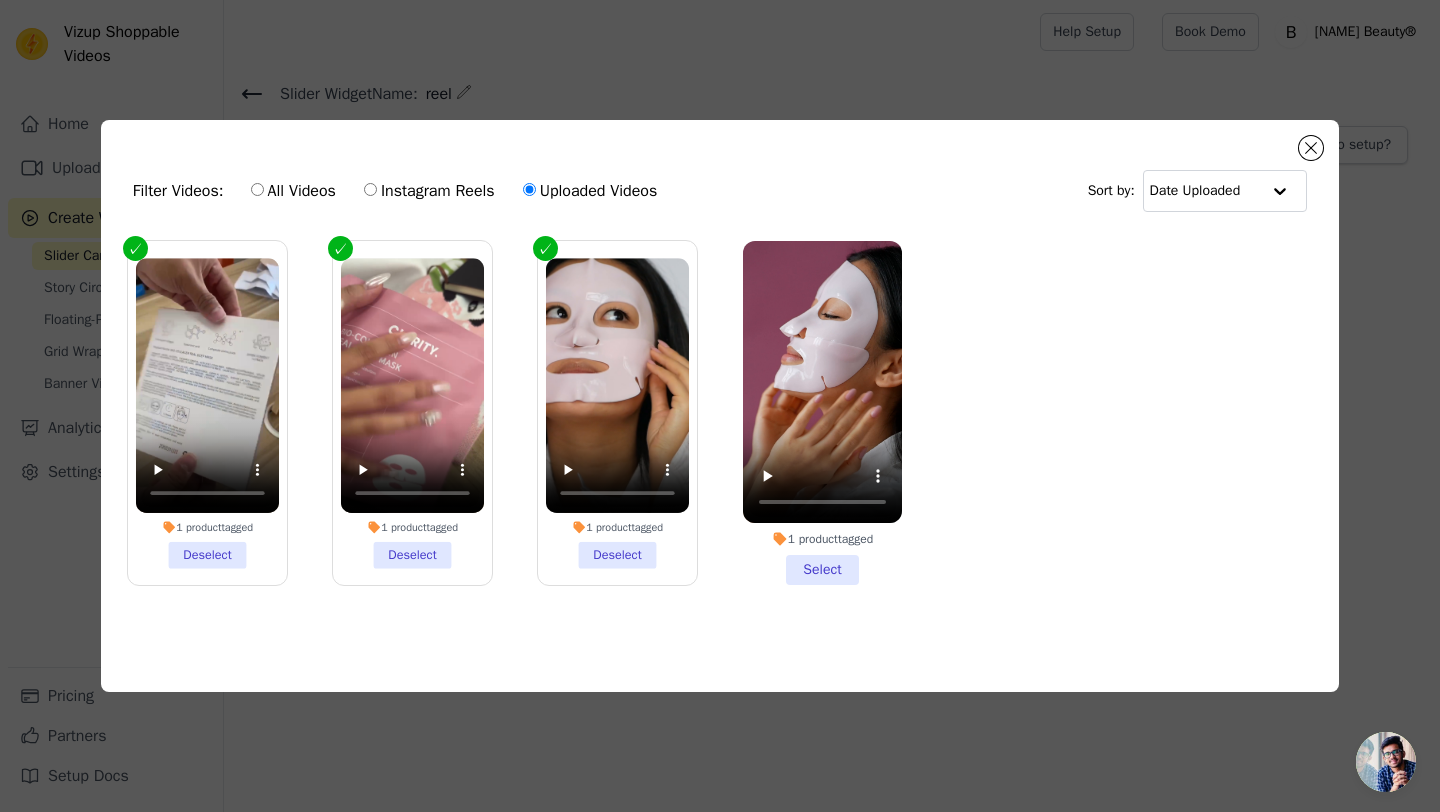 click on "Filter Videos:
All Videos
Instagram Reels
Uploaded Videos   Sort by:
Date Uploaded" at bounding box center (720, 191) 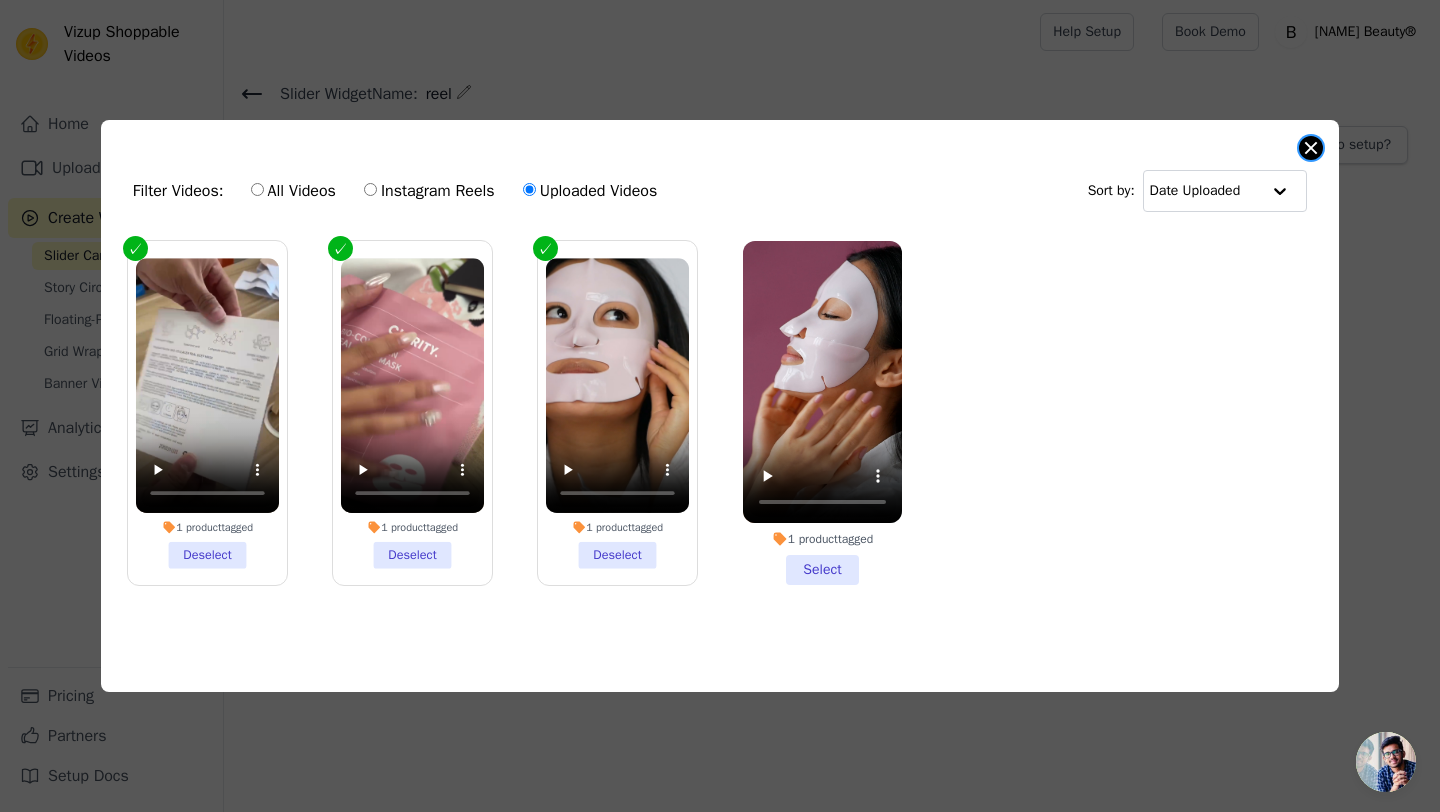 click at bounding box center [1311, 148] 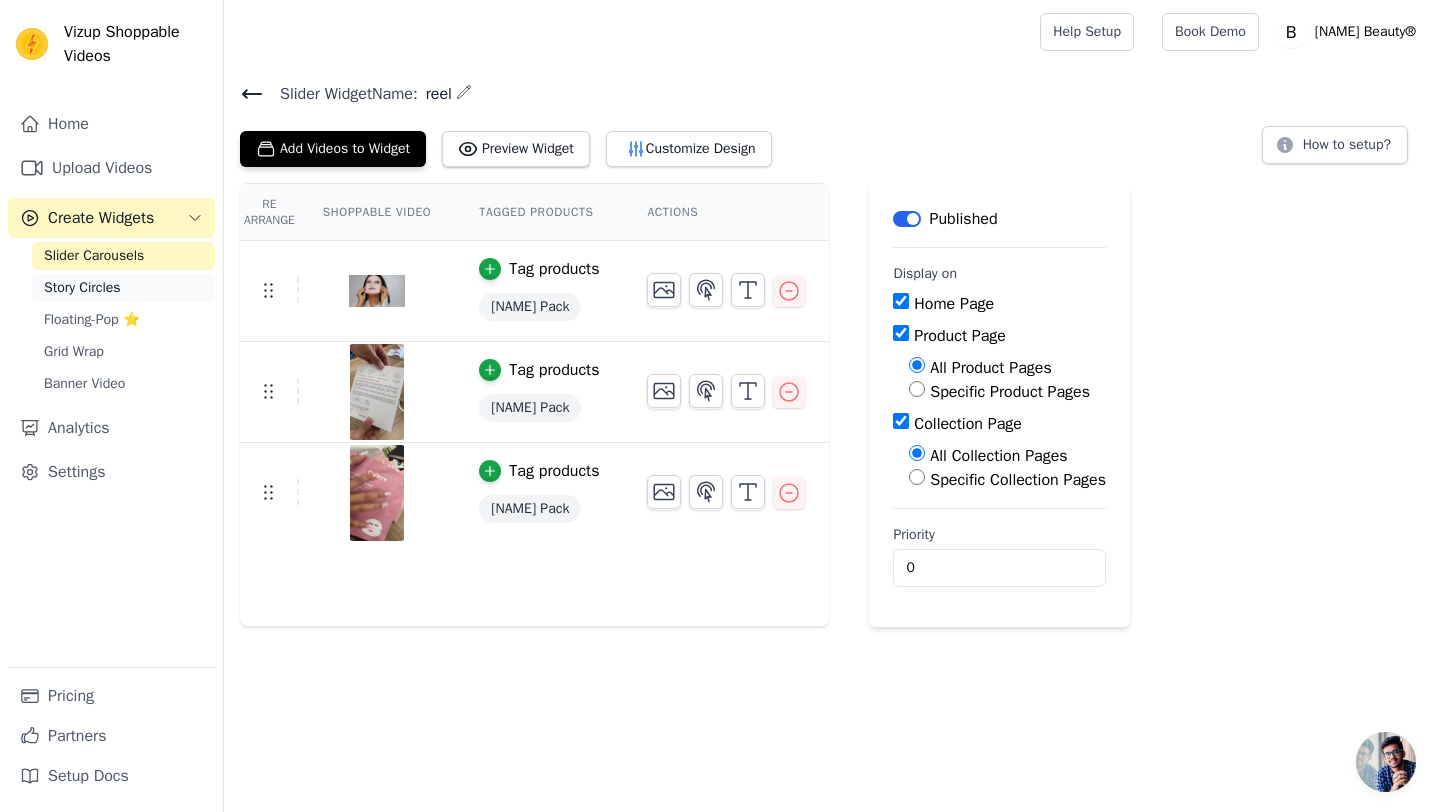 click on "Story Circles" at bounding box center (123, 288) 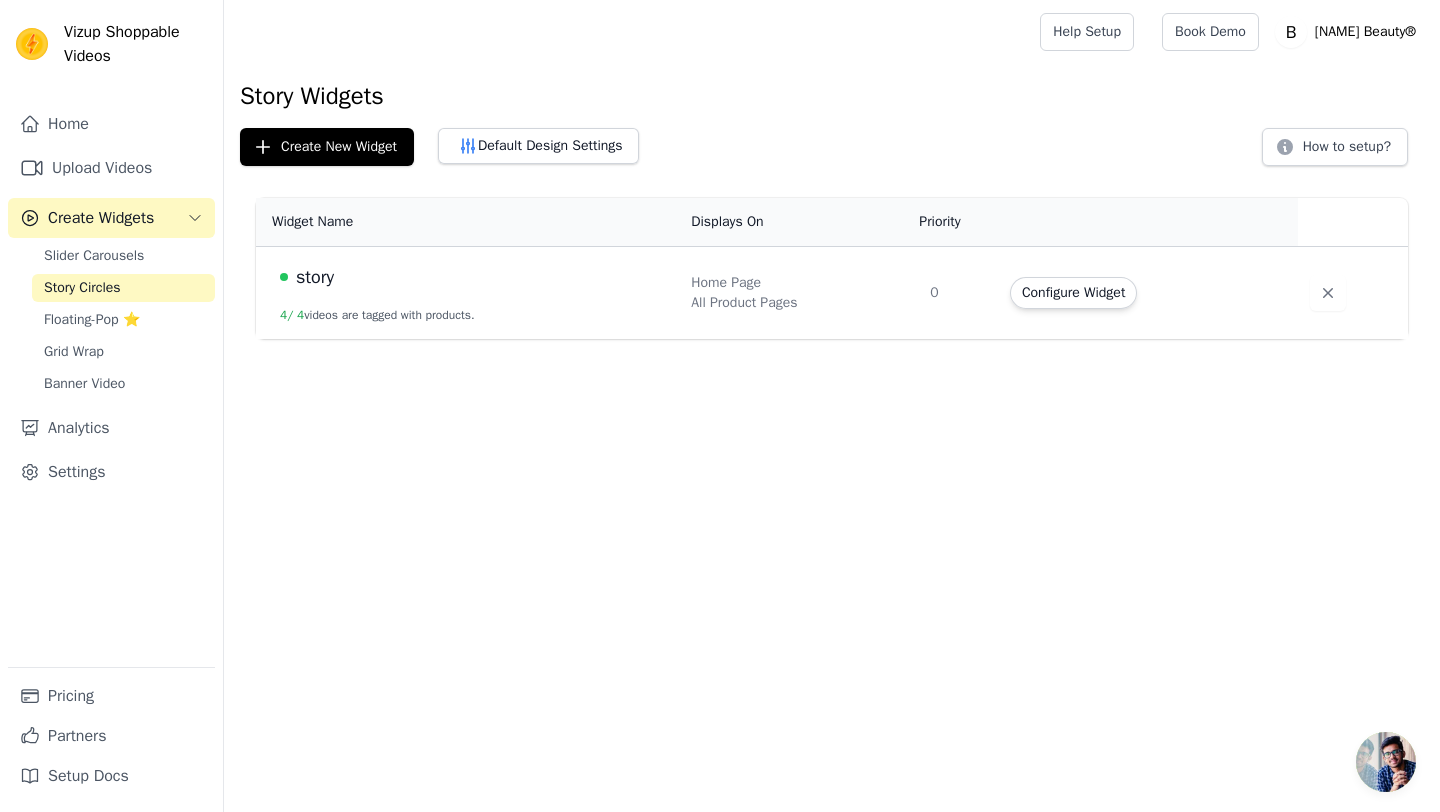 click on "story   4  /   4  videos are tagged with products." at bounding box center [467, 293] 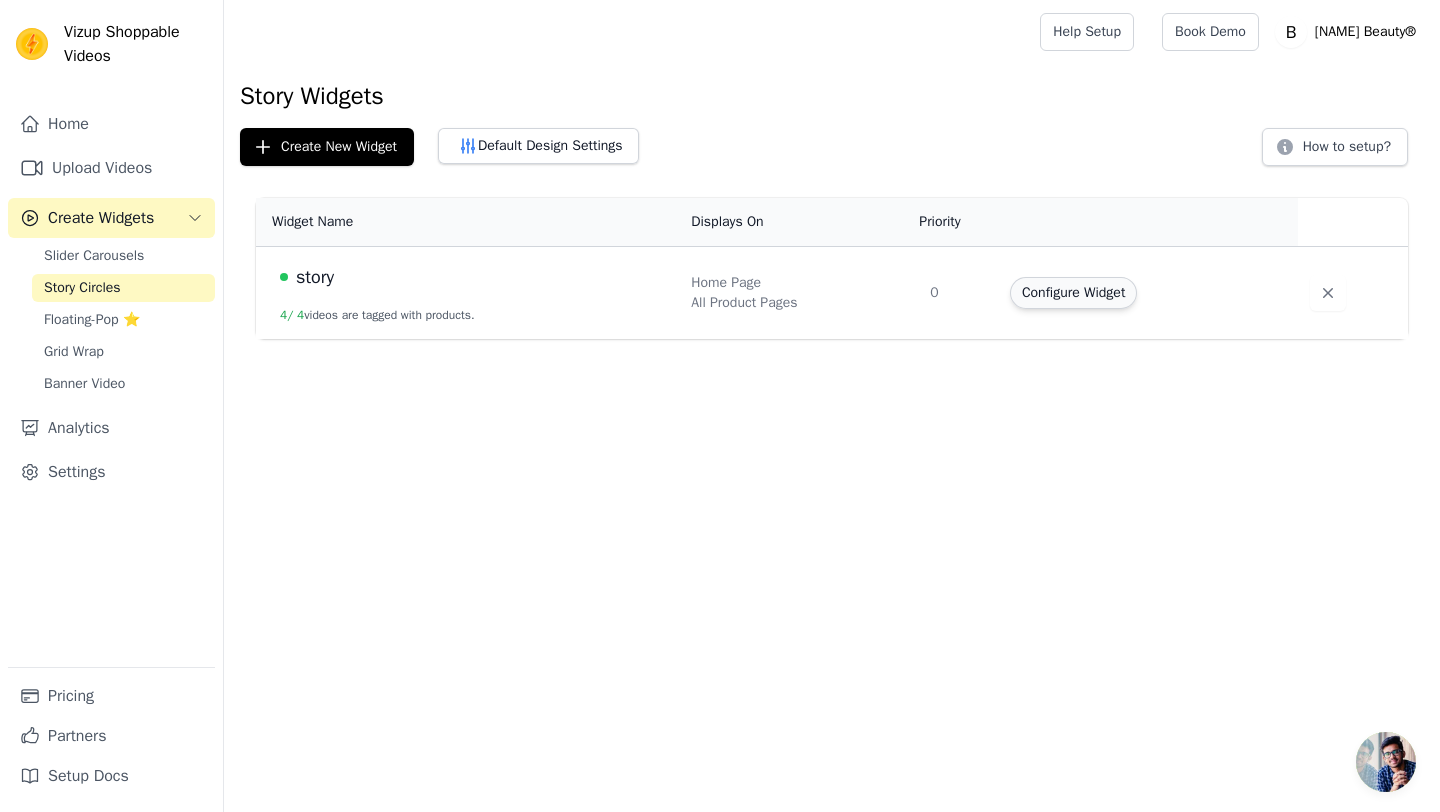 click on "Configure Widget" at bounding box center [1073, 293] 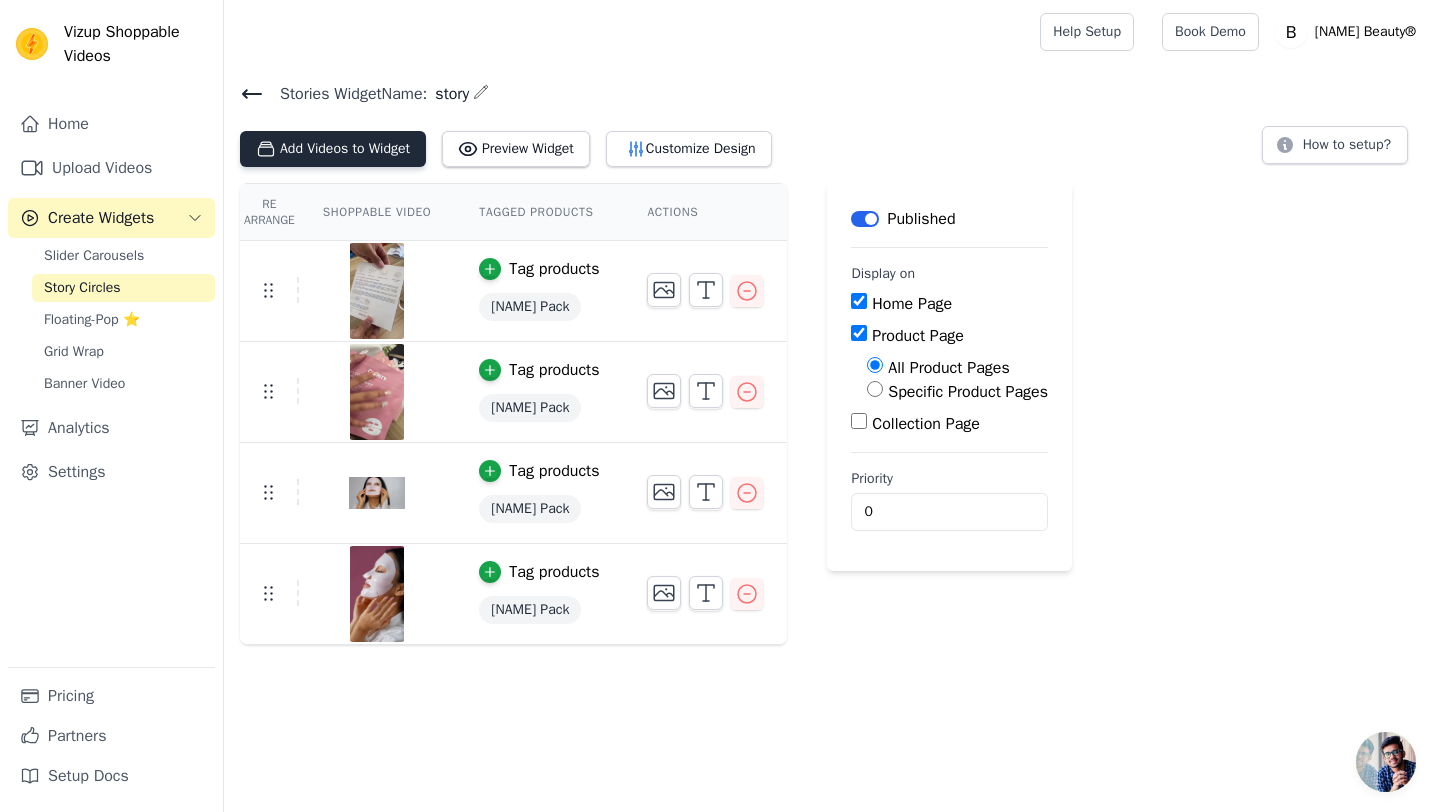 click on "Add Videos to Widget" at bounding box center [333, 149] 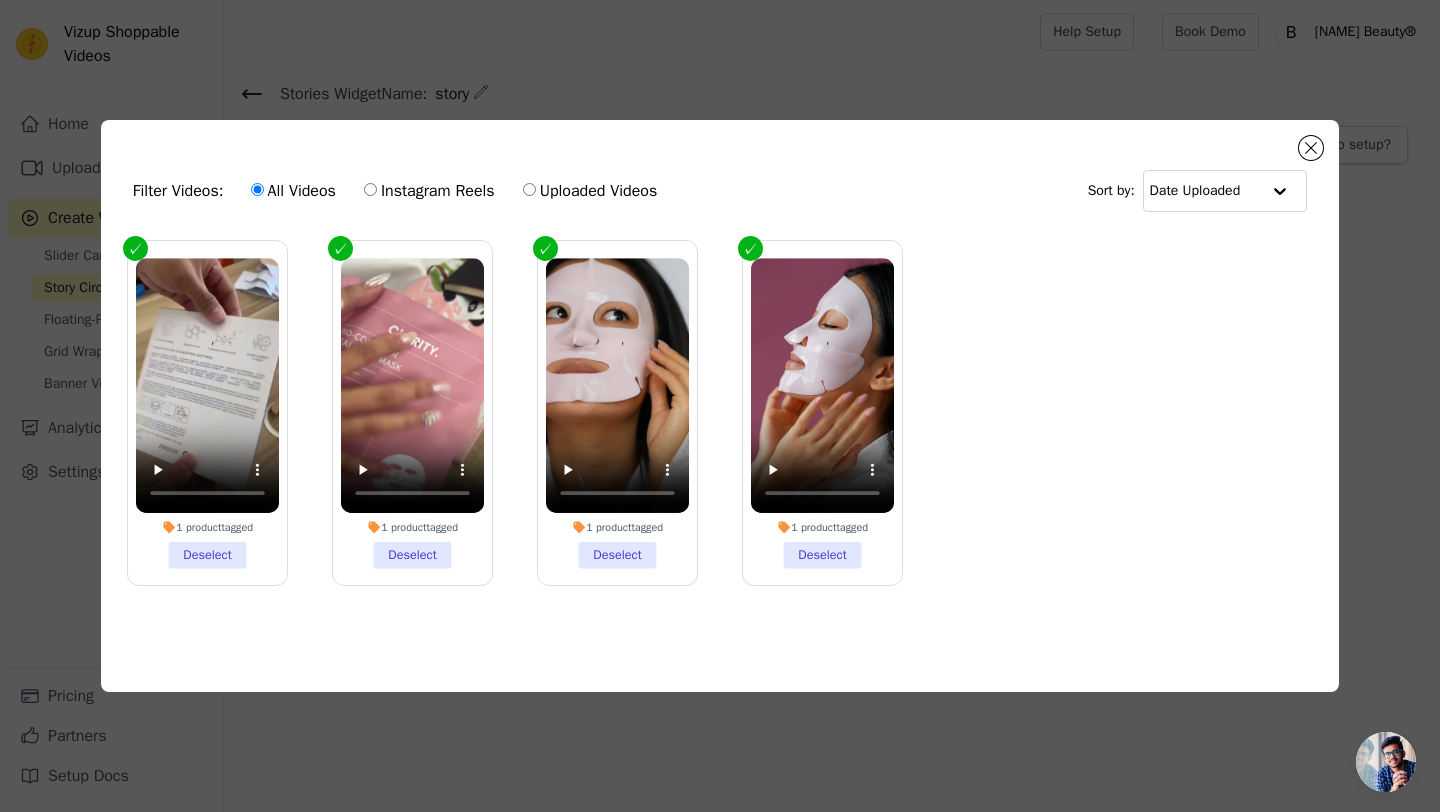 click on "Uploaded Videos" at bounding box center (590, 191) 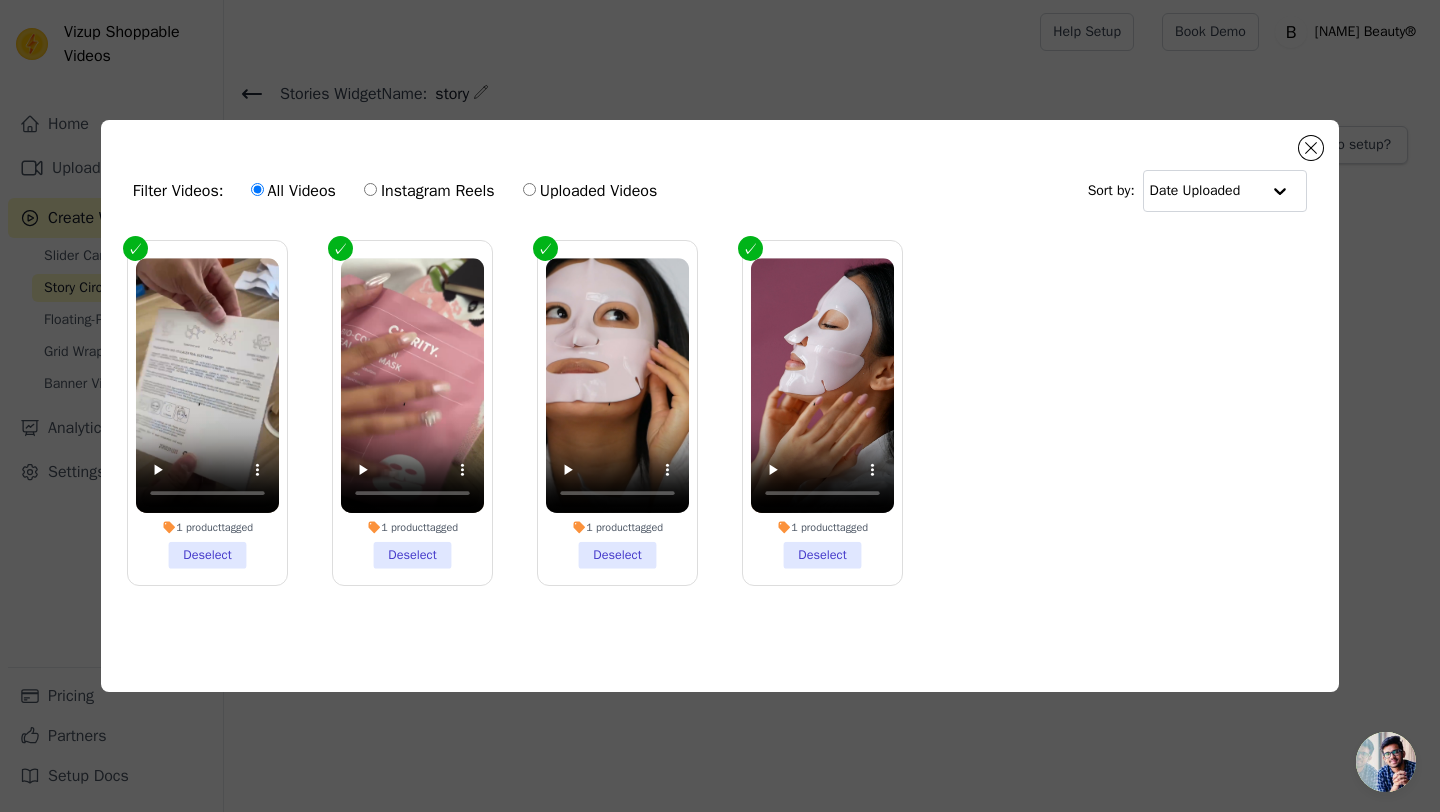 click on "Uploaded Videos" at bounding box center [529, 189] 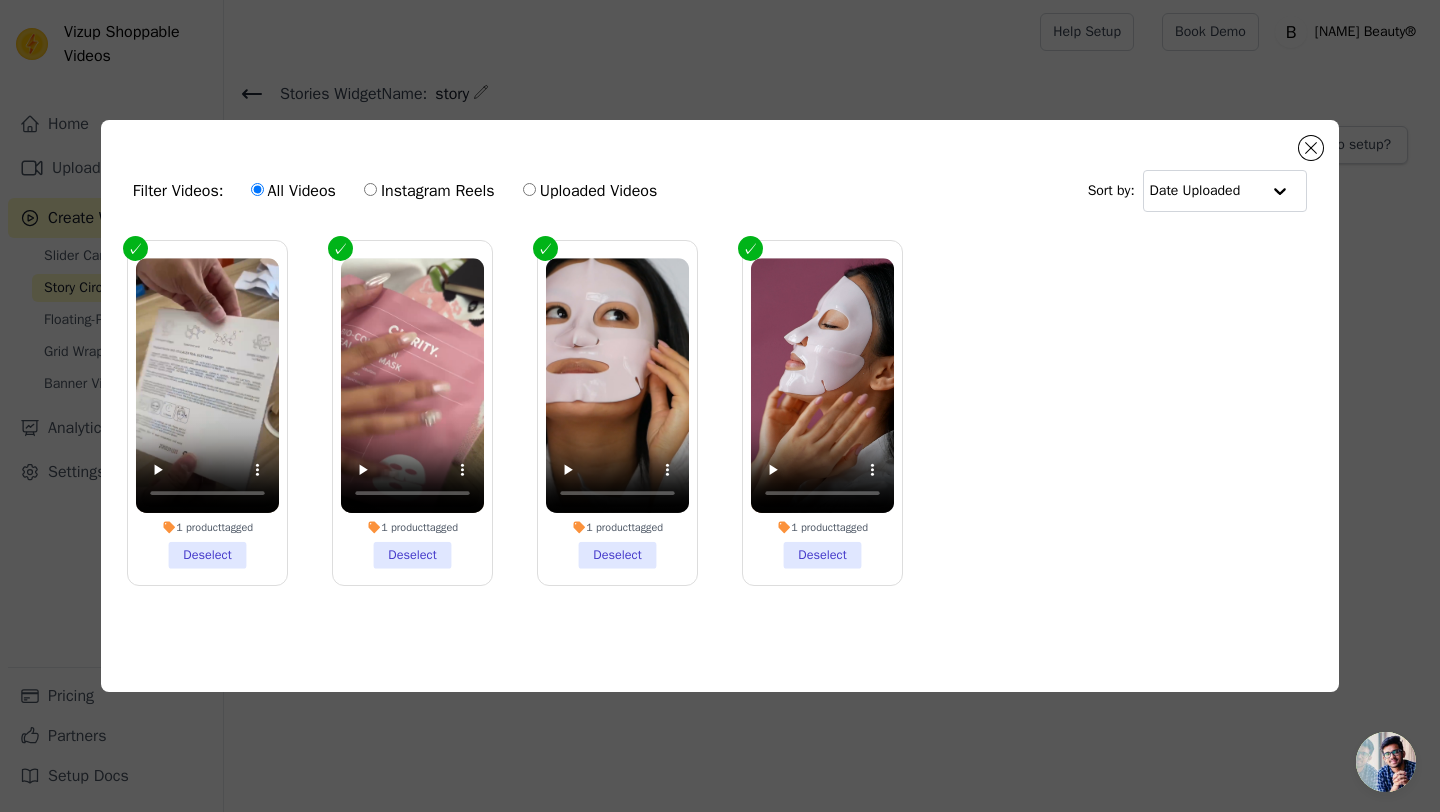 radio on "true" 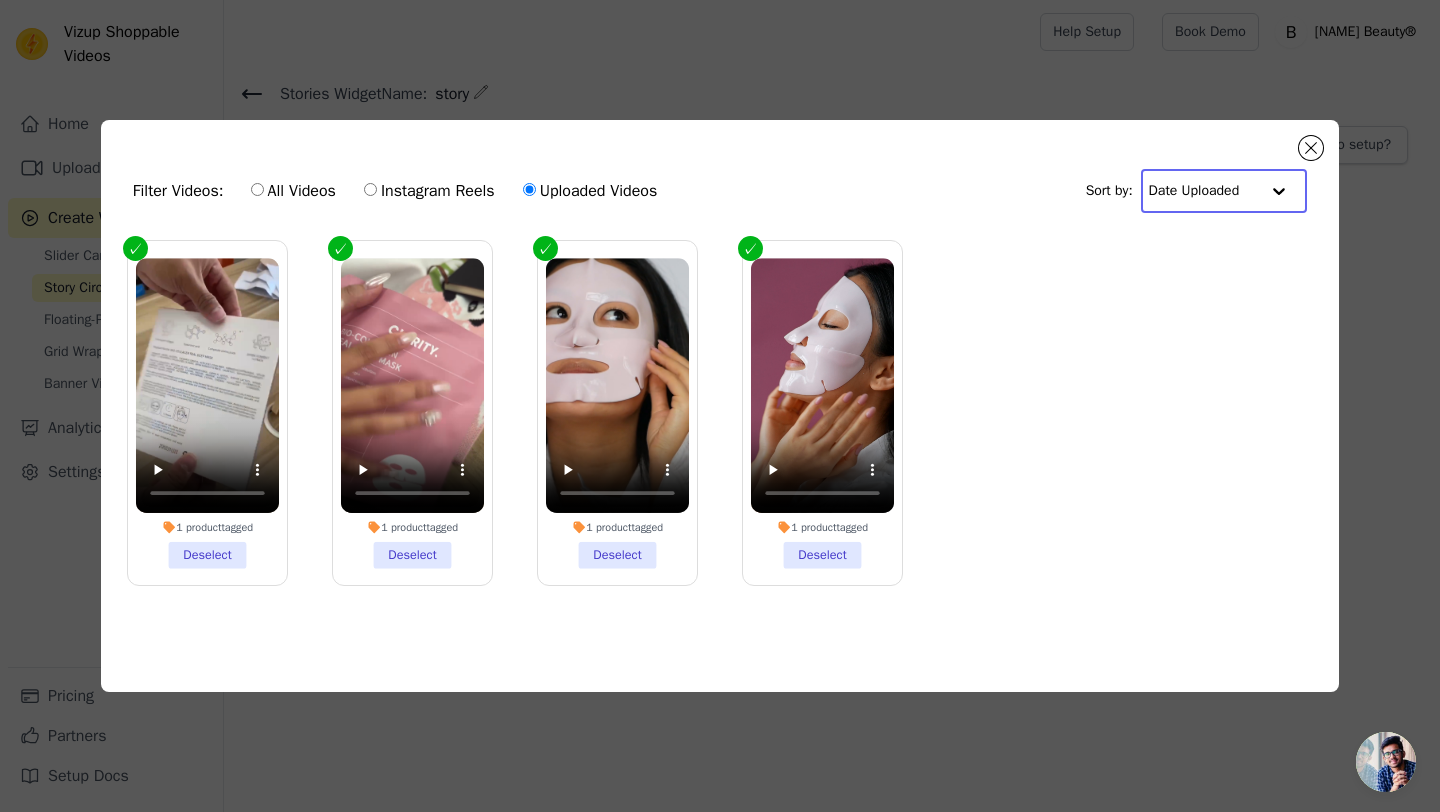 click 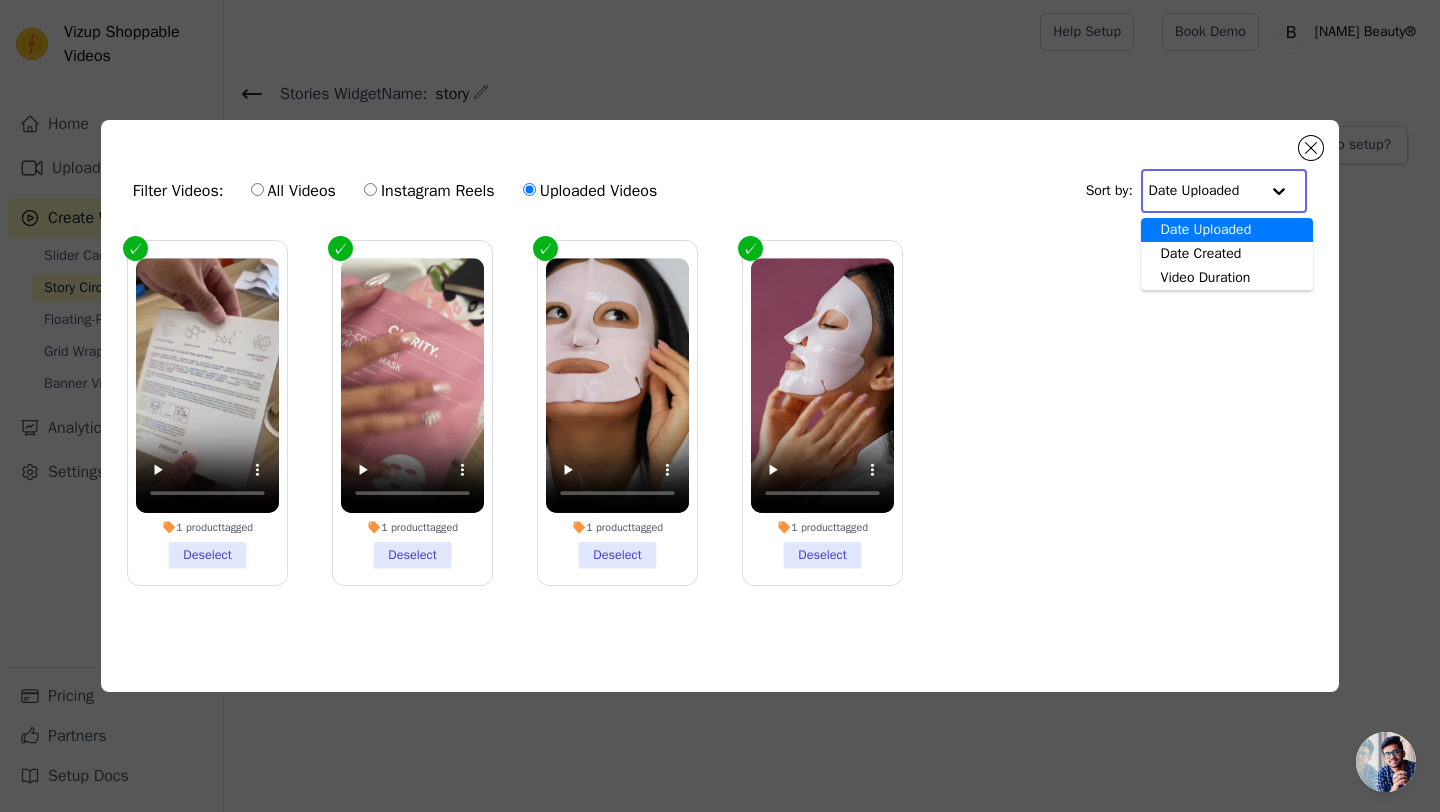 click on "Date Uploaded" at bounding box center [1227, 230] 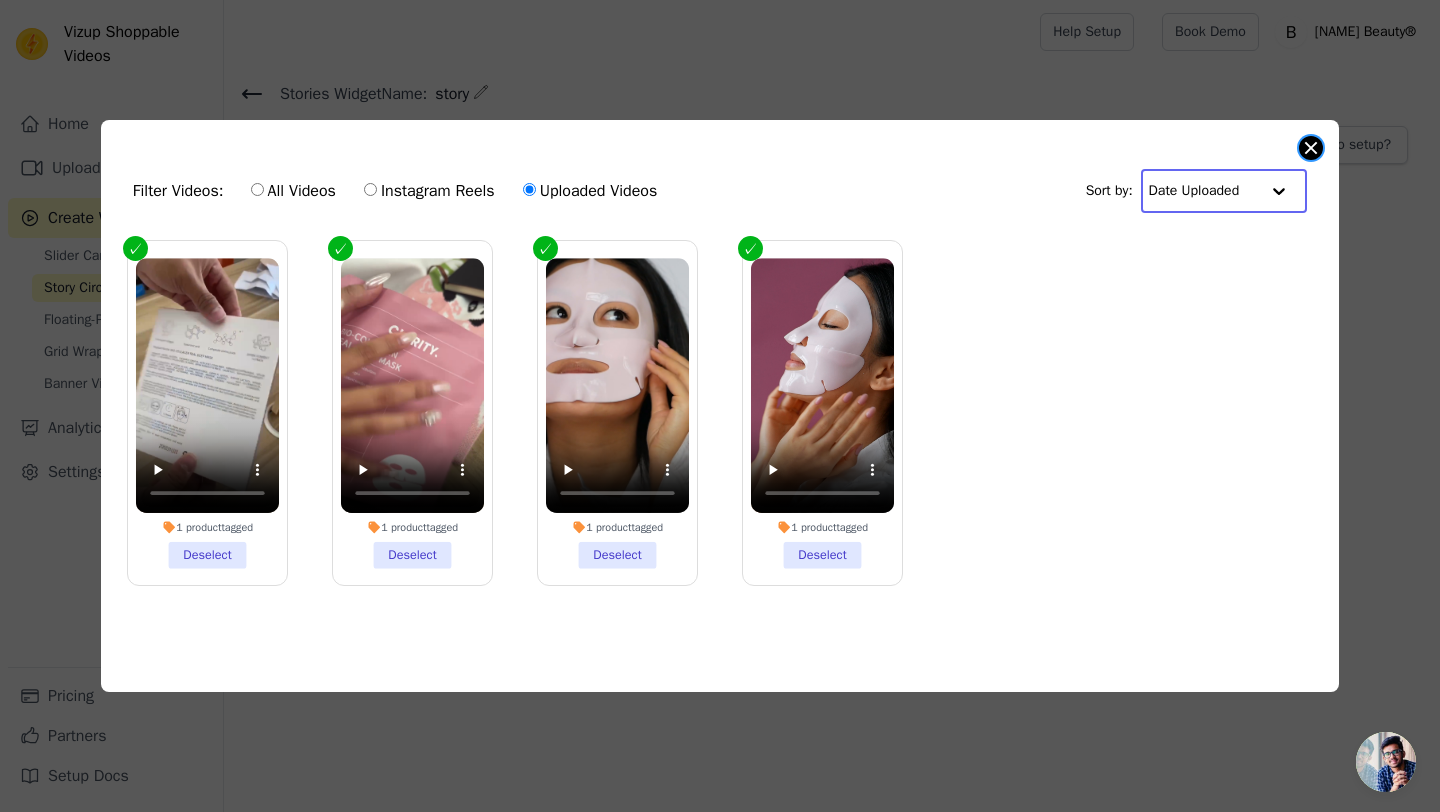 click at bounding box center (1311, 148) 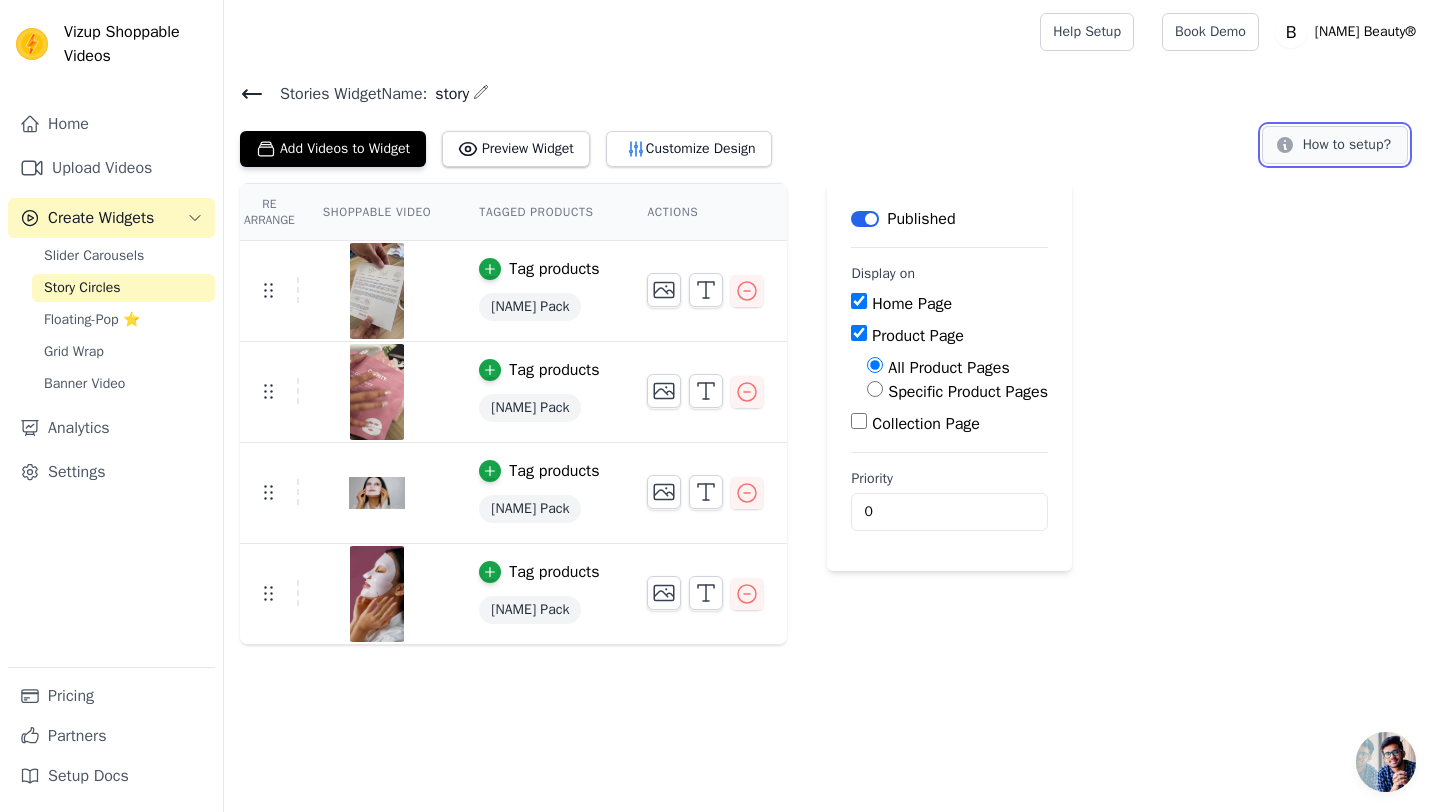 click on "How to setup?" at bounding box center [1335, 145] 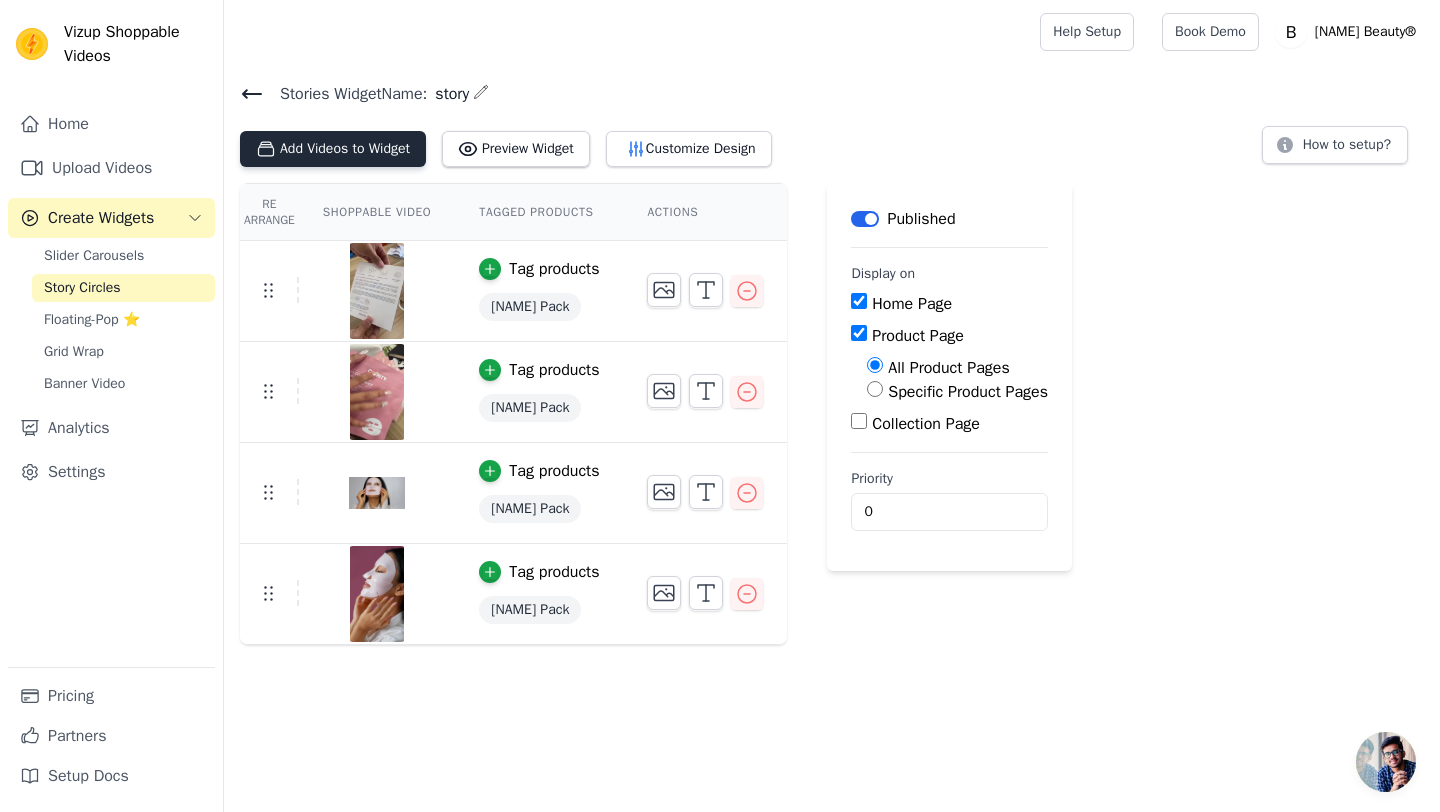 click on "Add Videos to Widget" at bounding box center (333, 149) 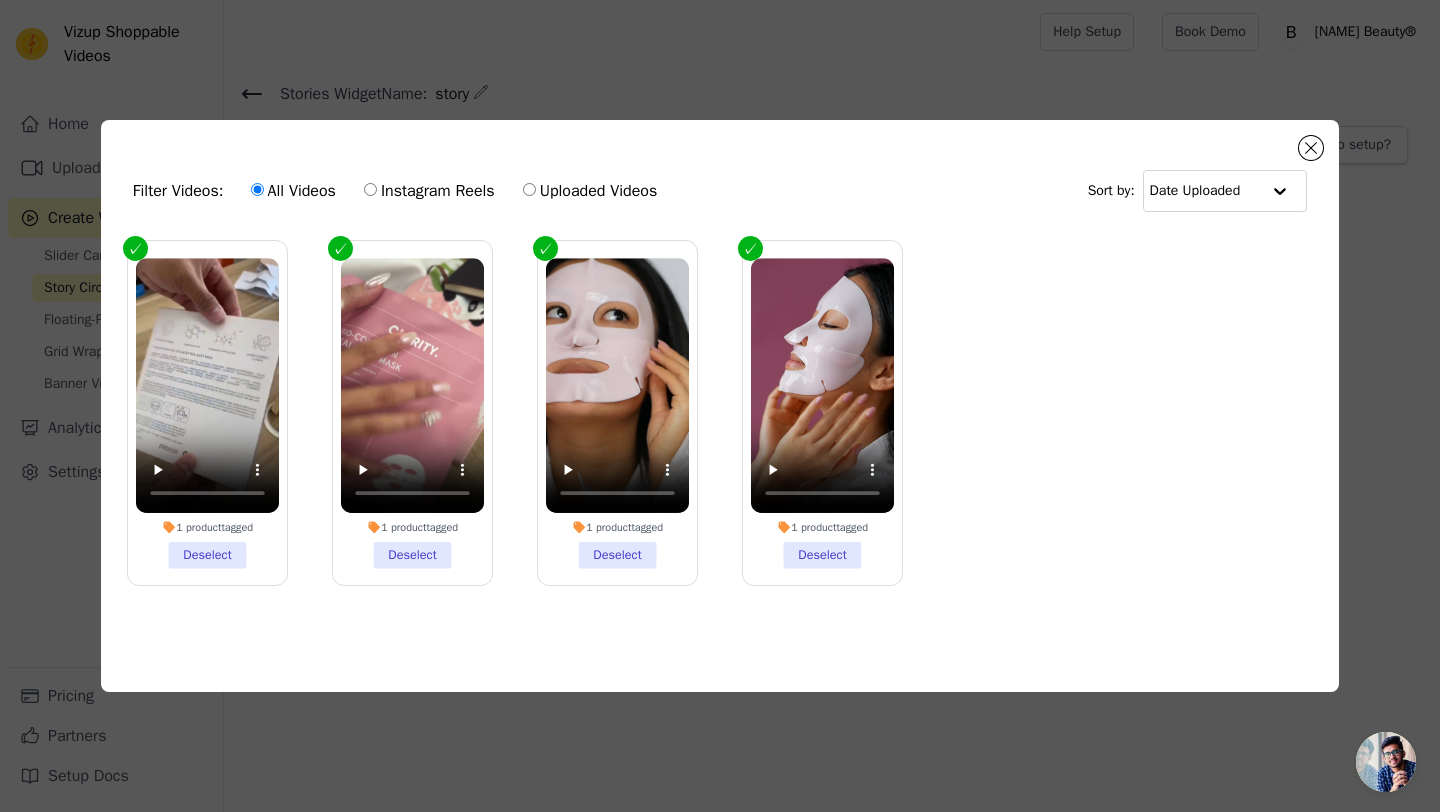 click on "1   product  tagged     Deselect         1   product  tagged     Deselect         1   product  tagged     Deselect         1   product  tagged     Deselect" at bounding box center (720, 429) 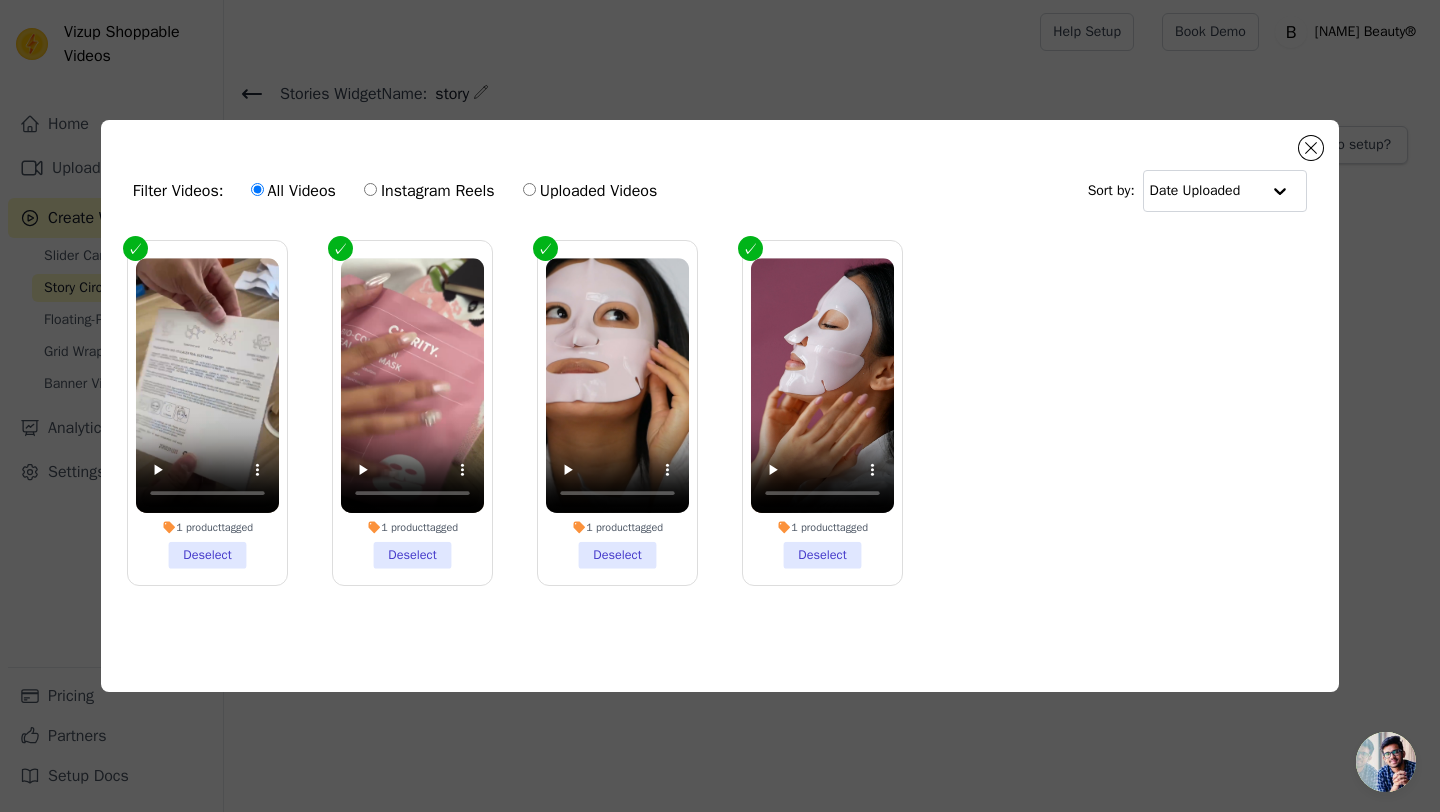 click on "Uploaded Videos" at bounding box center [529, 189] 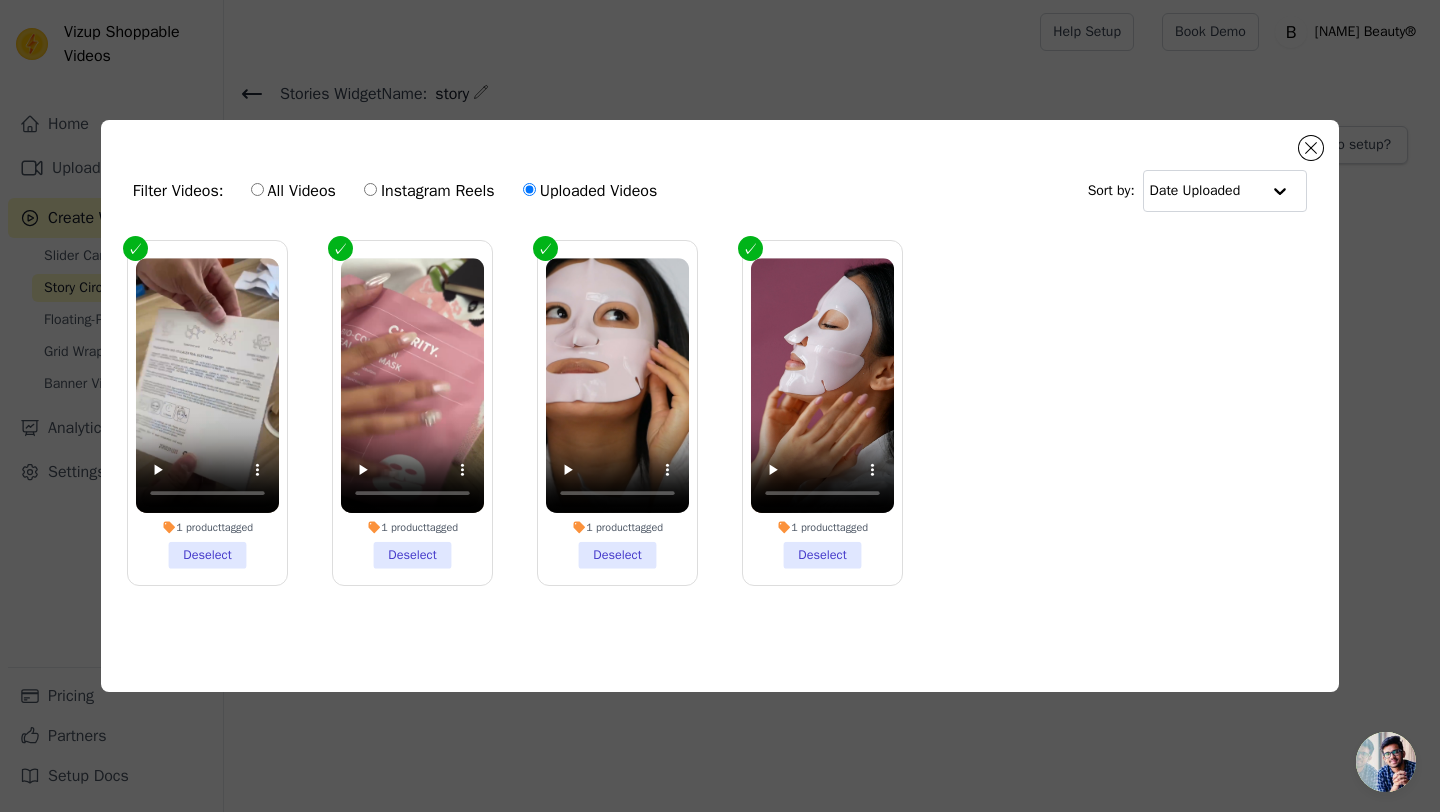 click on "Uploaded Videos" at bounding box center (590, 191) 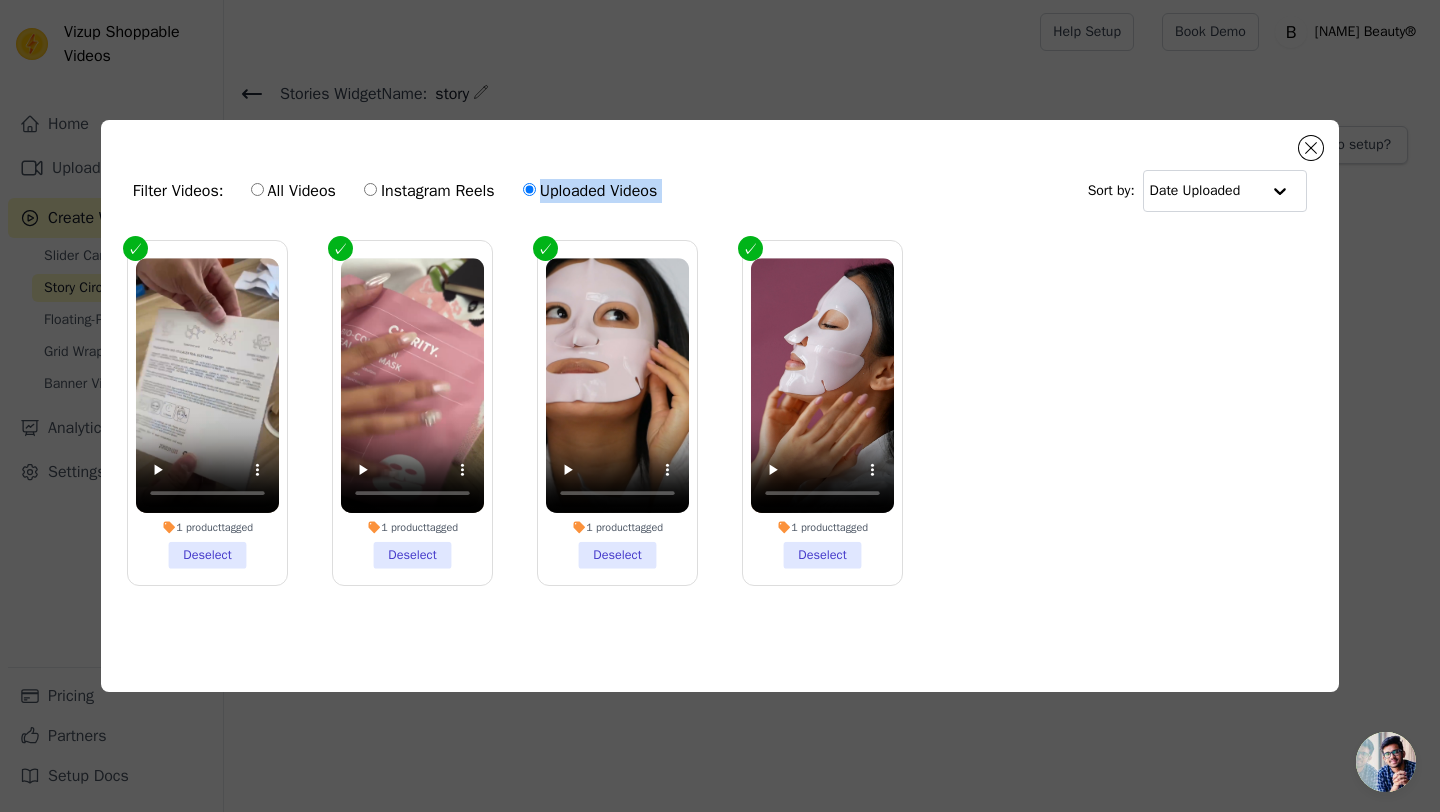 click on "Uploaded Videos" at bounding box center [590, 191] 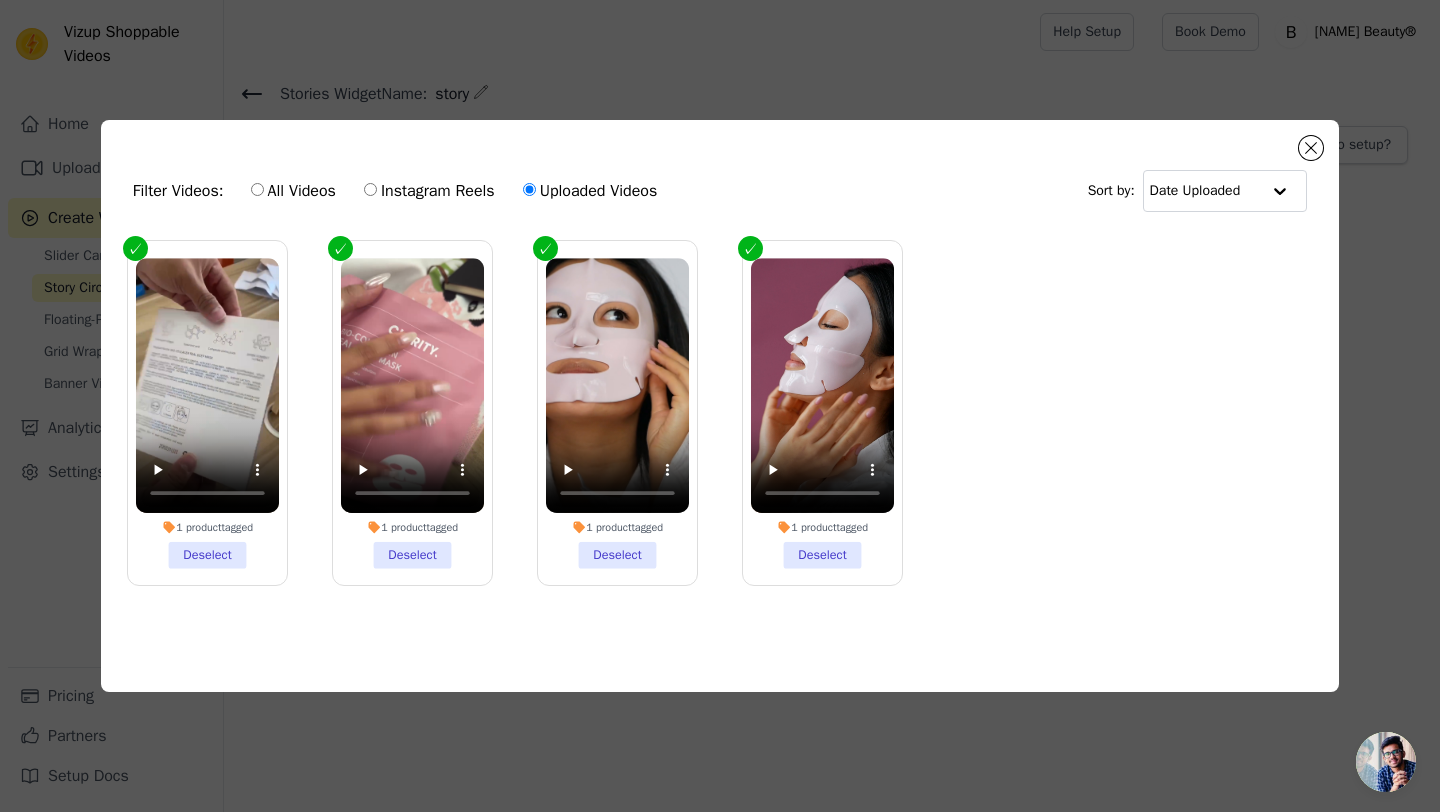 click on "Filter Videos:
All Videos
Instagram Reels
Uploaded Videos   Sort by:
Date Uploaded" at bounding box center (720, 191) 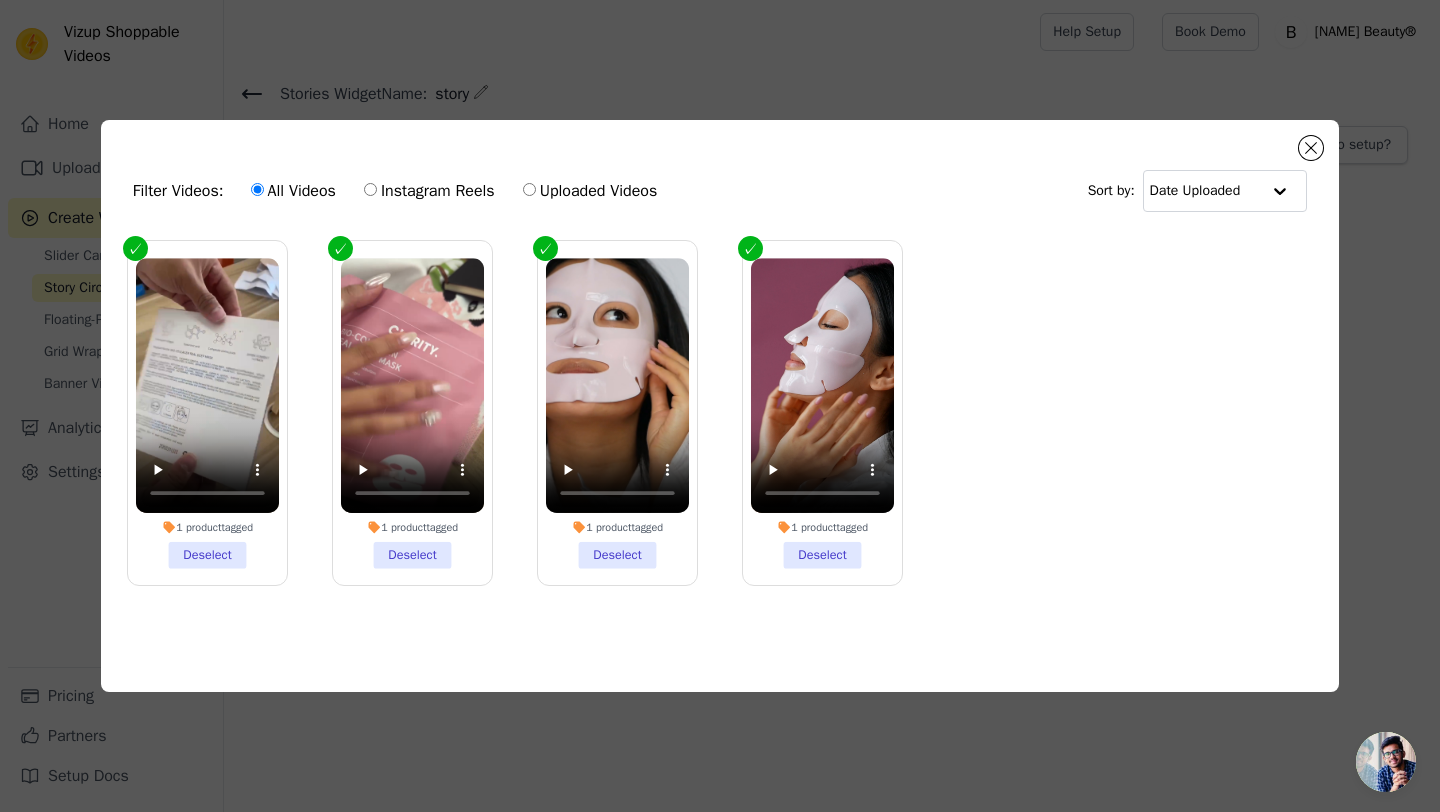 click on "Filter Videos:
All Videos
Instagram Reels
Uploaded Videos" at bounding box center (400, 191) 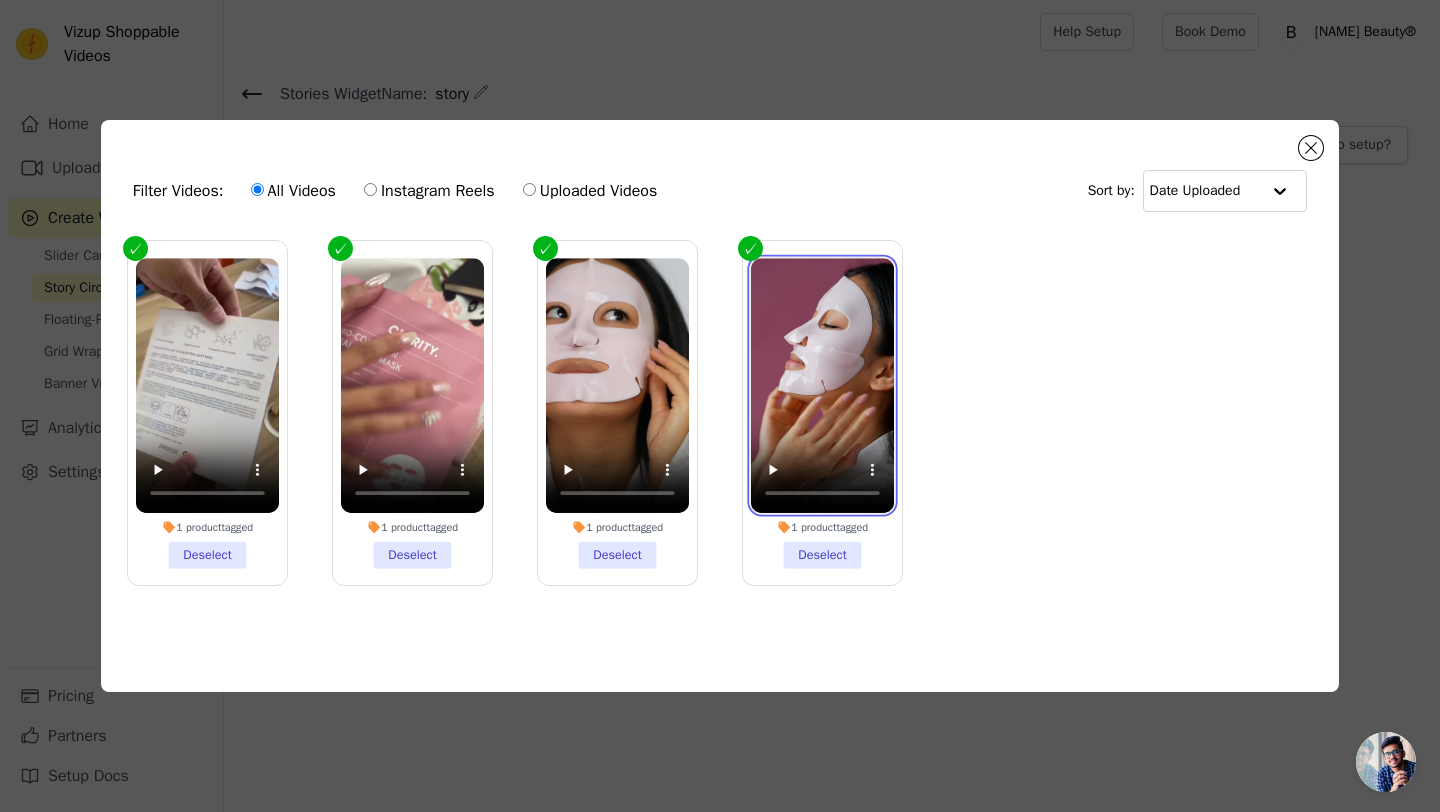 click at bounding box center [822, 385] 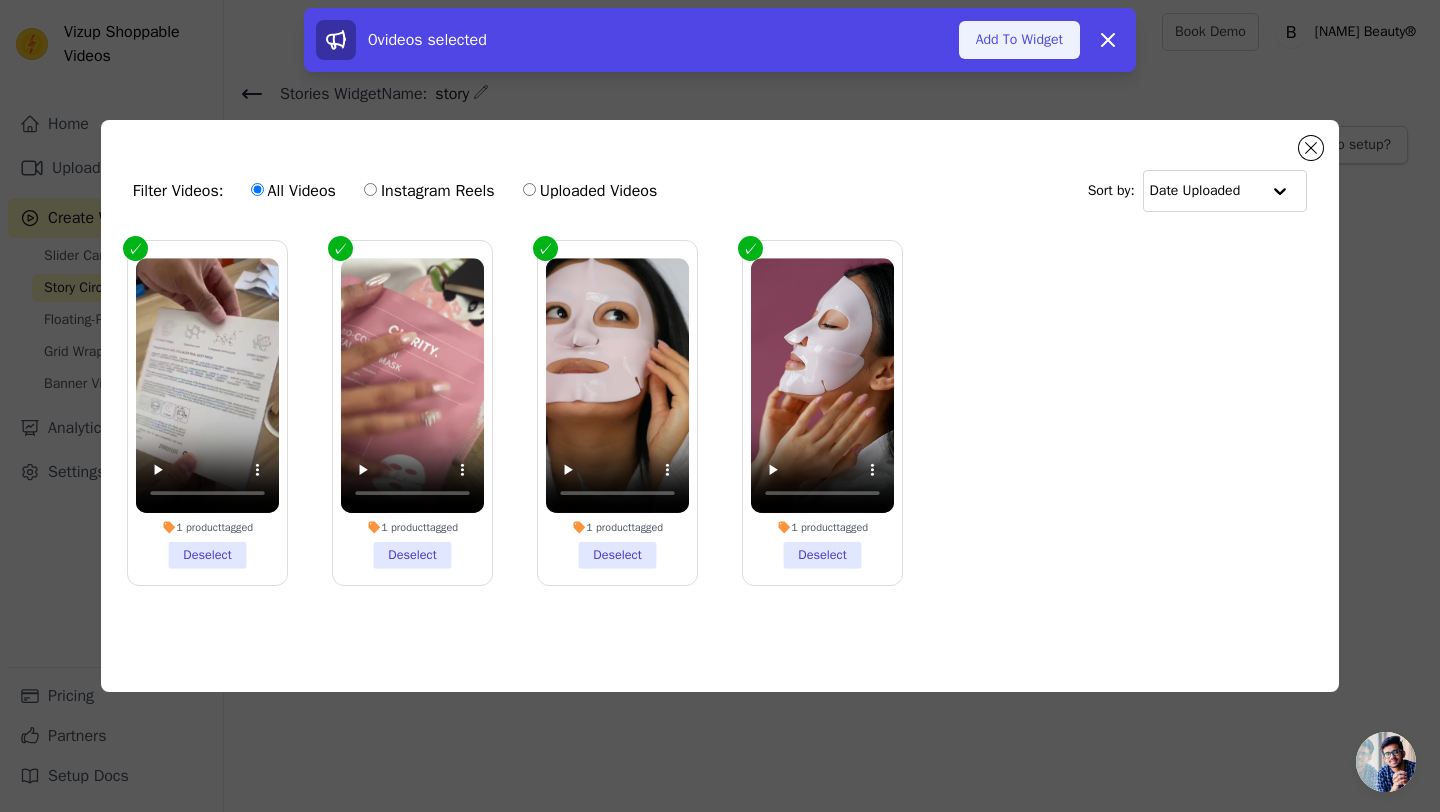 click on "Add To Widget" at bounding box center [1019, 40] 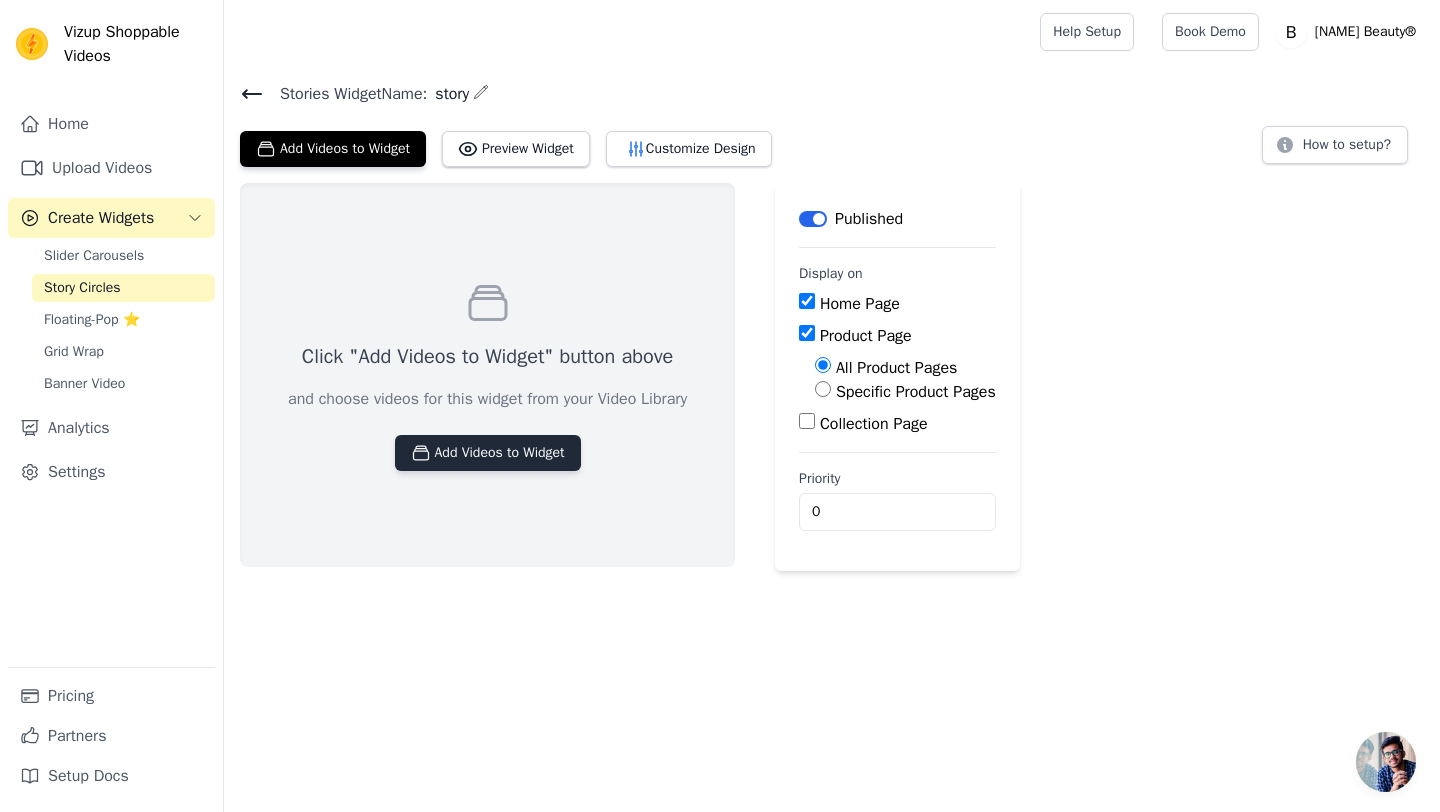 click on "Add Videos to Widget" at bounding box center (488, 453) 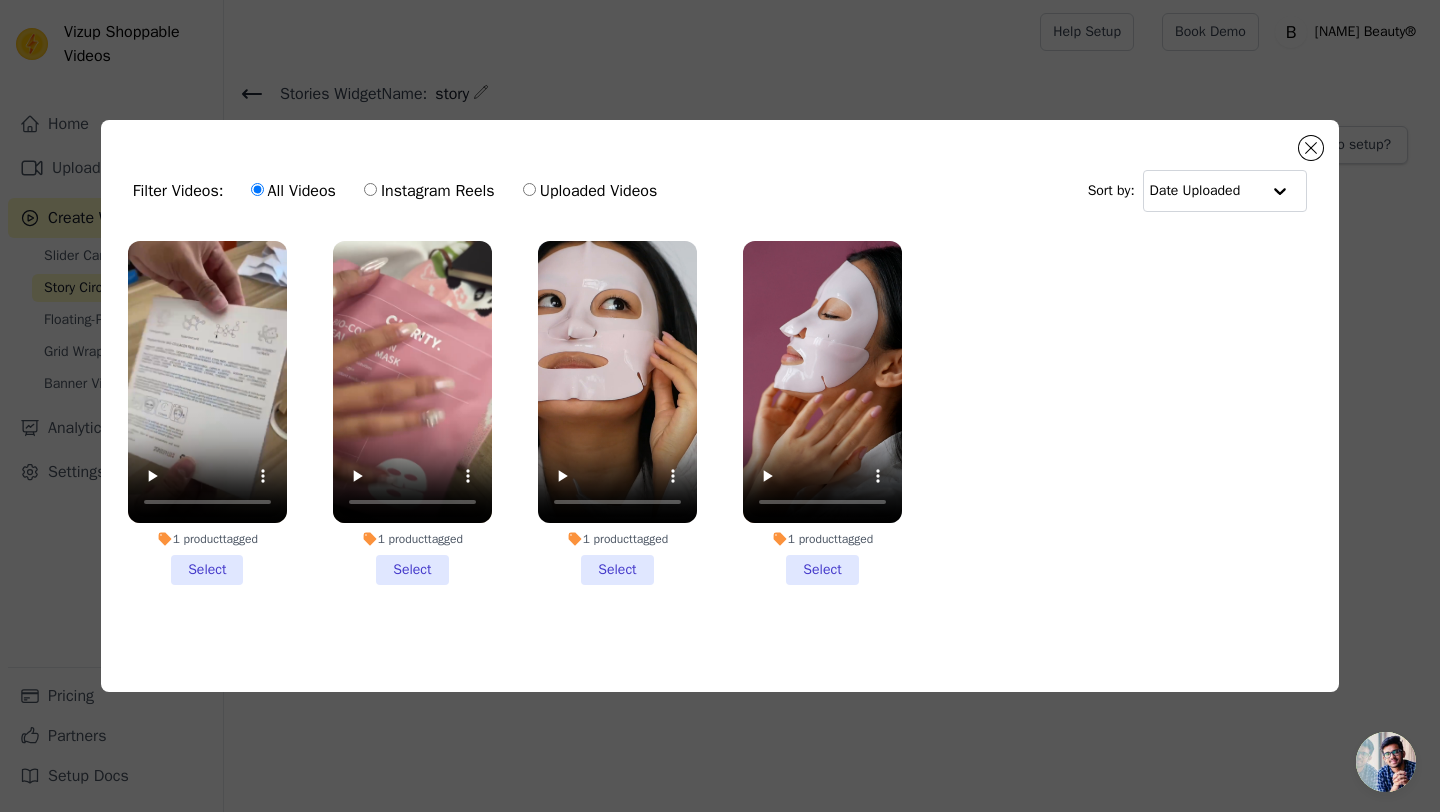 click on "Uploaded Videos" at bounding box center [590, 191] 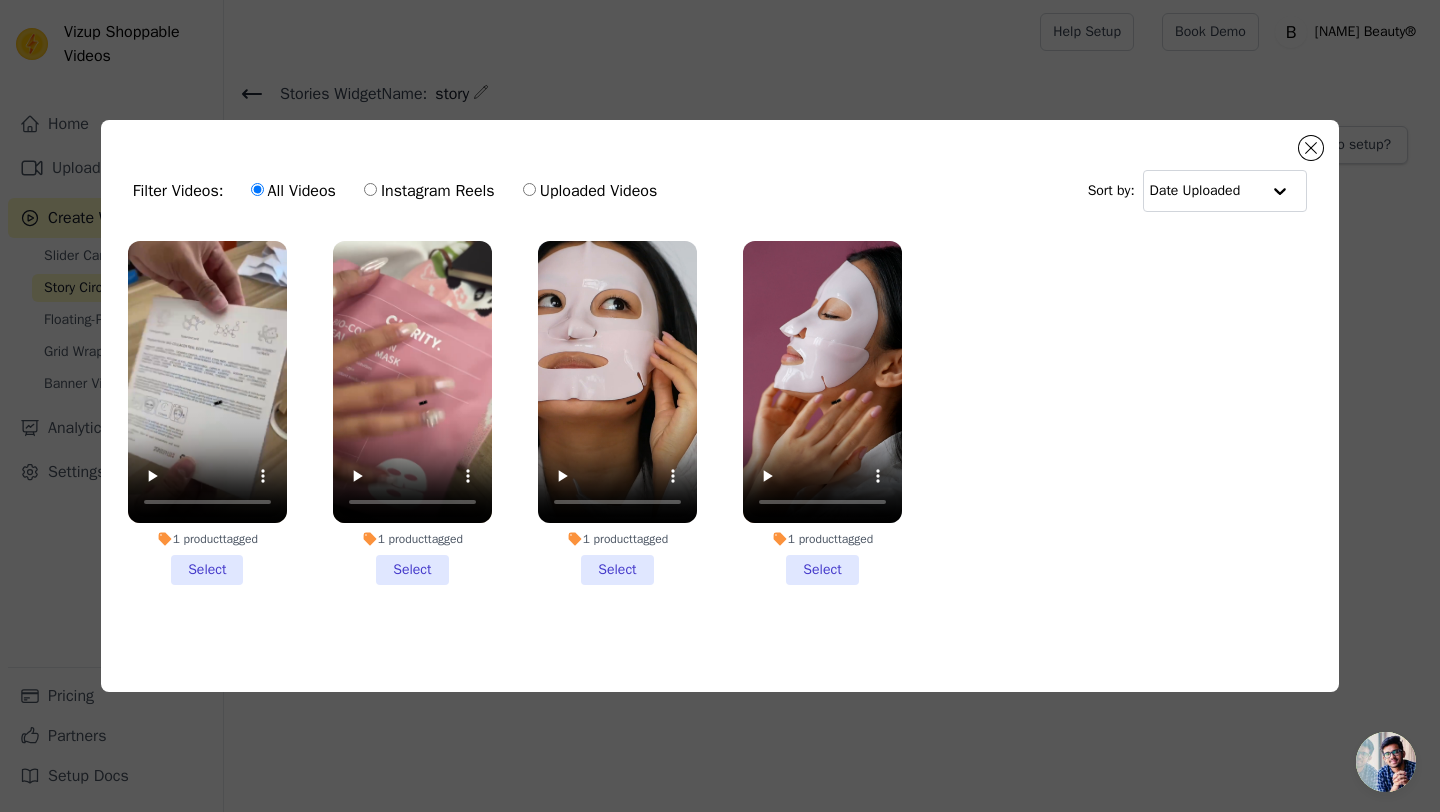 click on "Uploaded Videos" at bounding box center [529, 189] 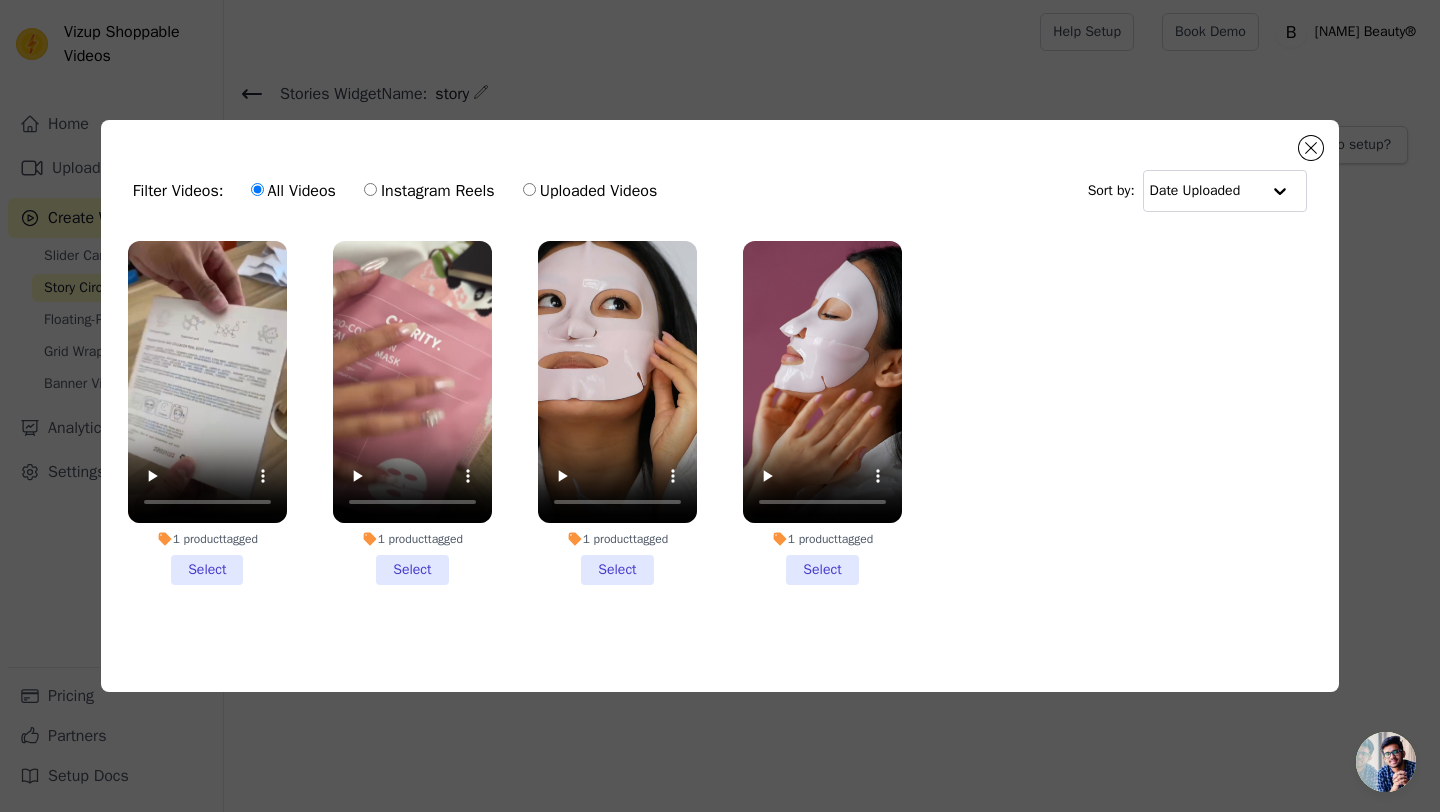 radio on "true" 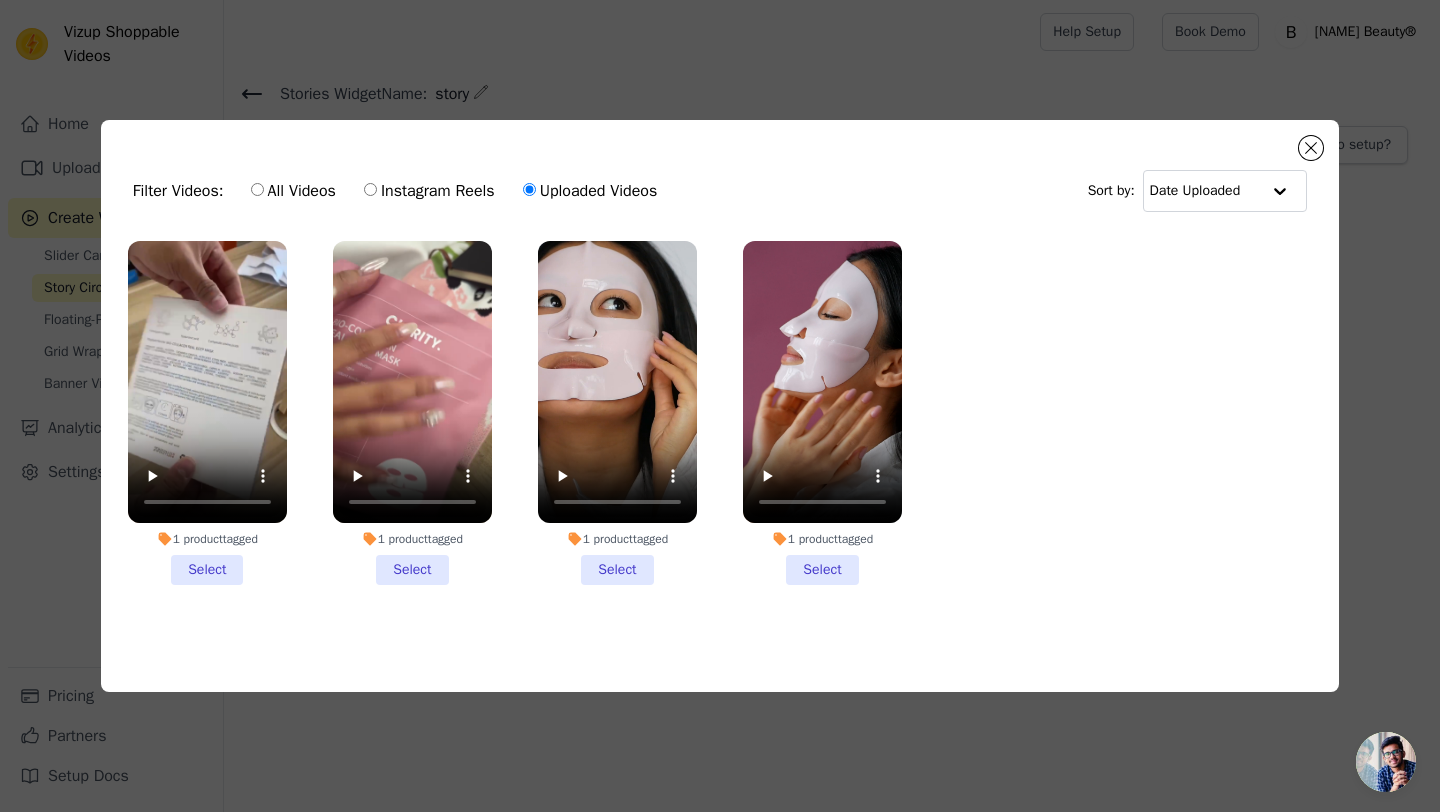 drag, startPoint x: 1011, startPoint y: 422, endPoint x: 1098, endPoint y: 389, distance: 93.04838 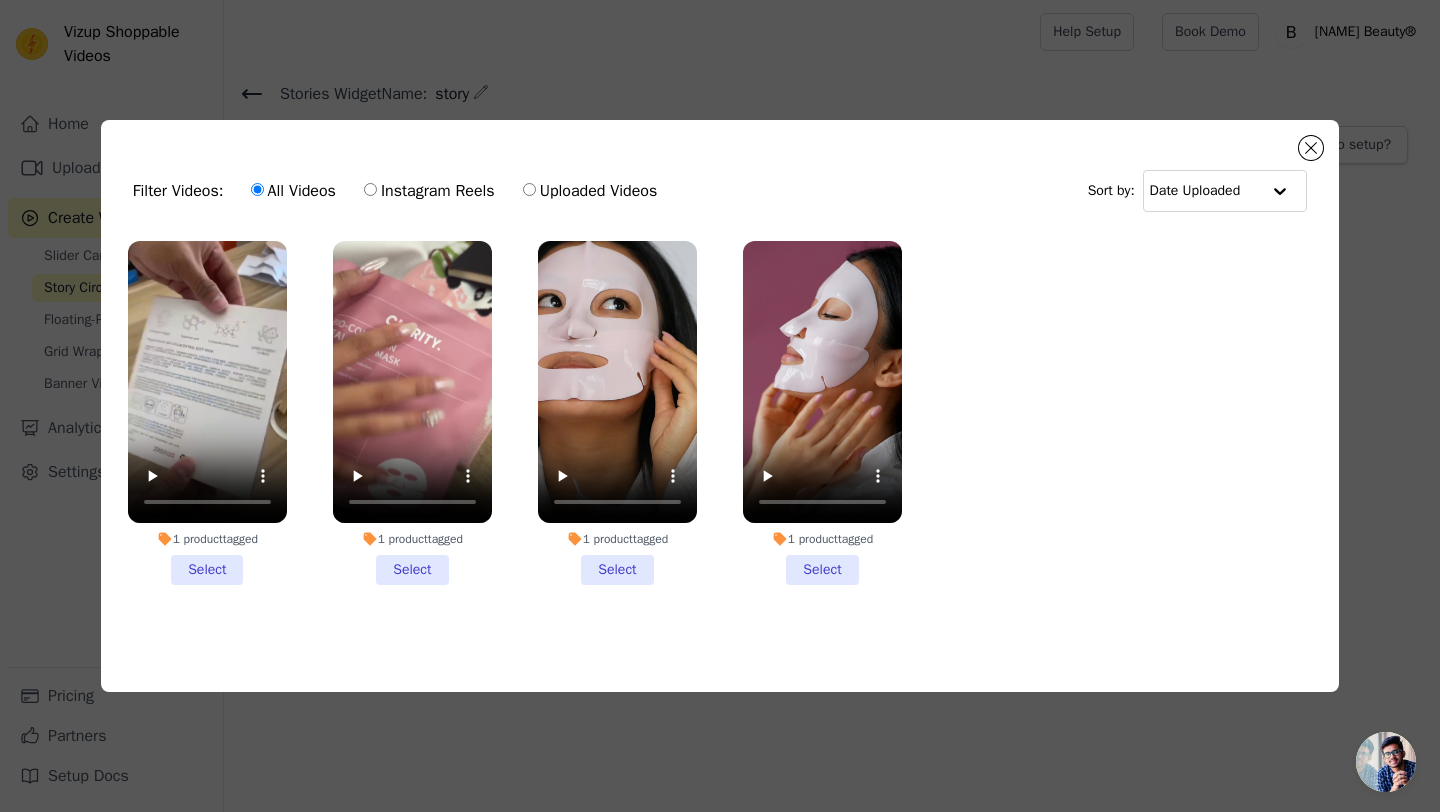 click on "Uploaded Videos" at bounding box center (529, 189) 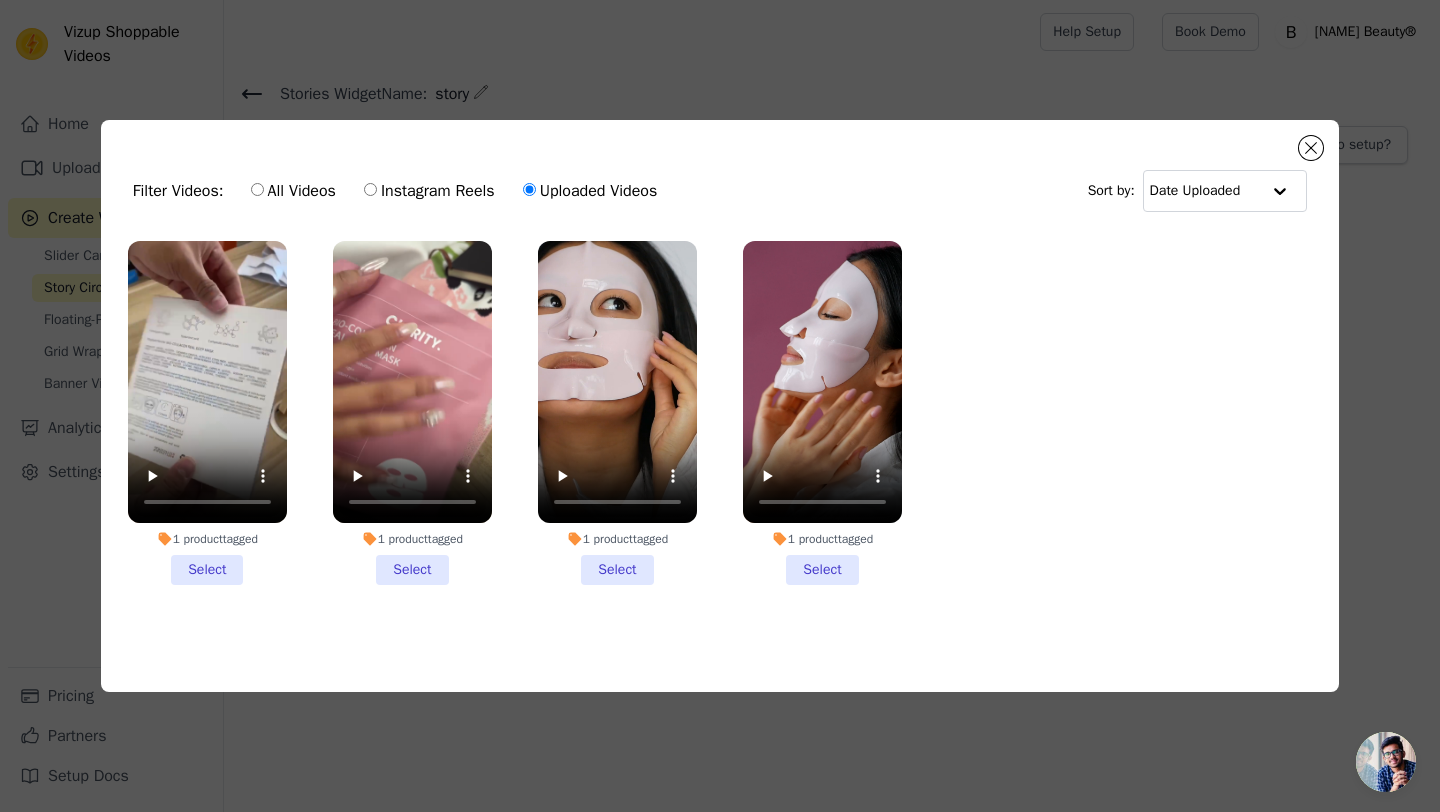 click on "1   product  tagged     Select         1   product  tagged     Select         1   product  tagged     Select         1   product  tagged     Select" at bounding box center (720, 429) 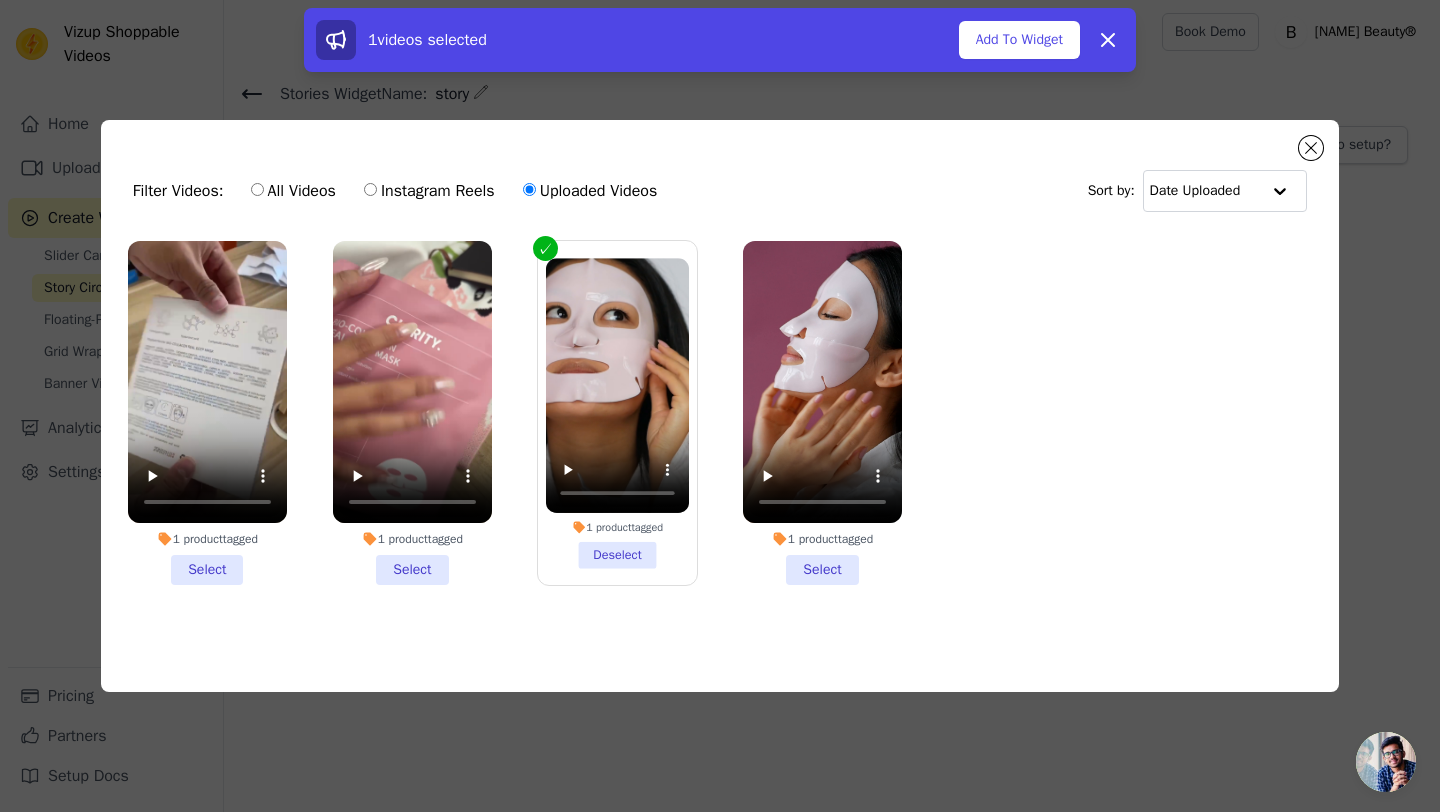 click on "1   product  tagged     Select" at bounding box center [412, 413] 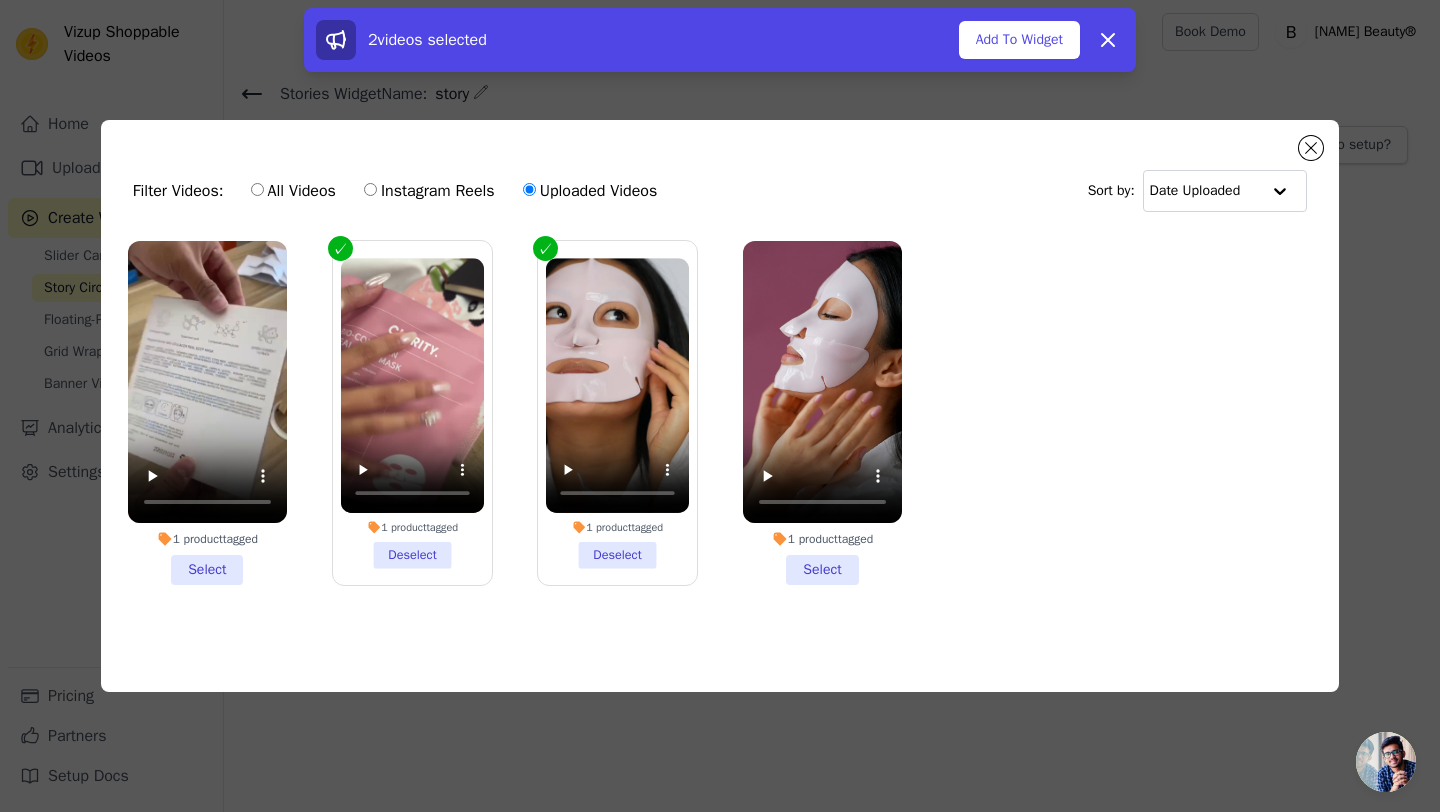 click on "1   product  tagged     Select" at bounding box center (207, 413) 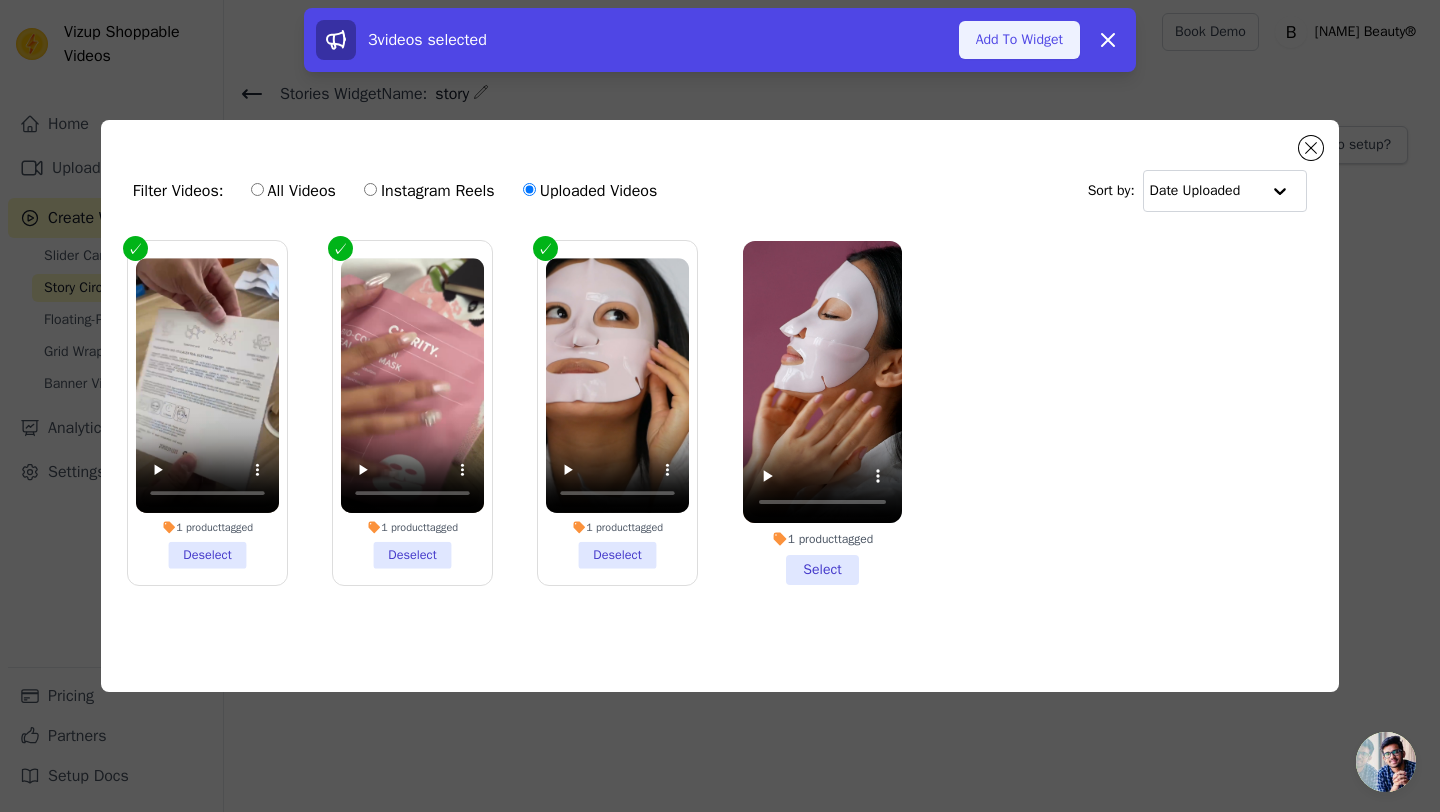 click on "Add To Widget" at bounding box center (1019, 40) 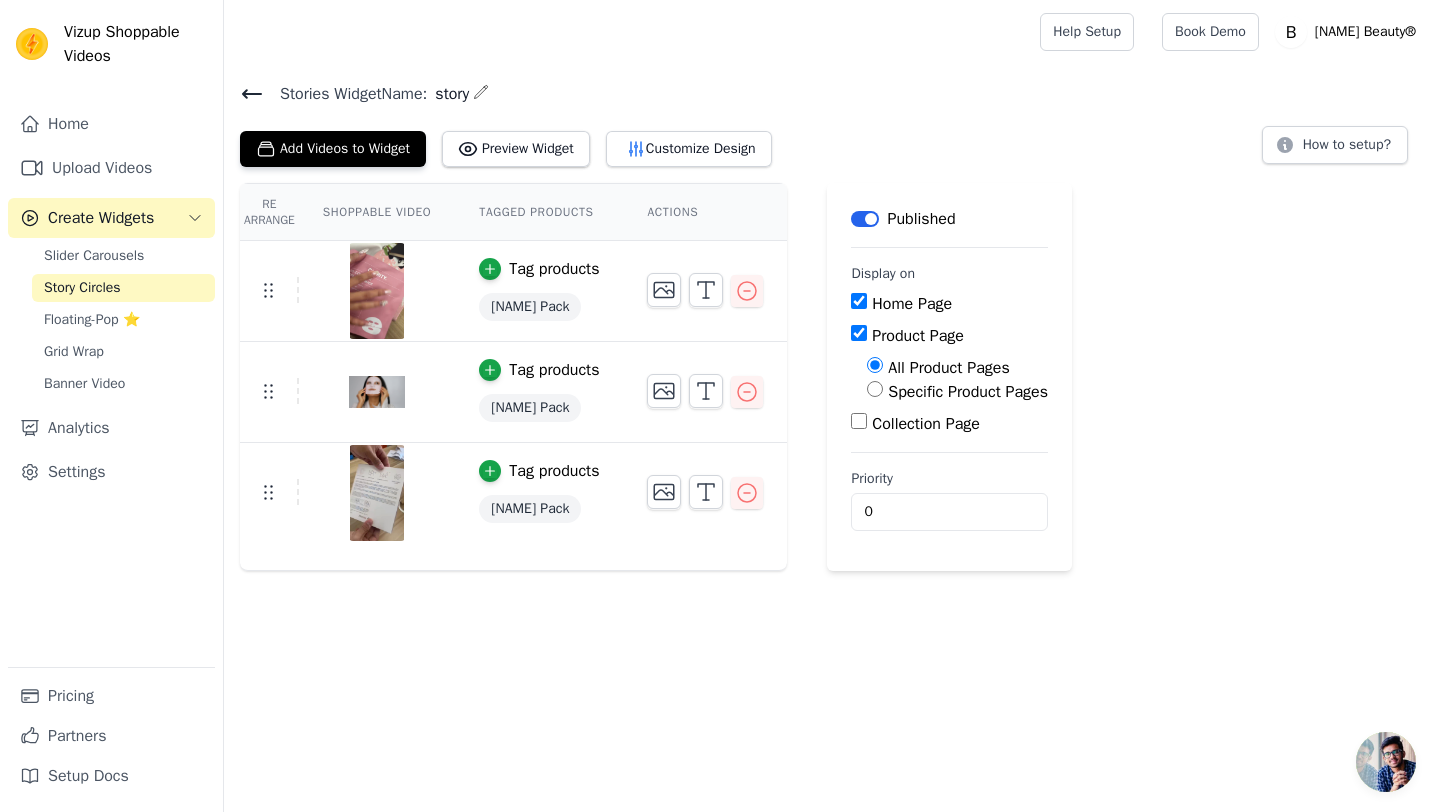 click on "Tagged Products" at bounding box center (539, 212) 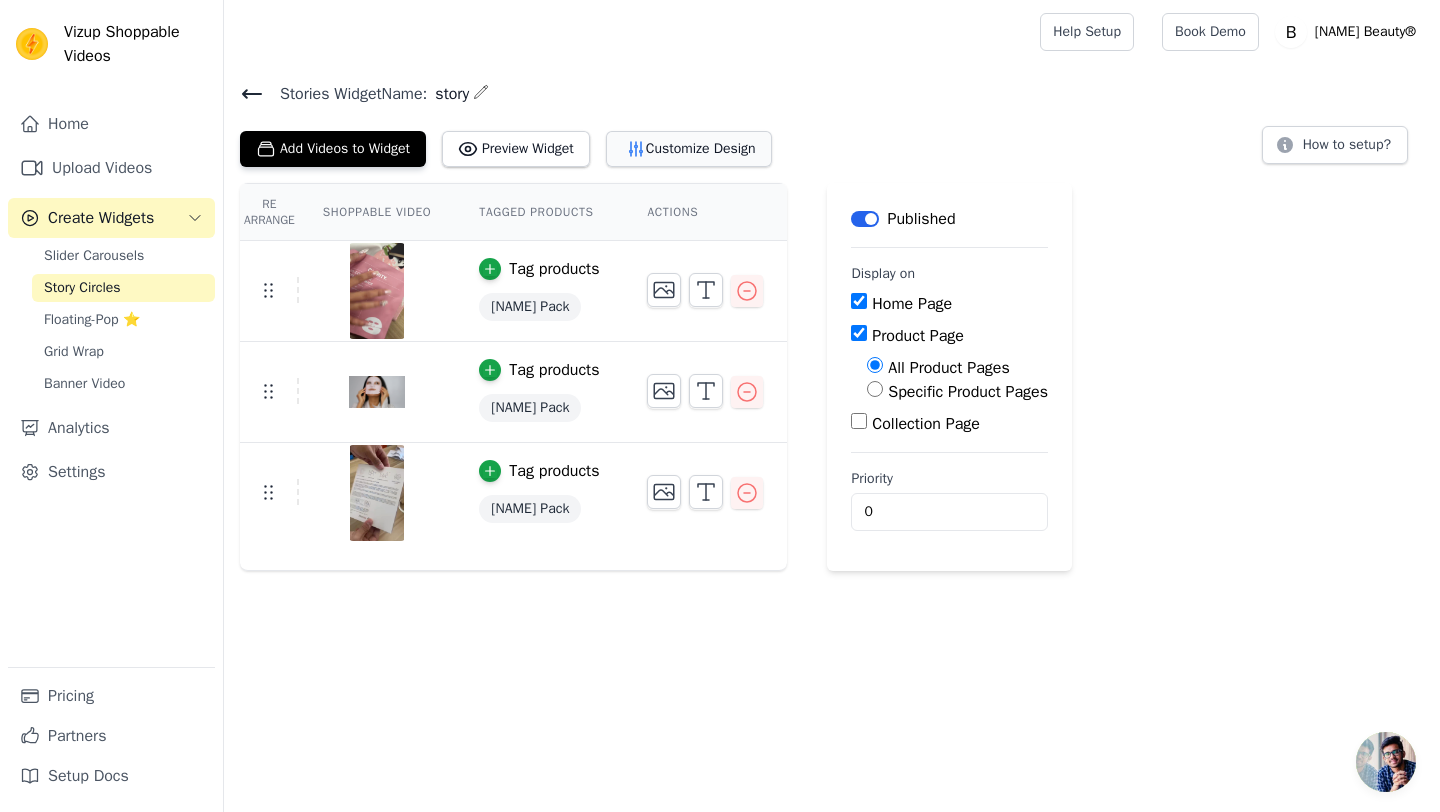 click on "Customize Design" at bounding box center (689, 149) 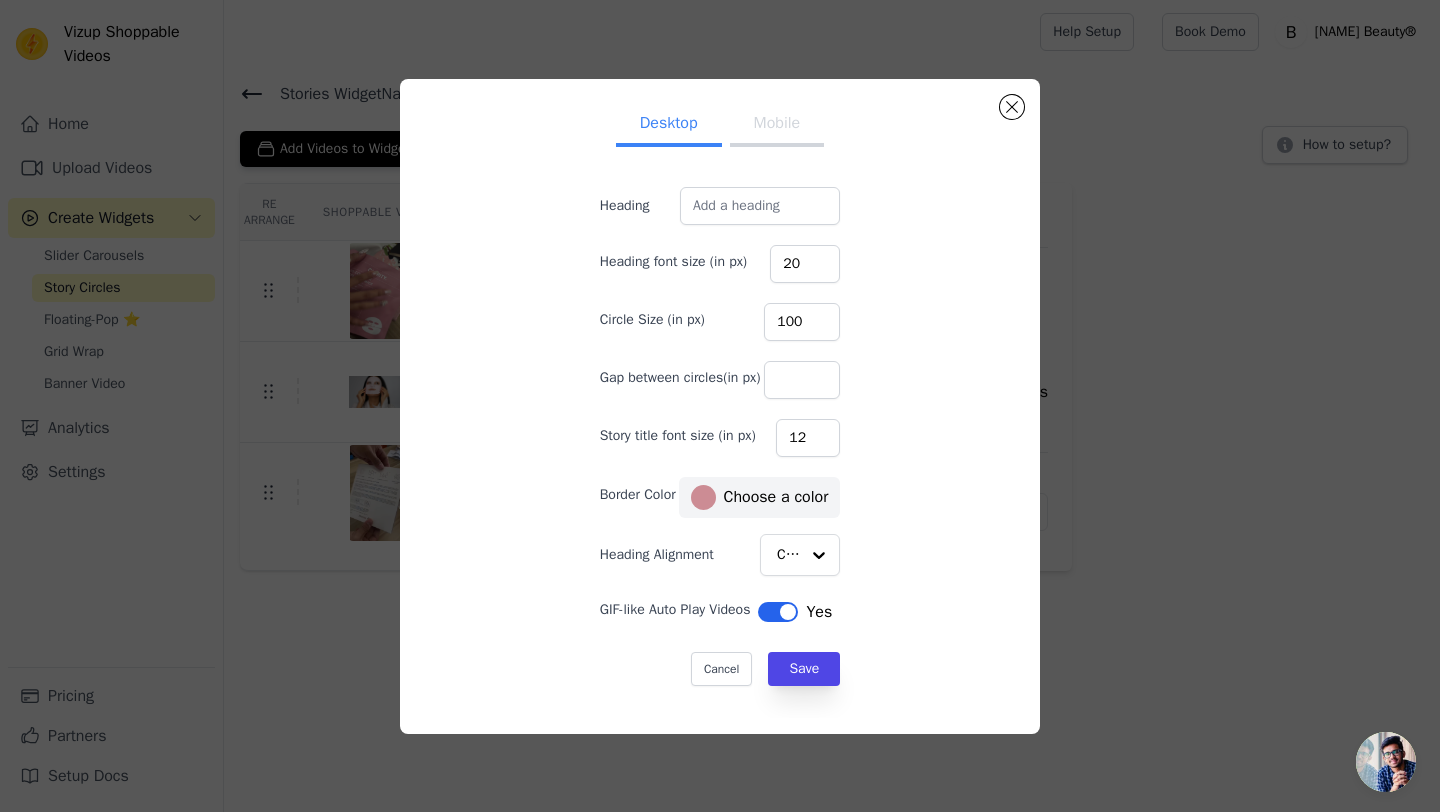 click on "Mobile" at bounding box center [777, 125] 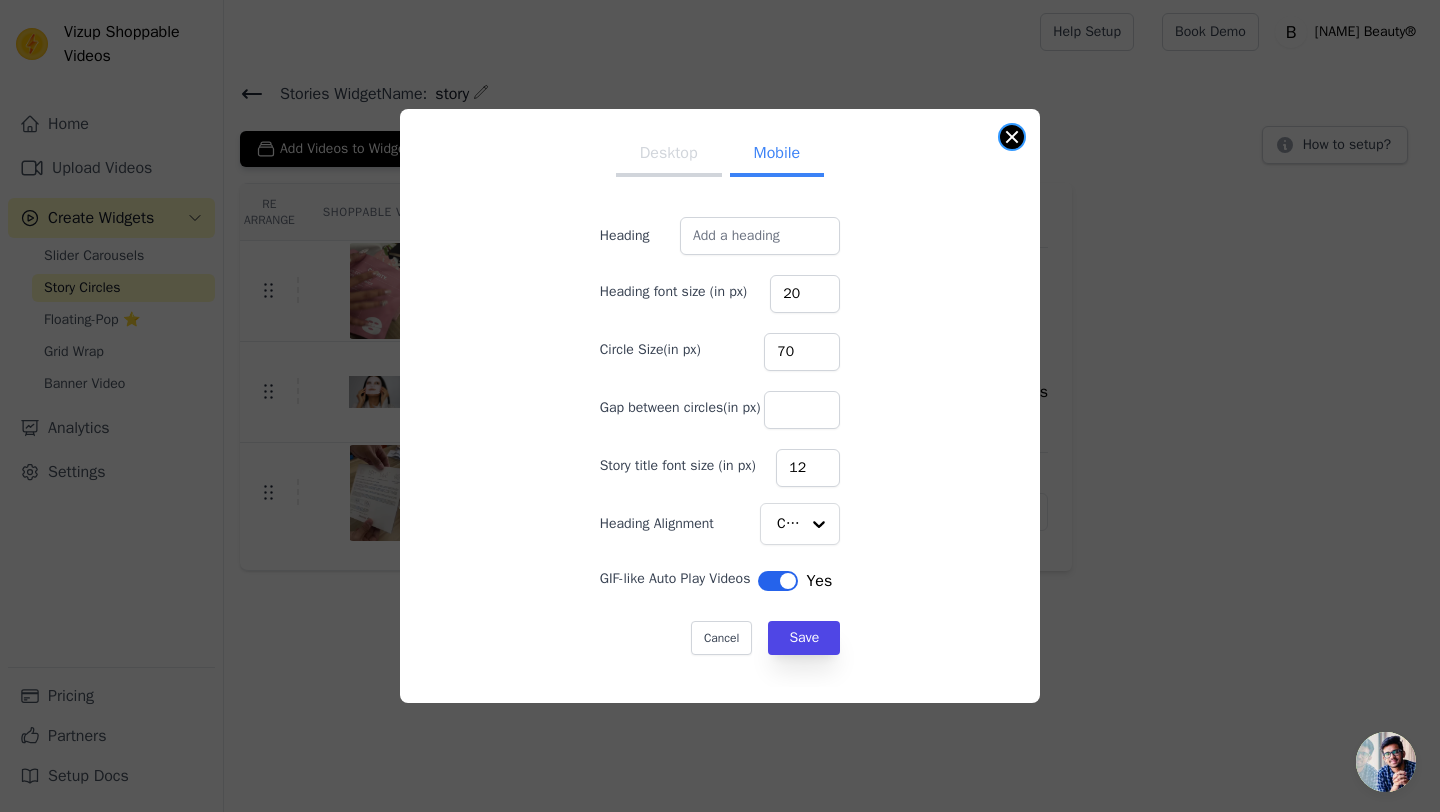 click at bounding box center [1012, 137] 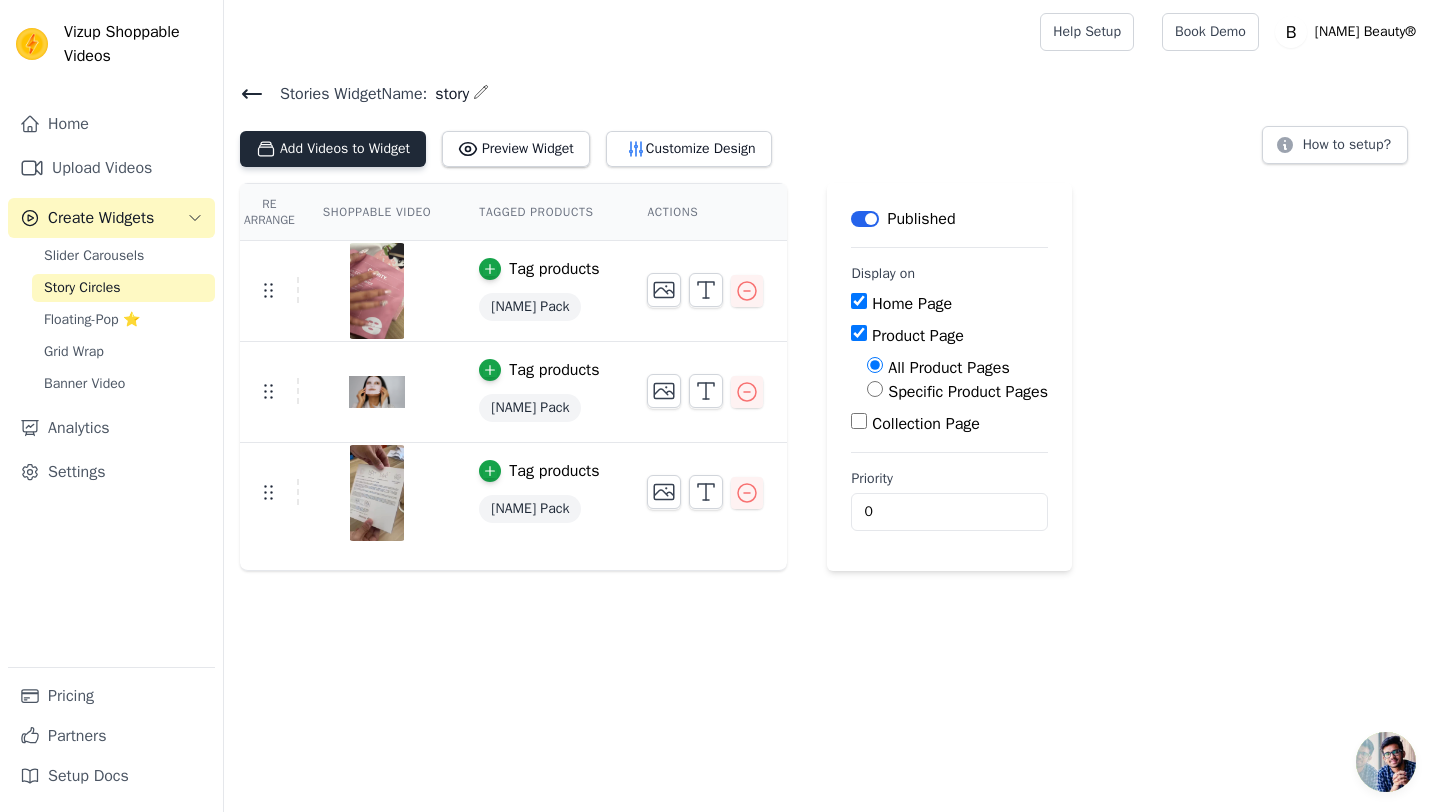 click on "Add Videos to Widget" at bounding box center [333, 149] 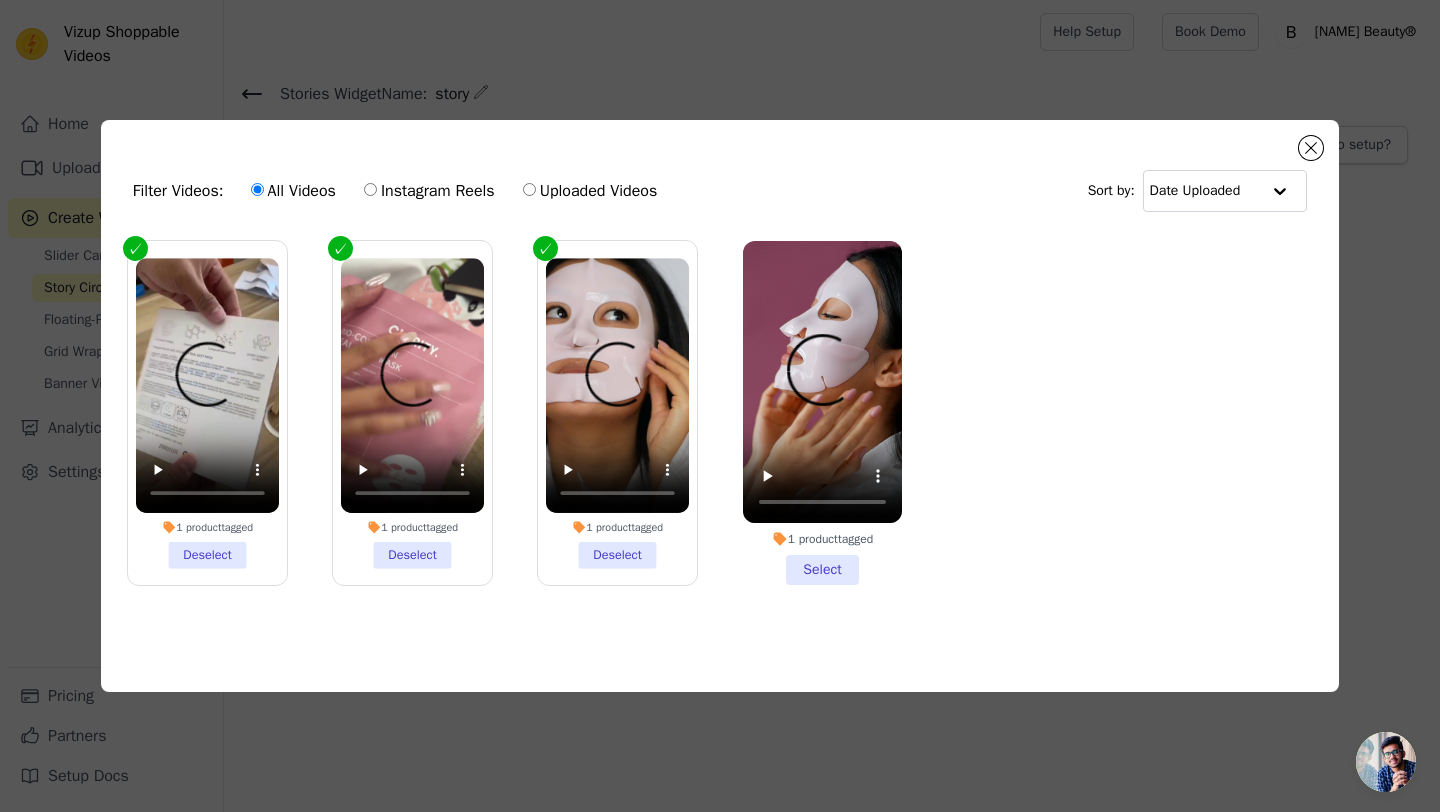 click on "Instagram Reels" at bounding box center [370, 189] 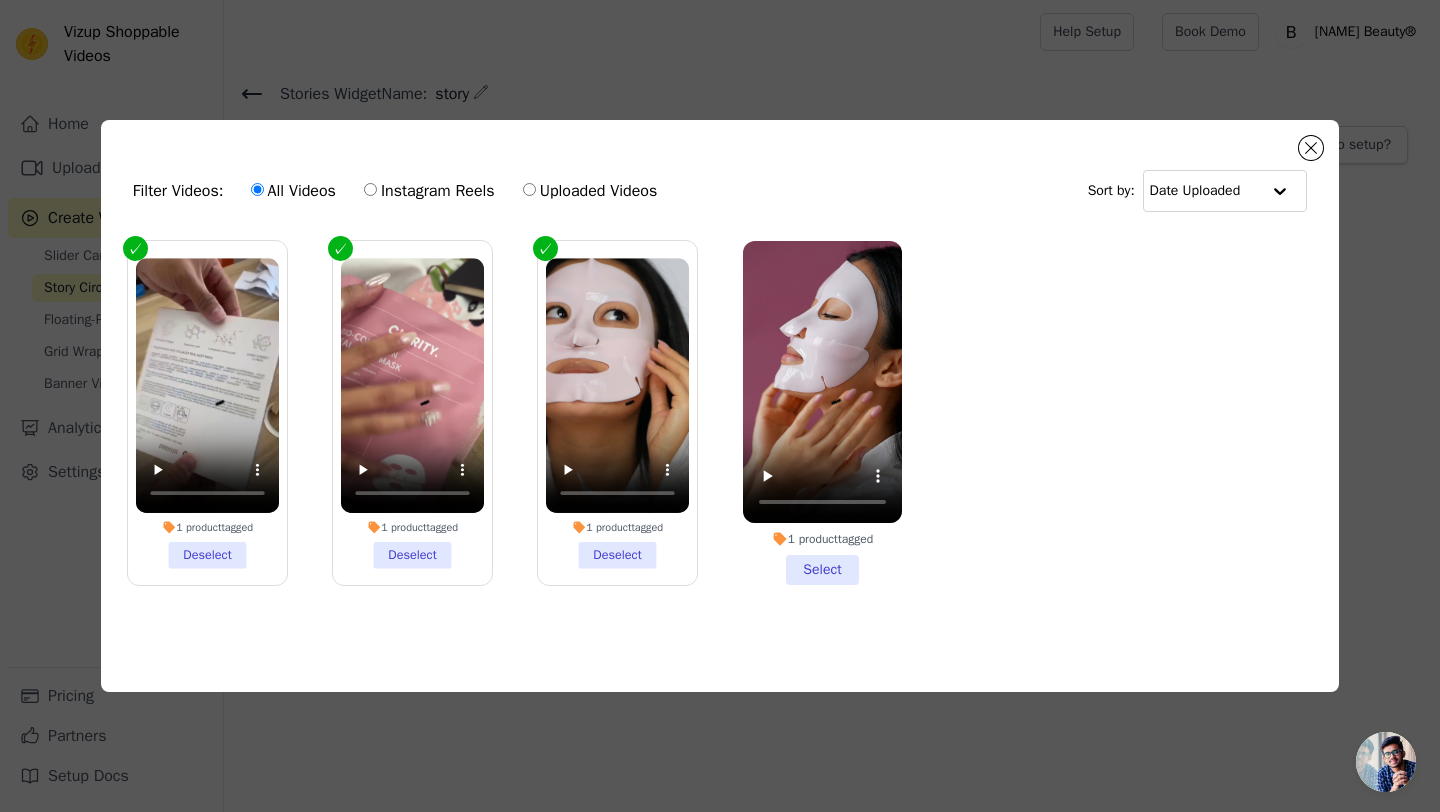 radio on "true" 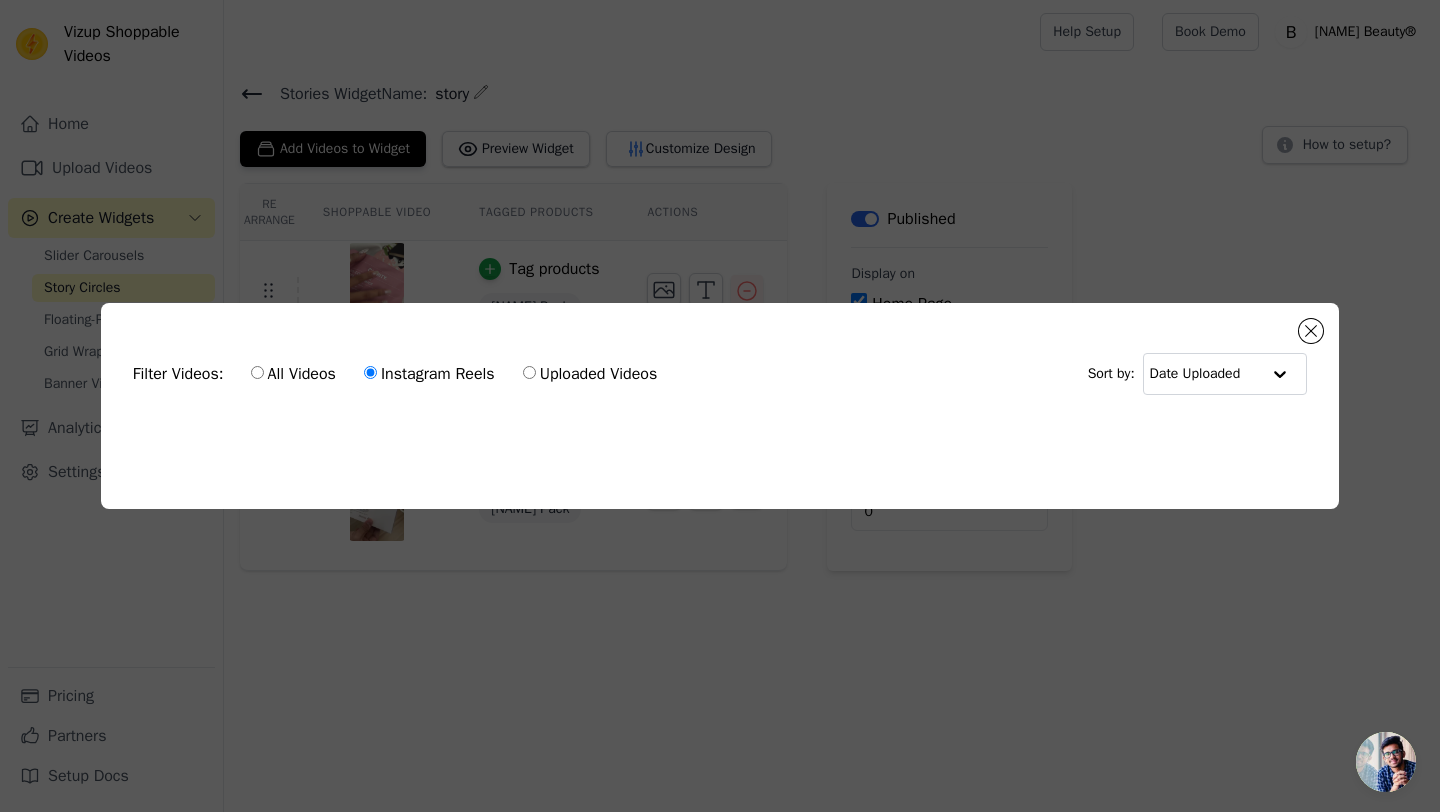 click on "Uploaded Videos" at bounding box center (590, 374) 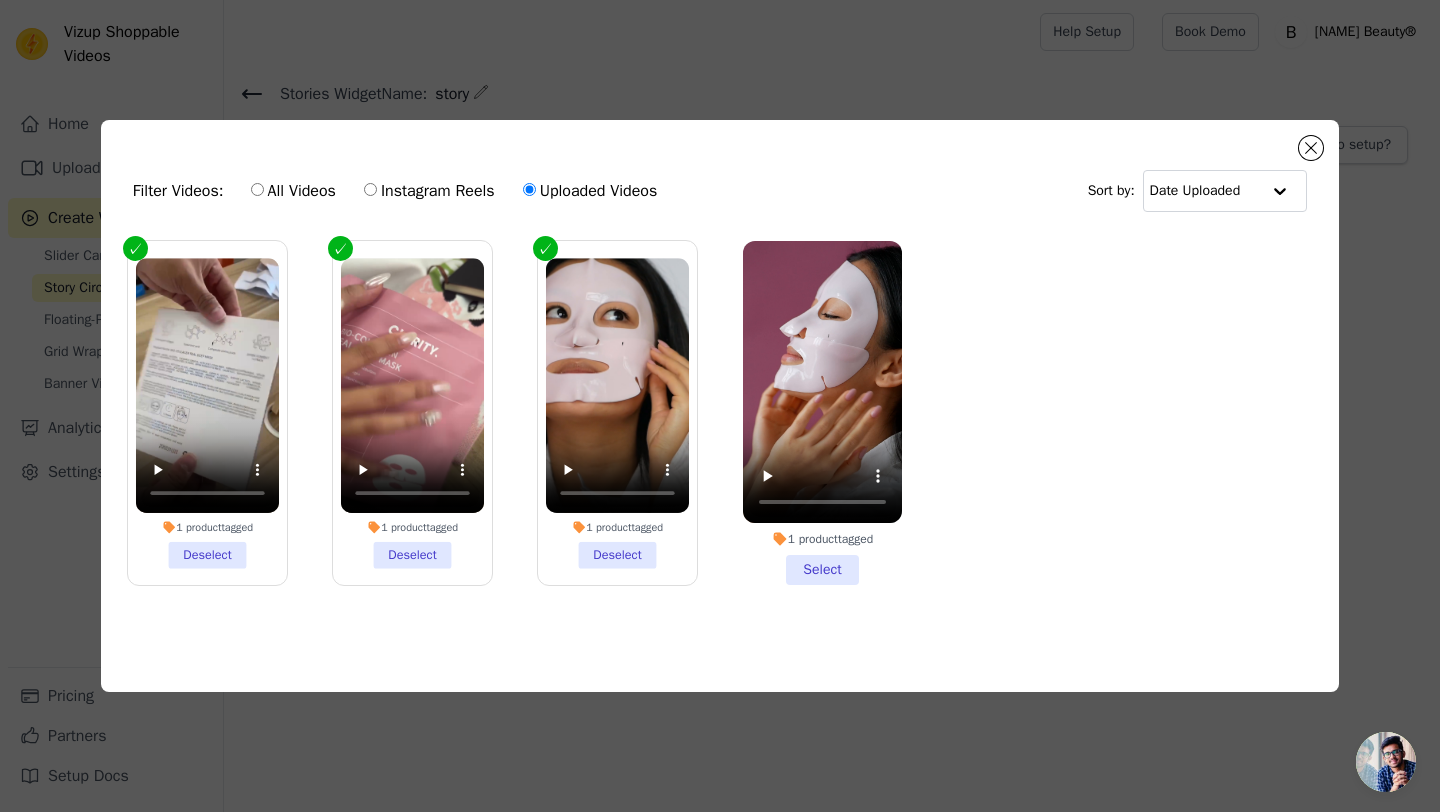 click on "Instagram Reels" at bounding box center [429, 191] 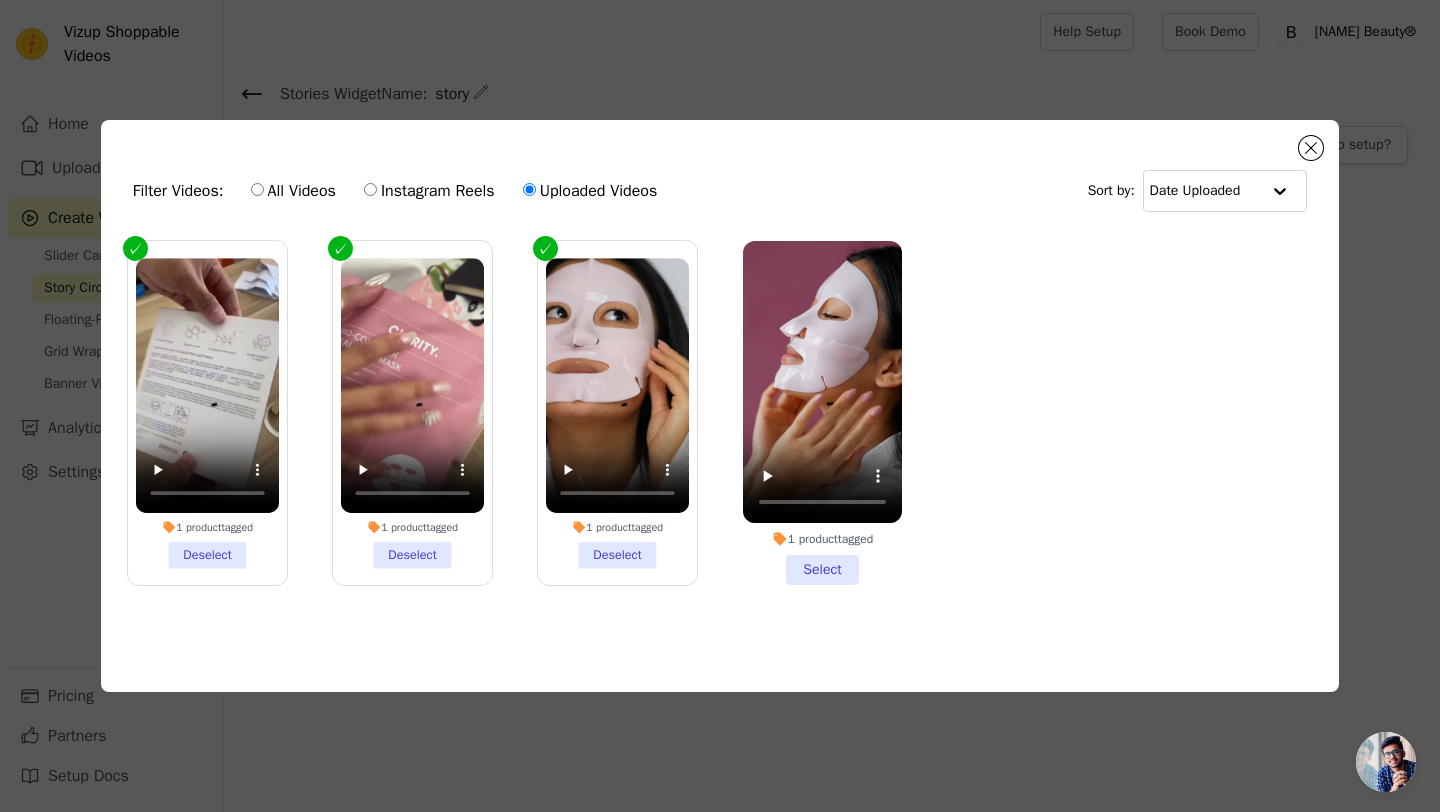 click on "Instagram Reels" at bounding box center [370, 189] 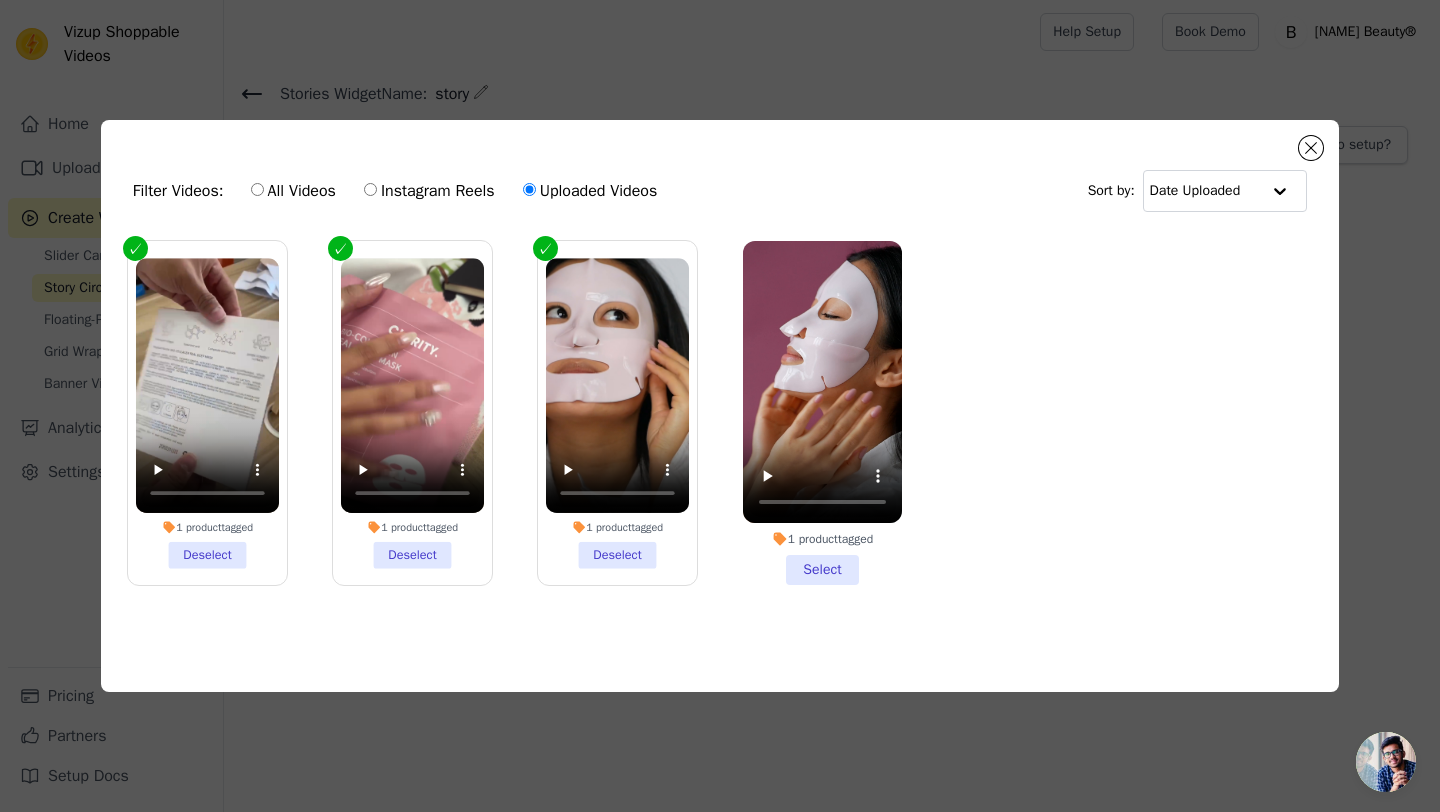 radio on "true" 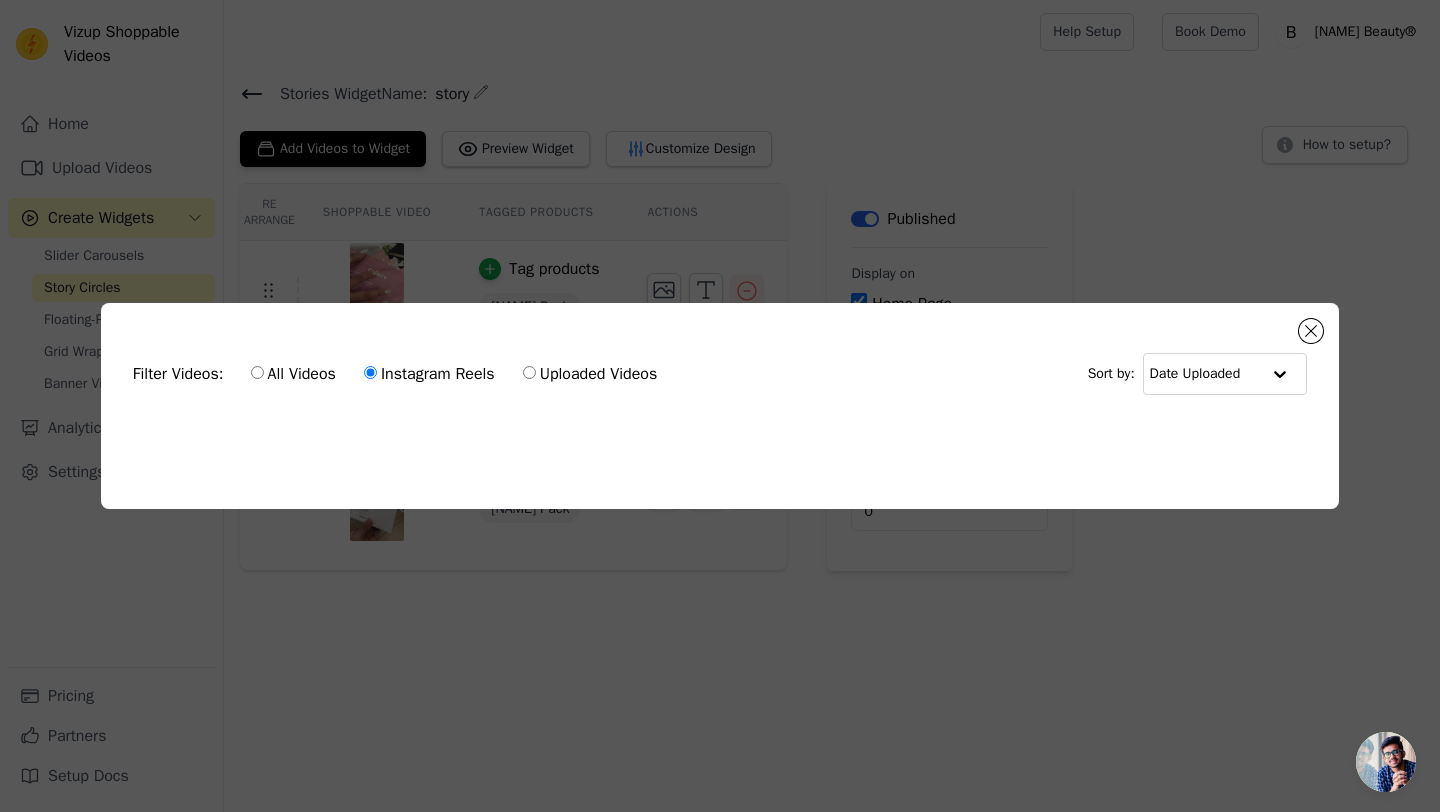 click on "All Videos" at bounding box center [293, 374] 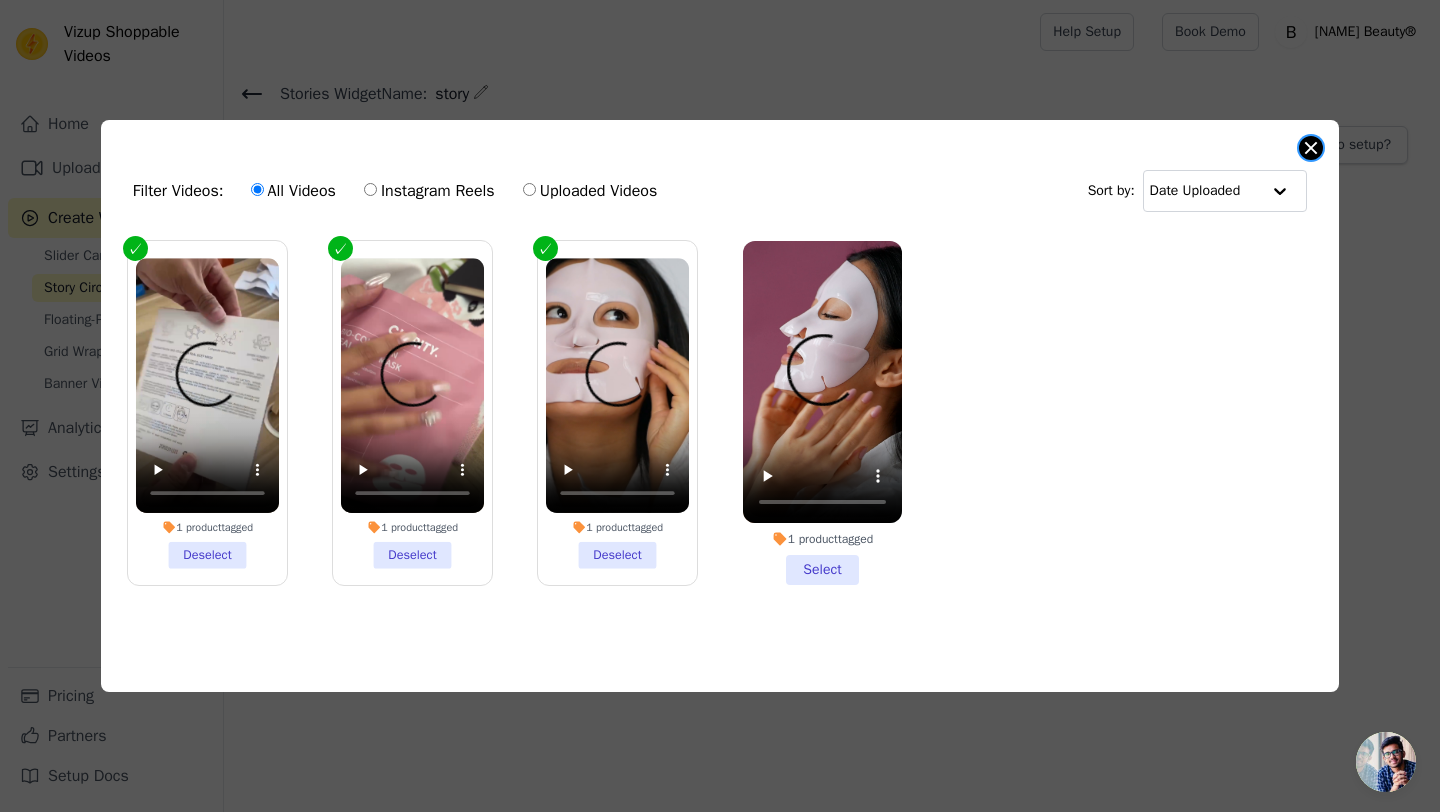 click at bounding box center (1311, 148) 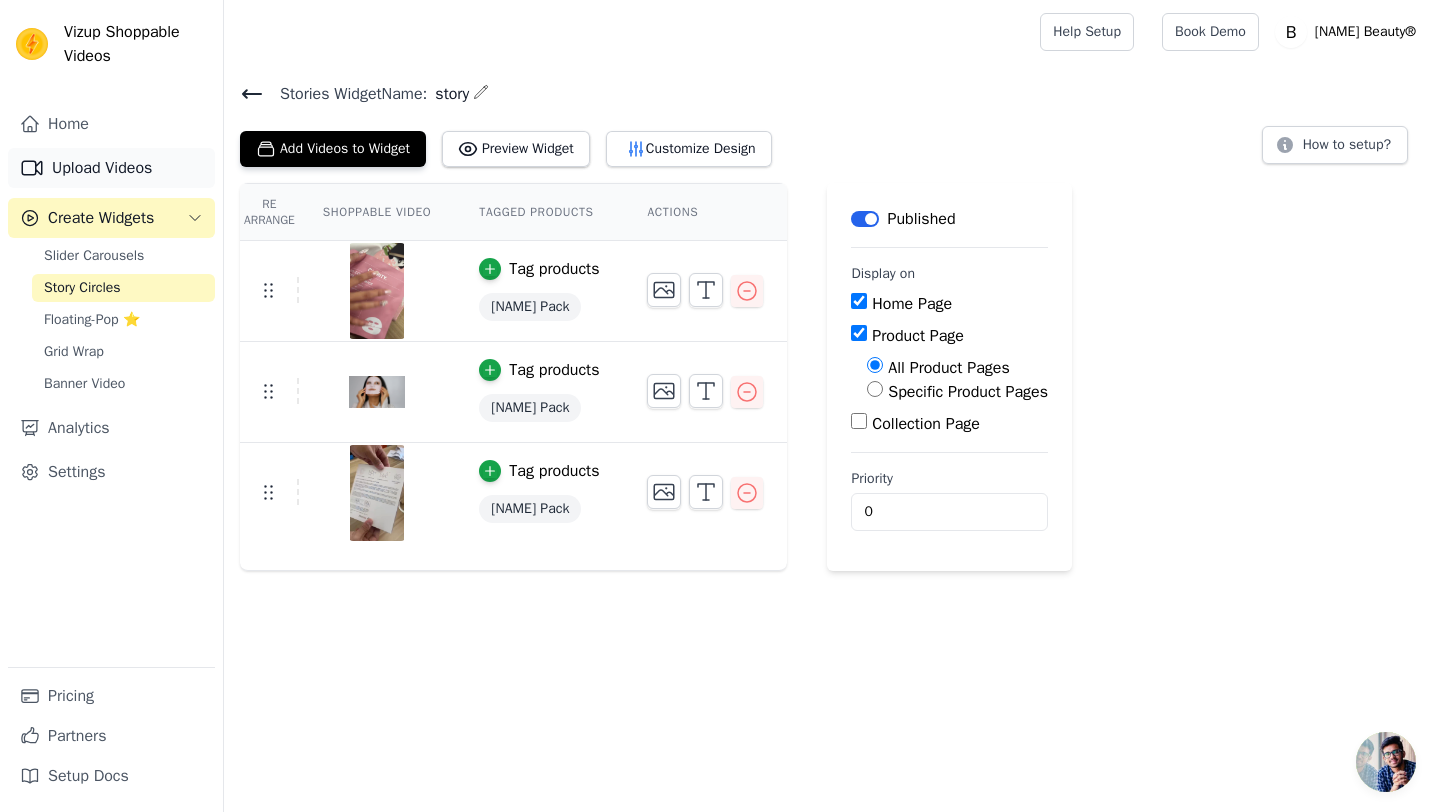 click on "Upload Videos" at bounding box center [111, 168] 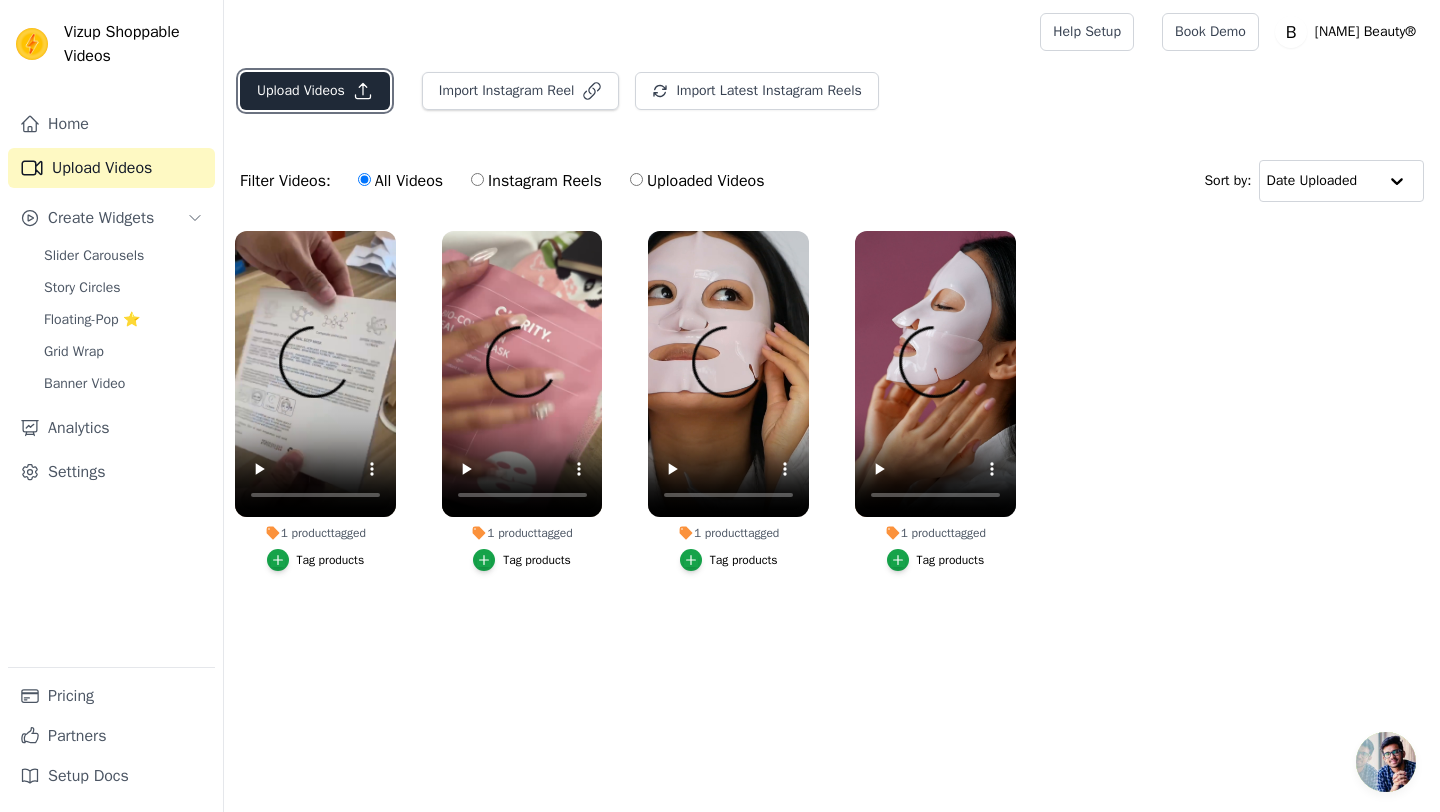click on "Upload Videos" at bounding box center (315, 91) 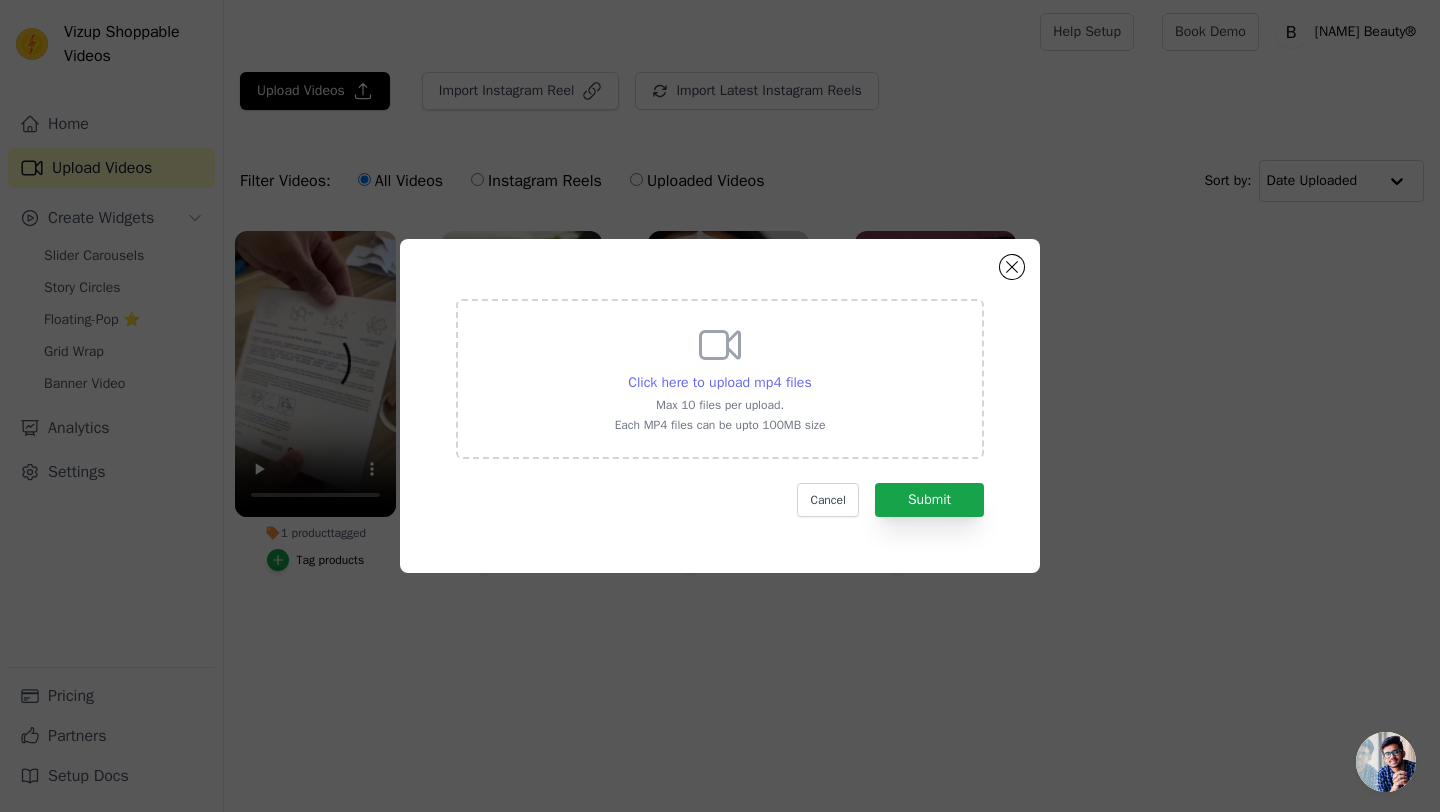 click on "Click here to upload mp4 files" at bounding box center [719, 382] 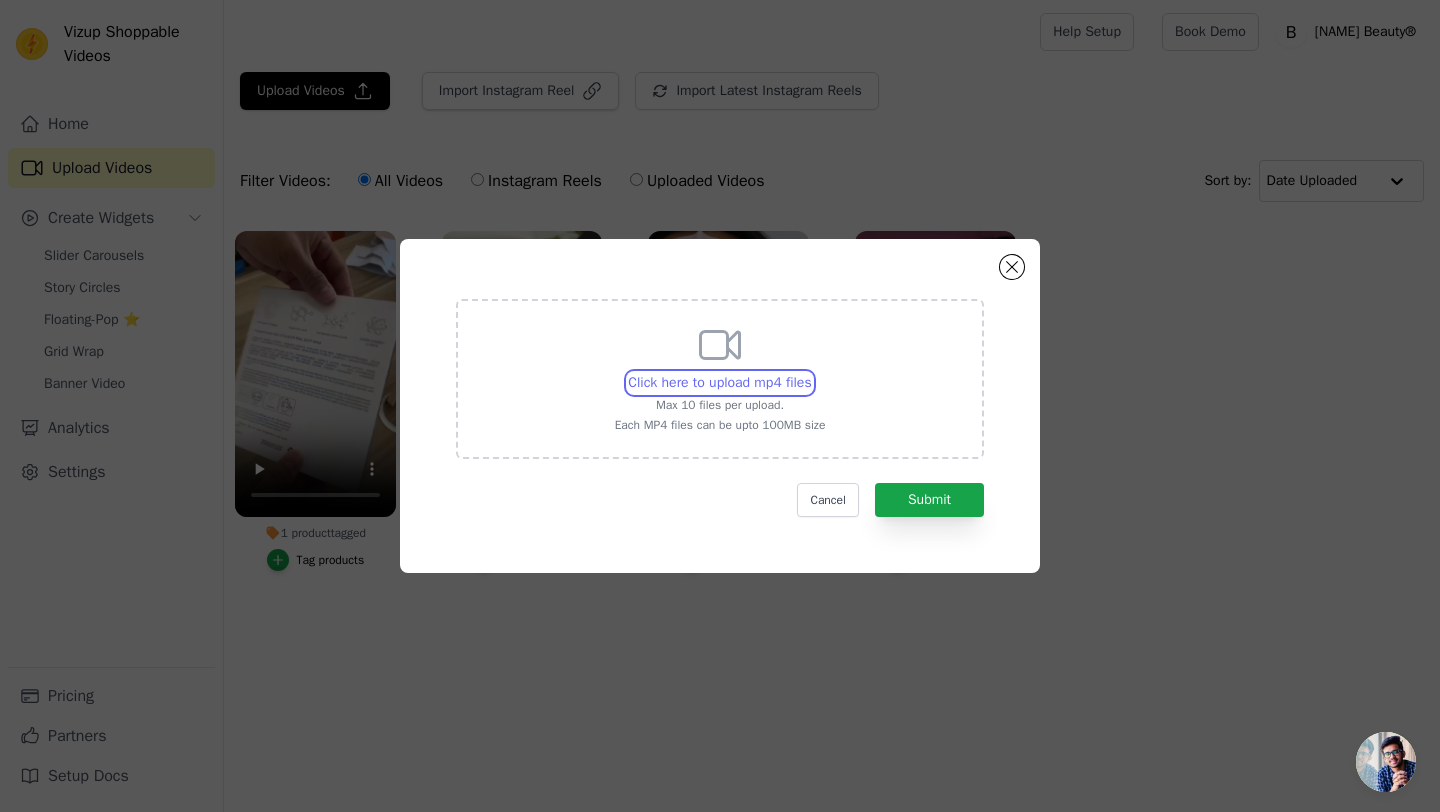 click on "Click here to upload mp4 files     Max 10 files per upload.   Each MP4 files can be upto 100MB size" at bounding box center (811, 372) 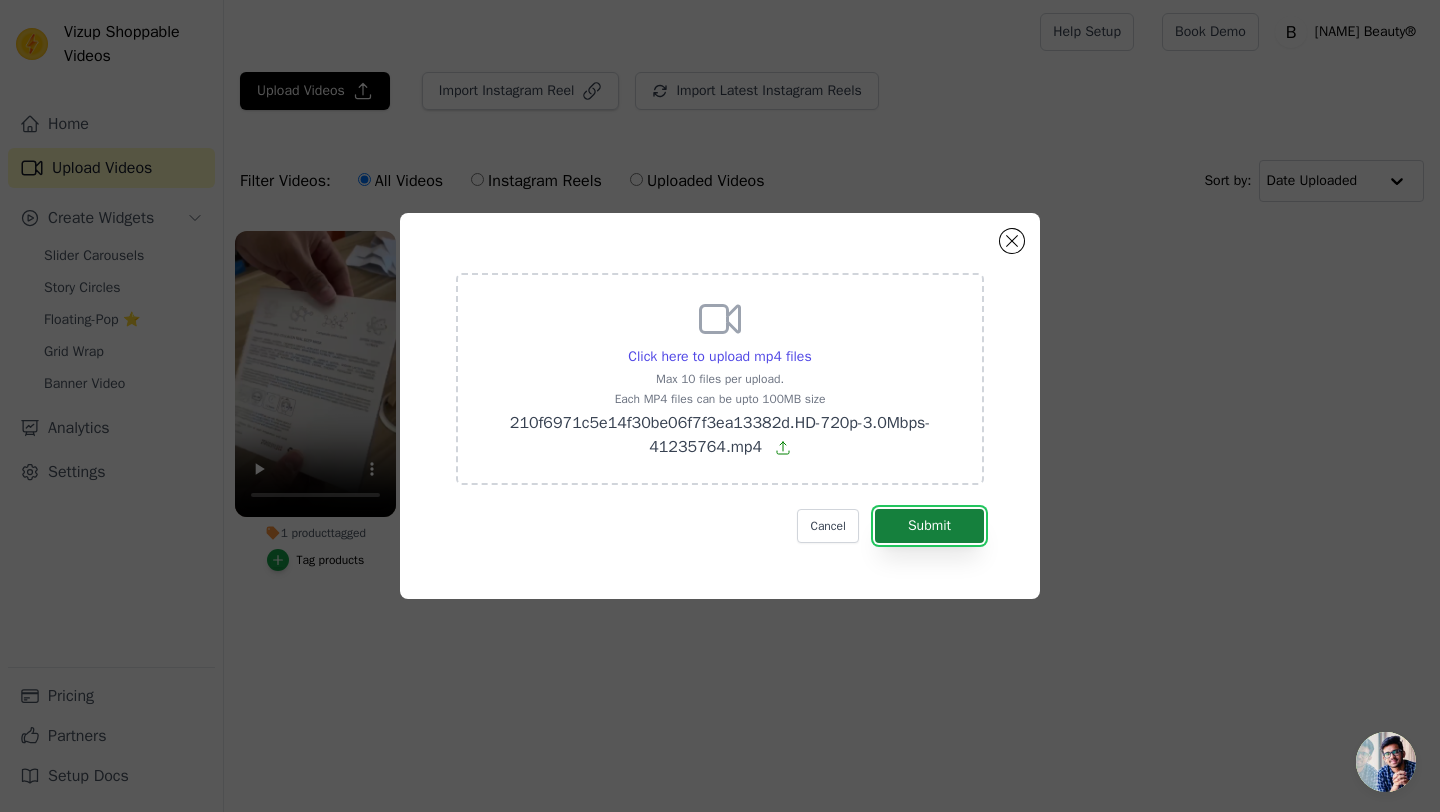click on "Submit" at bounding box center [929, 526] 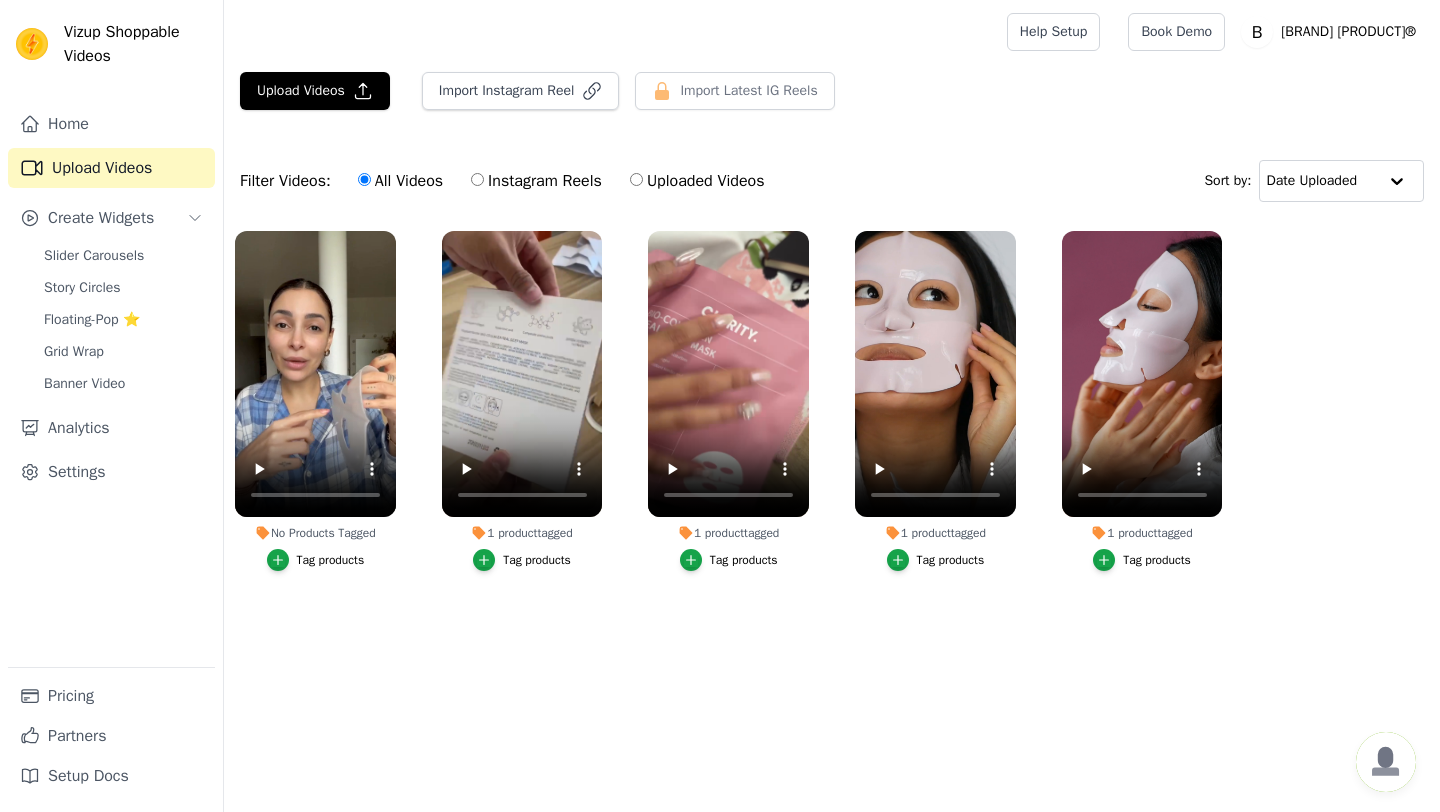 scroll, scrollTop: 0, scrollLeft: 0, axis: both 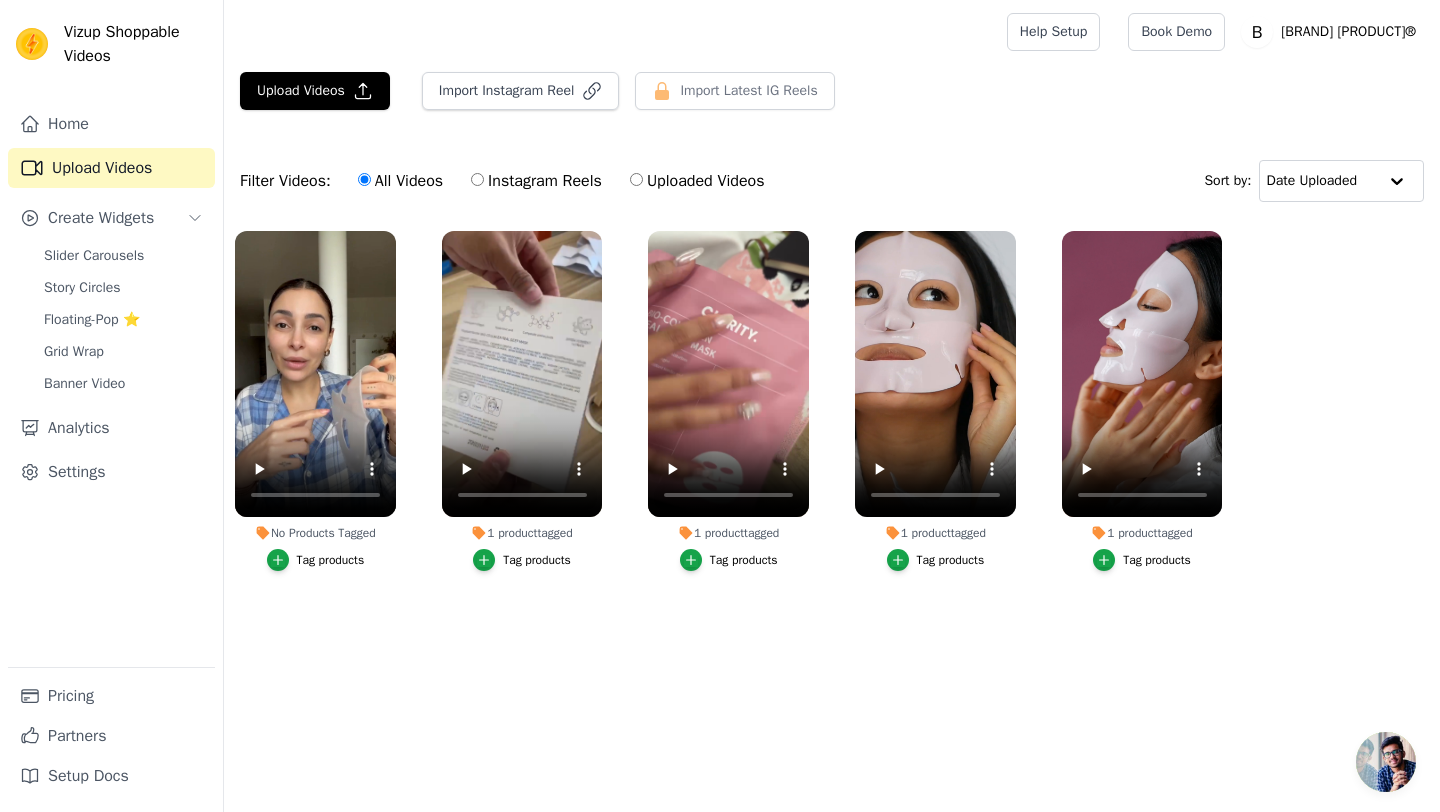 click on "Tag products" at bounding box center [331, 560] 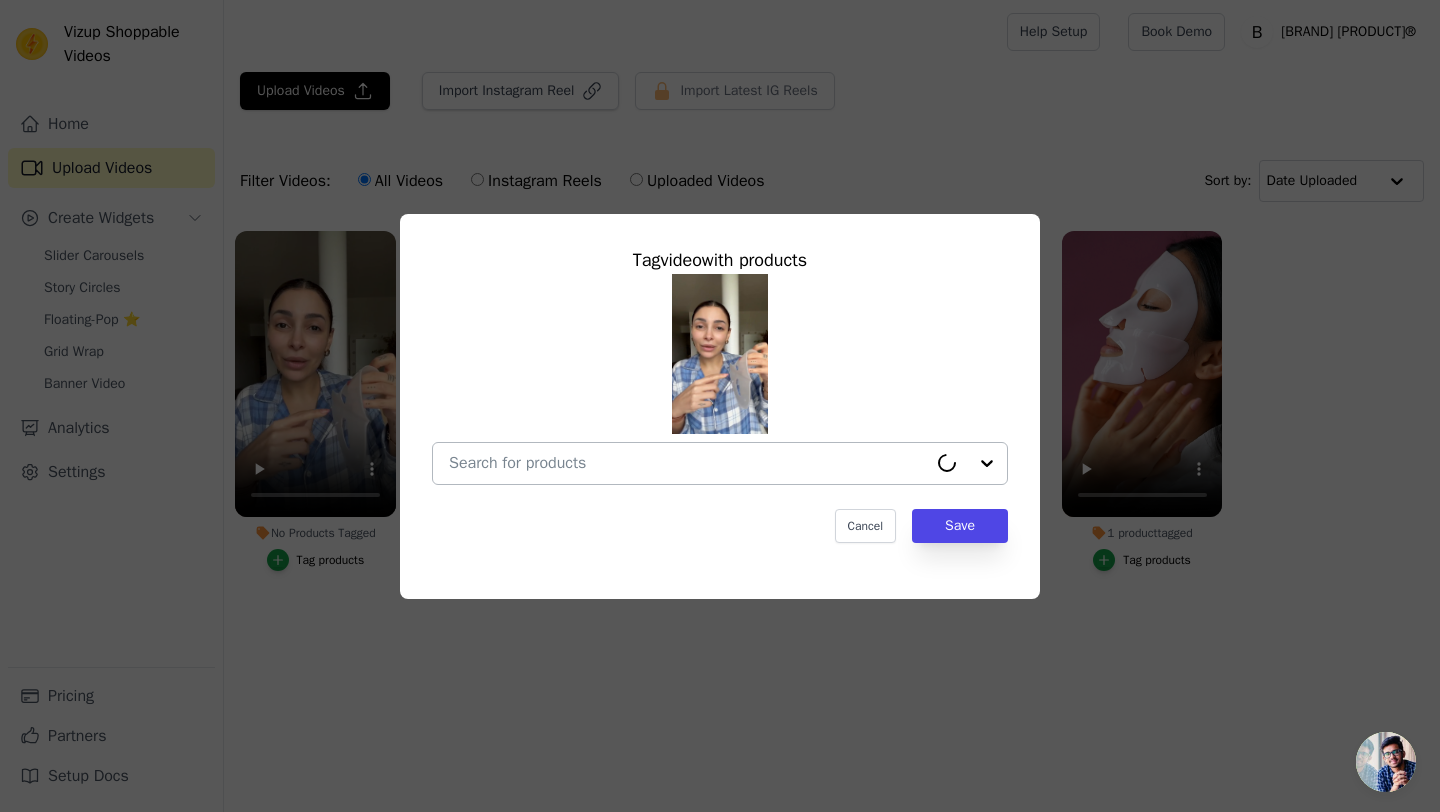 click on "No Products Tagged     Tag  video  with products                         Cancel   Save     Tag products" at bounding box center (688, 463) 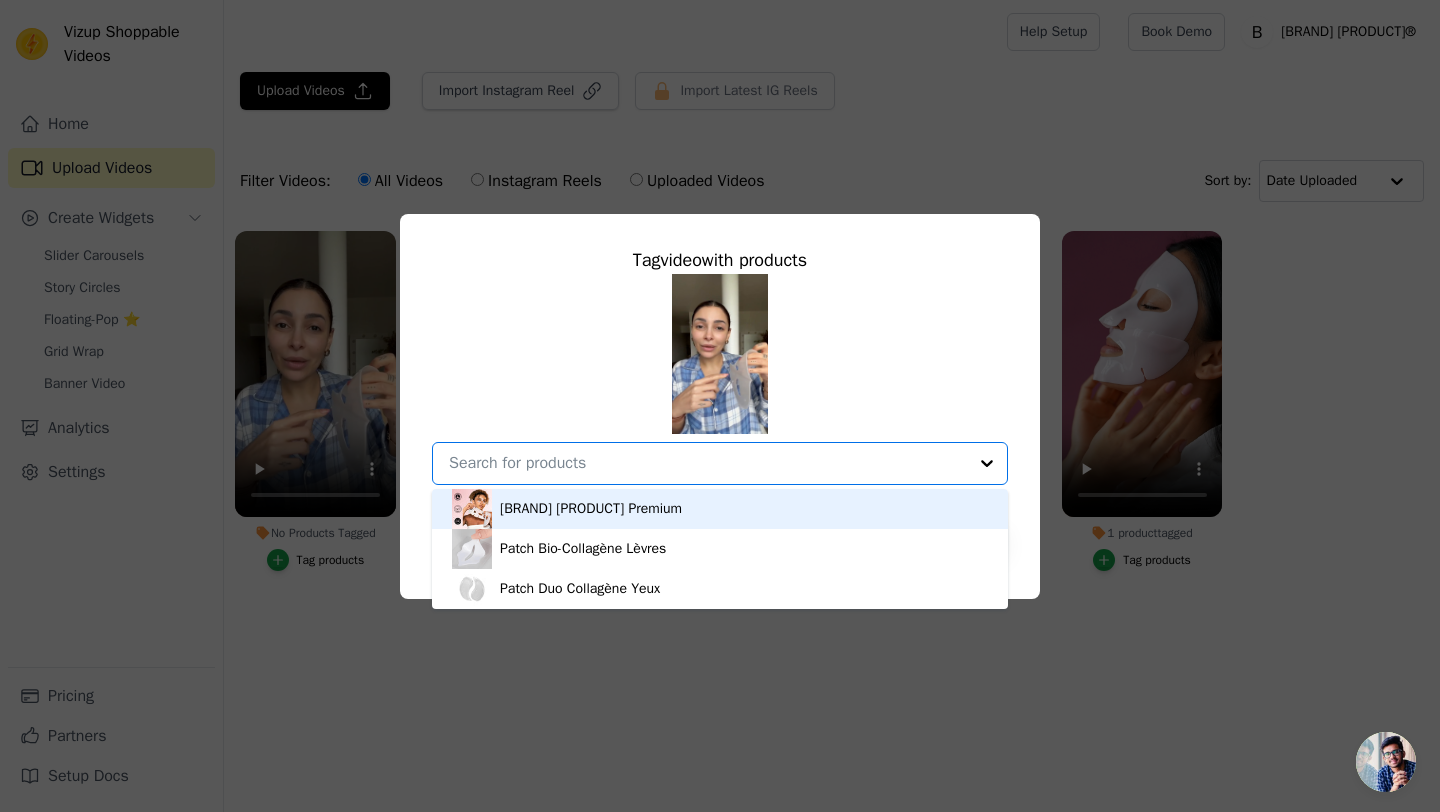 click on "[BRAND] [PRODUCT] Premium" at bounding box center (591, 509) 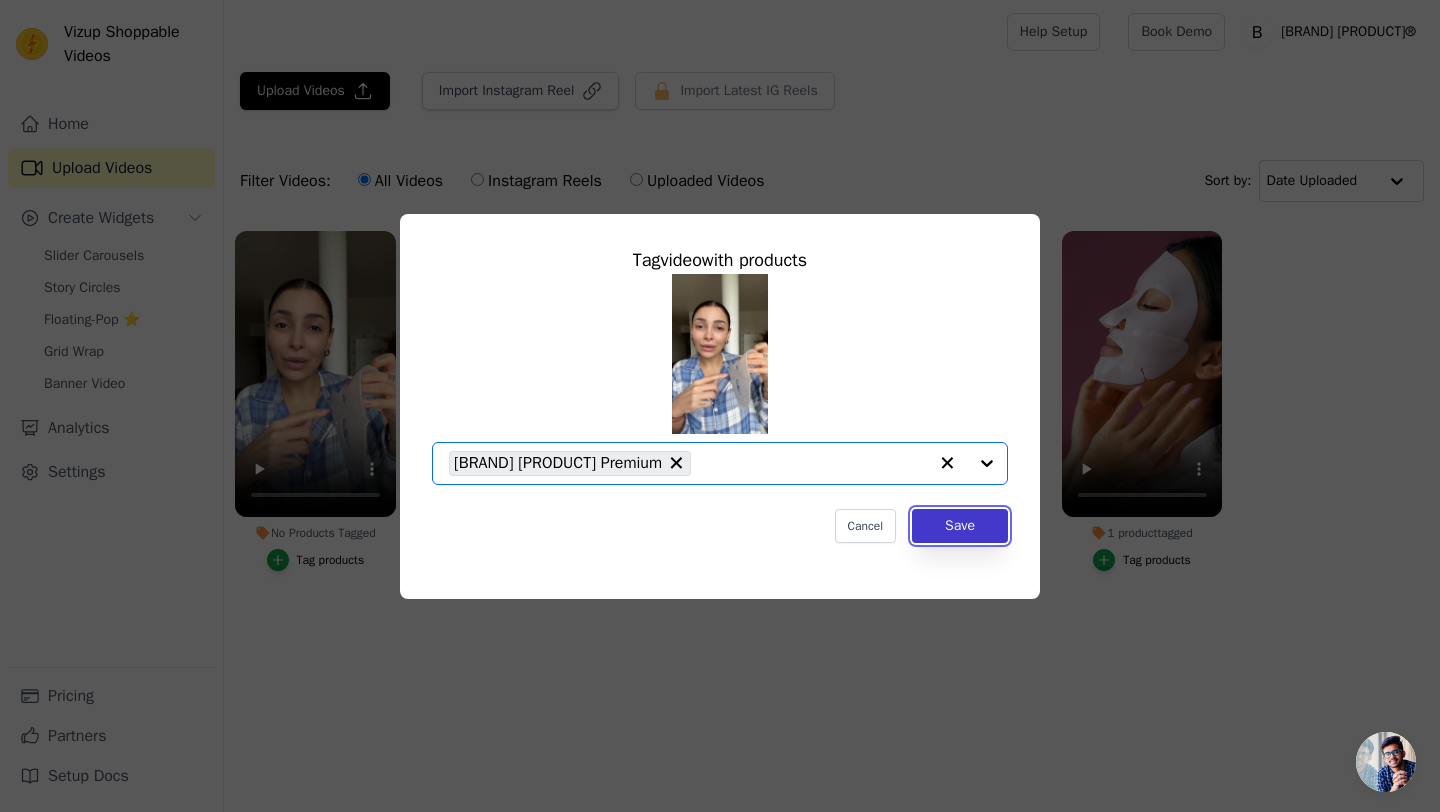click on "Save" at bounding box center (960, 526) 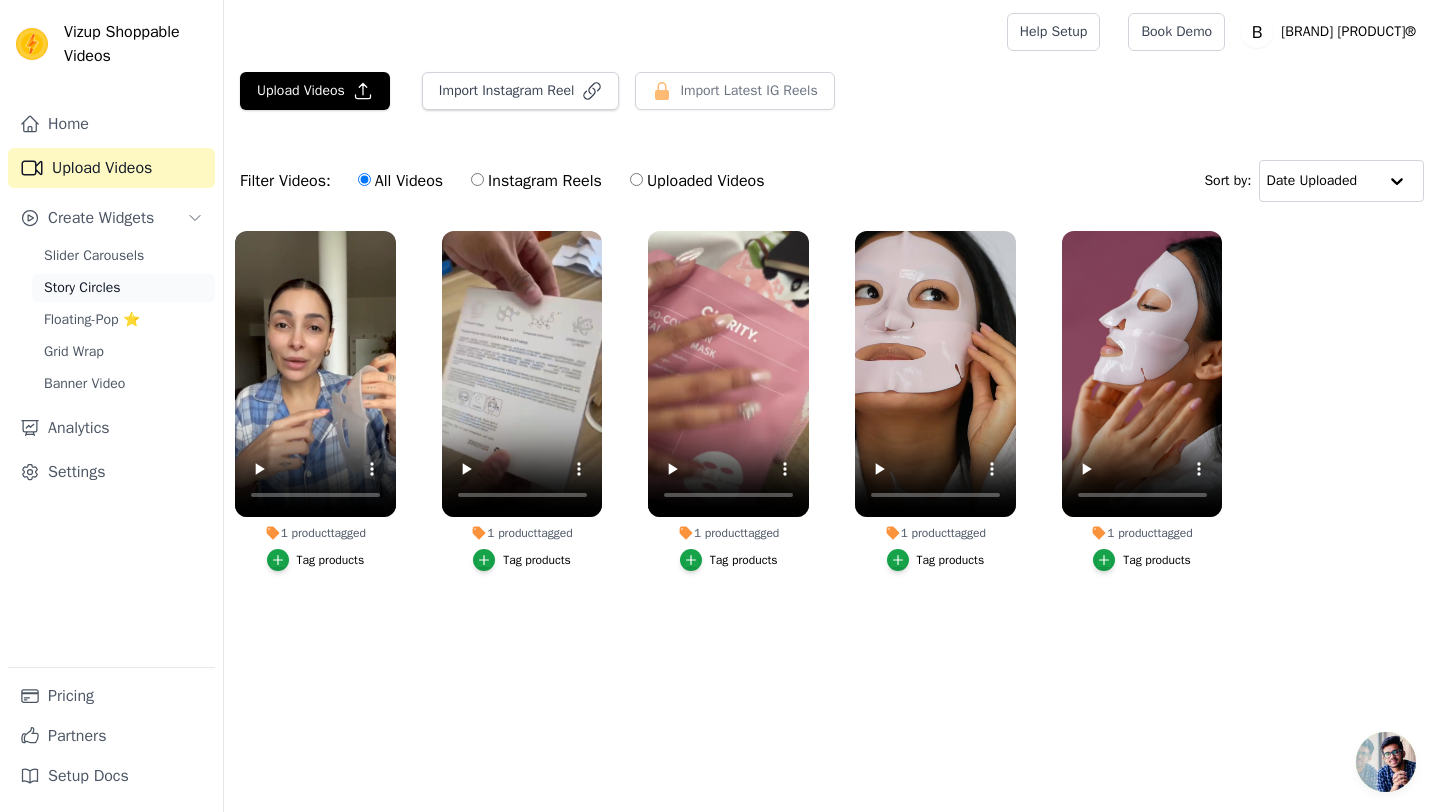 click on "Story Circles" at bounding box center (123, 288) 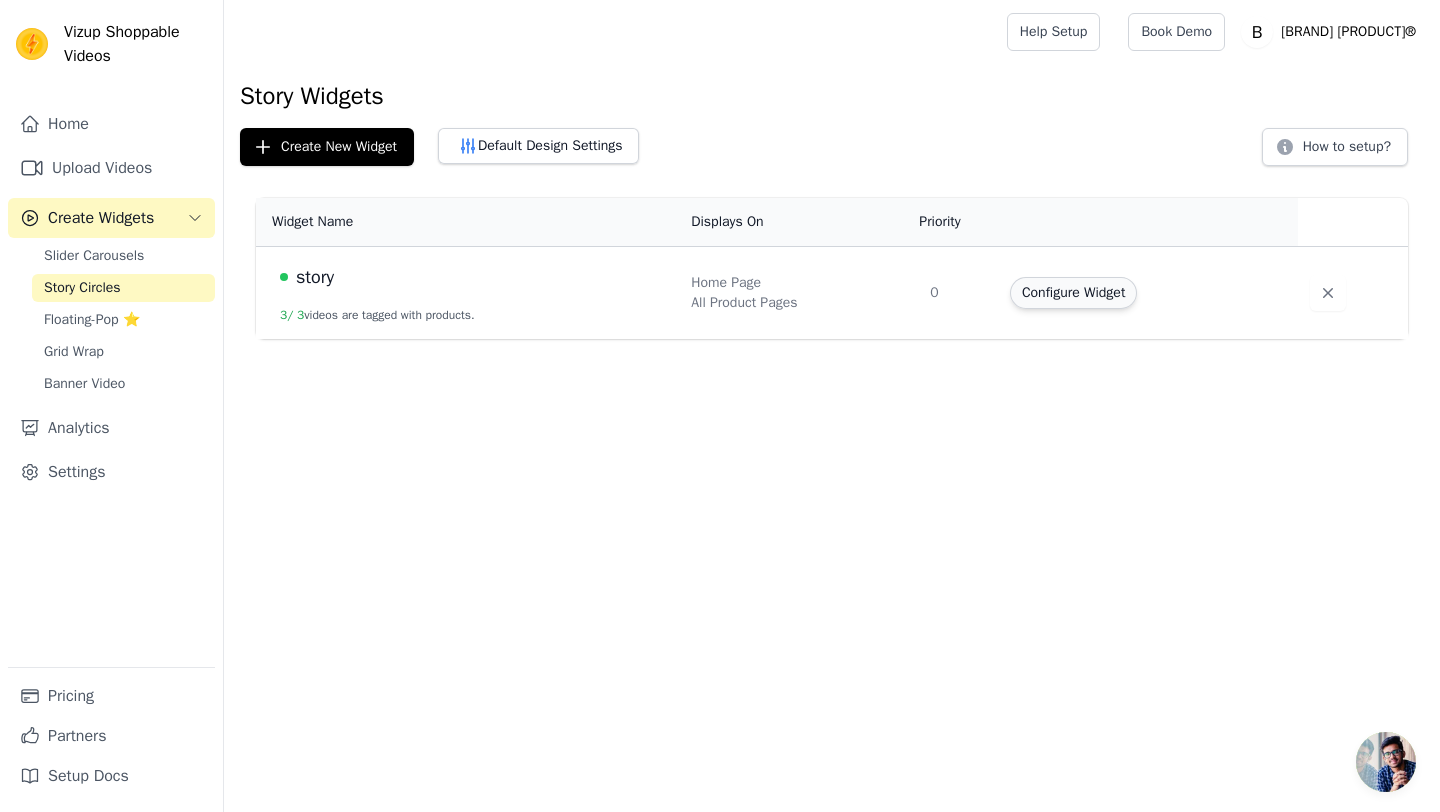 click on "Configure Widget" at bounding box center [1073, 293] 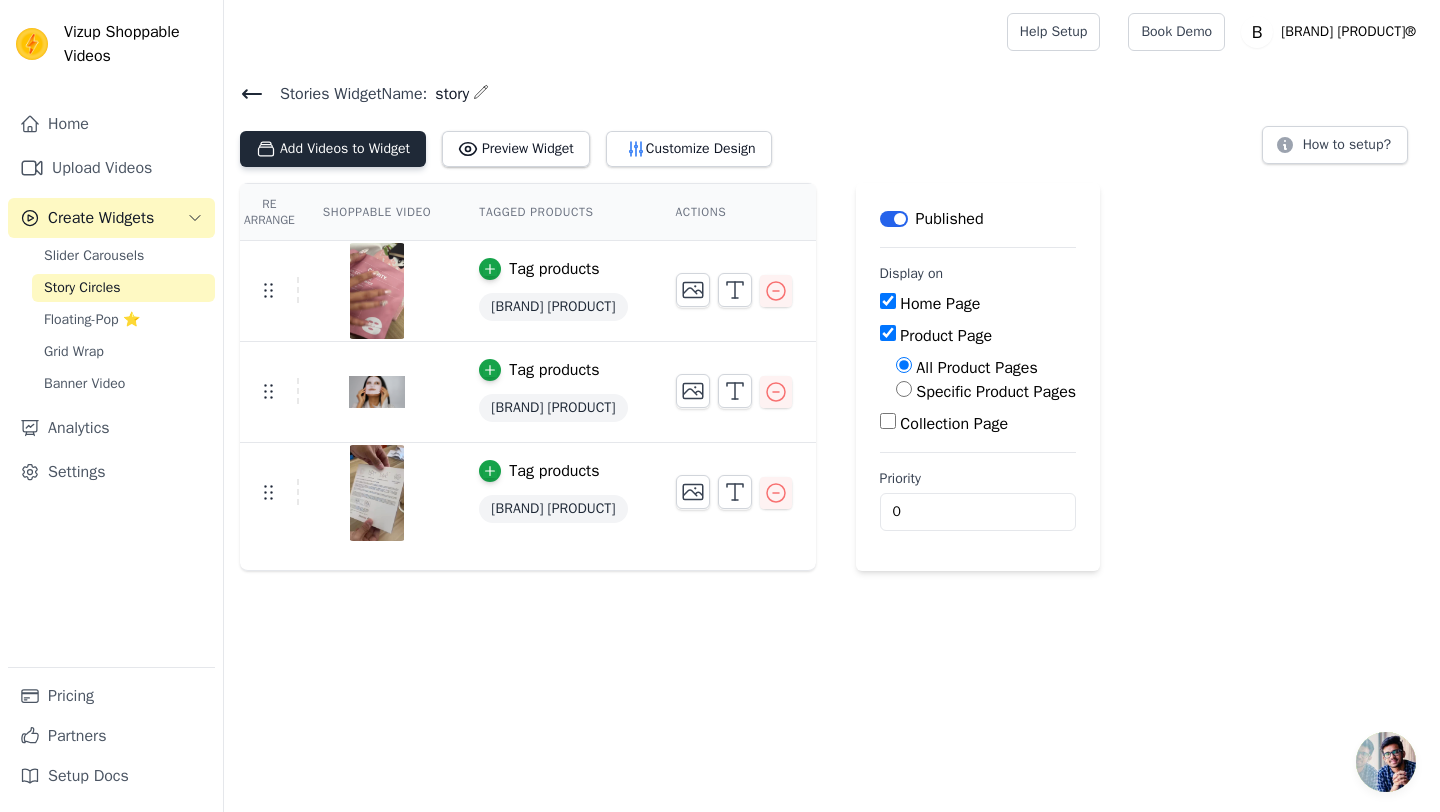 click on "Add Videos to Widget" at bounding box center [333, 149] 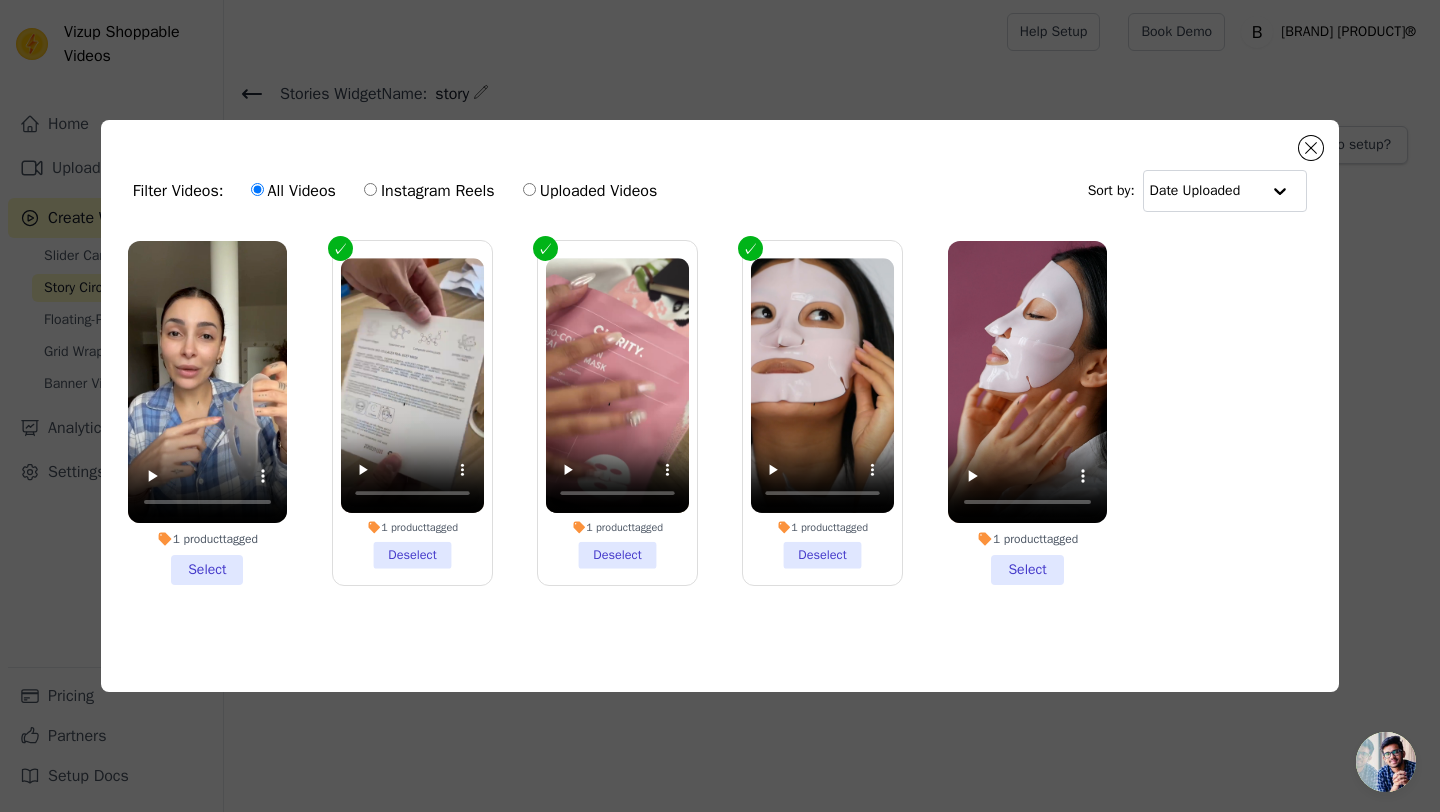 click on "1   product  tagged     Select" at bounding box center (207, 413) 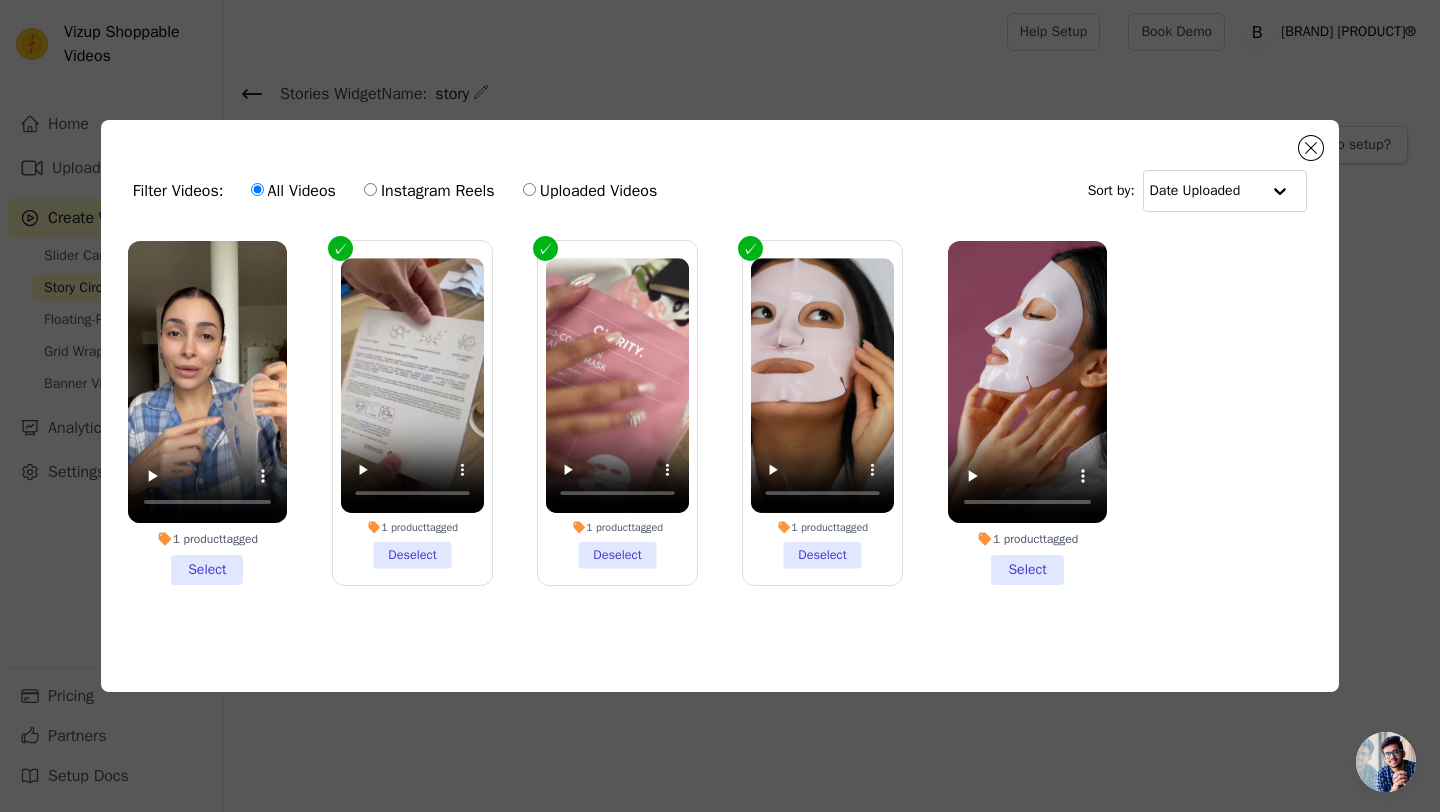click on "1   product  tagged     Select" at bounding box center [0, 0] 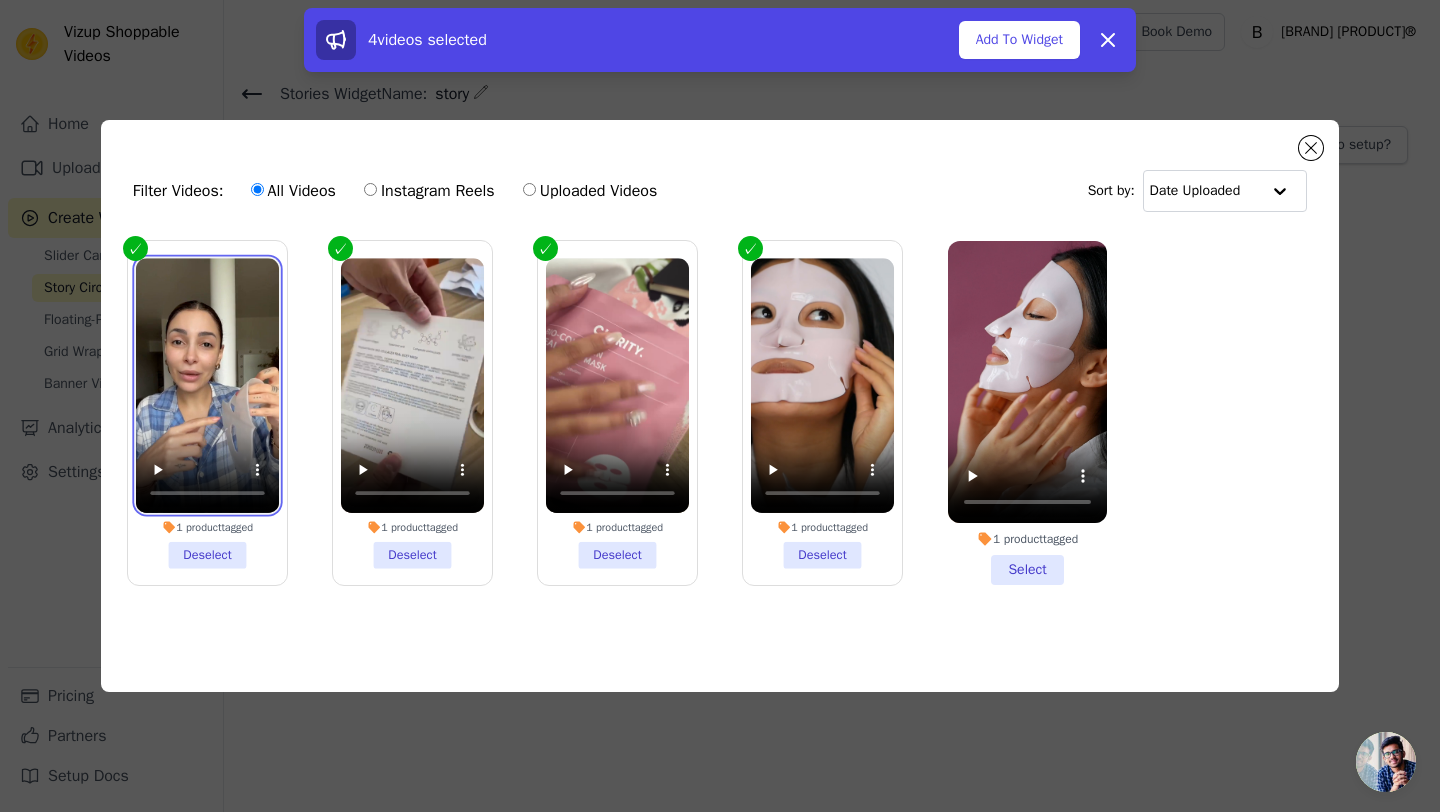 drag, startPoint x: 250, startPoint y: 394, endPoint x: 364, endPoint y: 411, distance: 115.260574 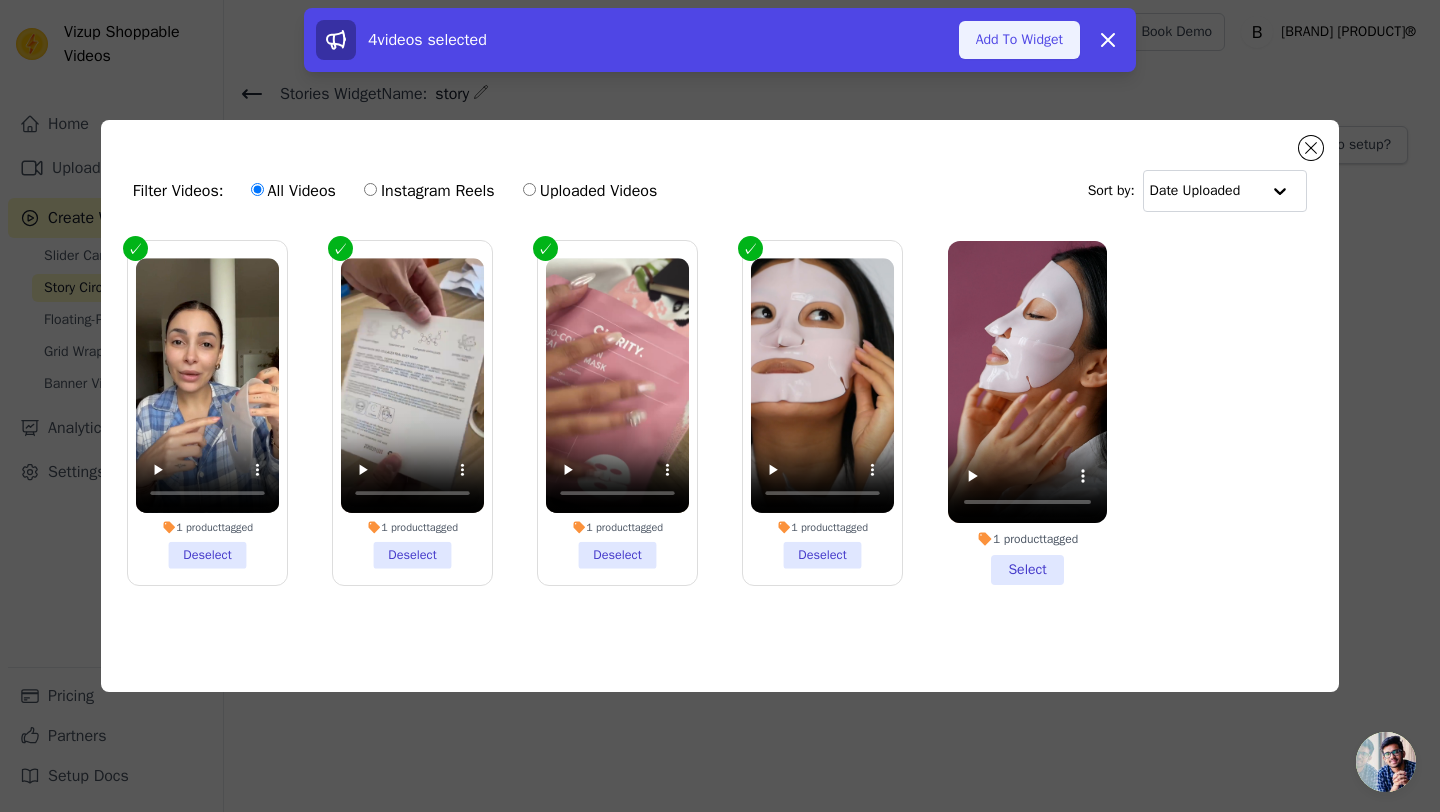 click on "Add To Widget" at bounding box center [1019, 40] 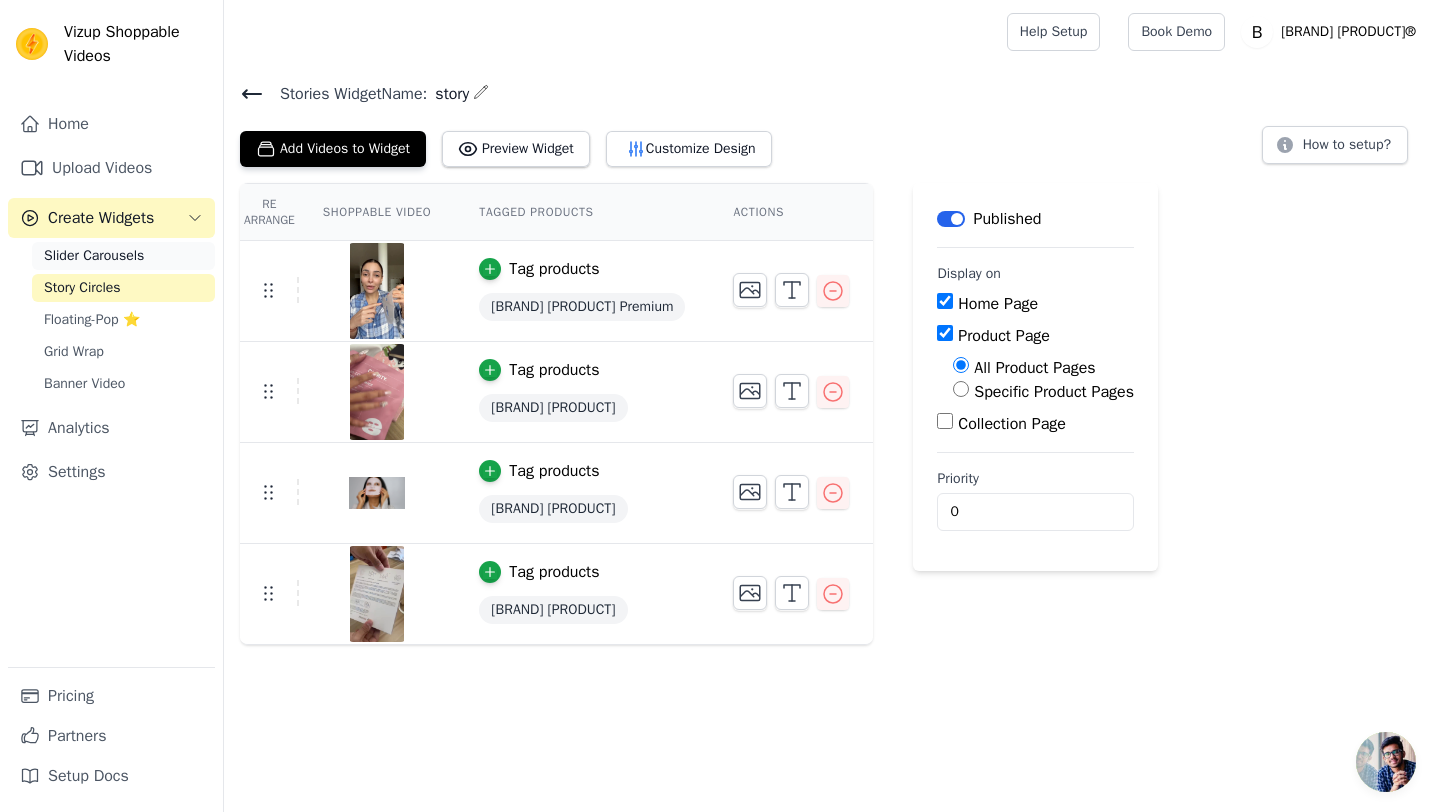 click on "Slider Carousels" at bounding box center (94, 256) 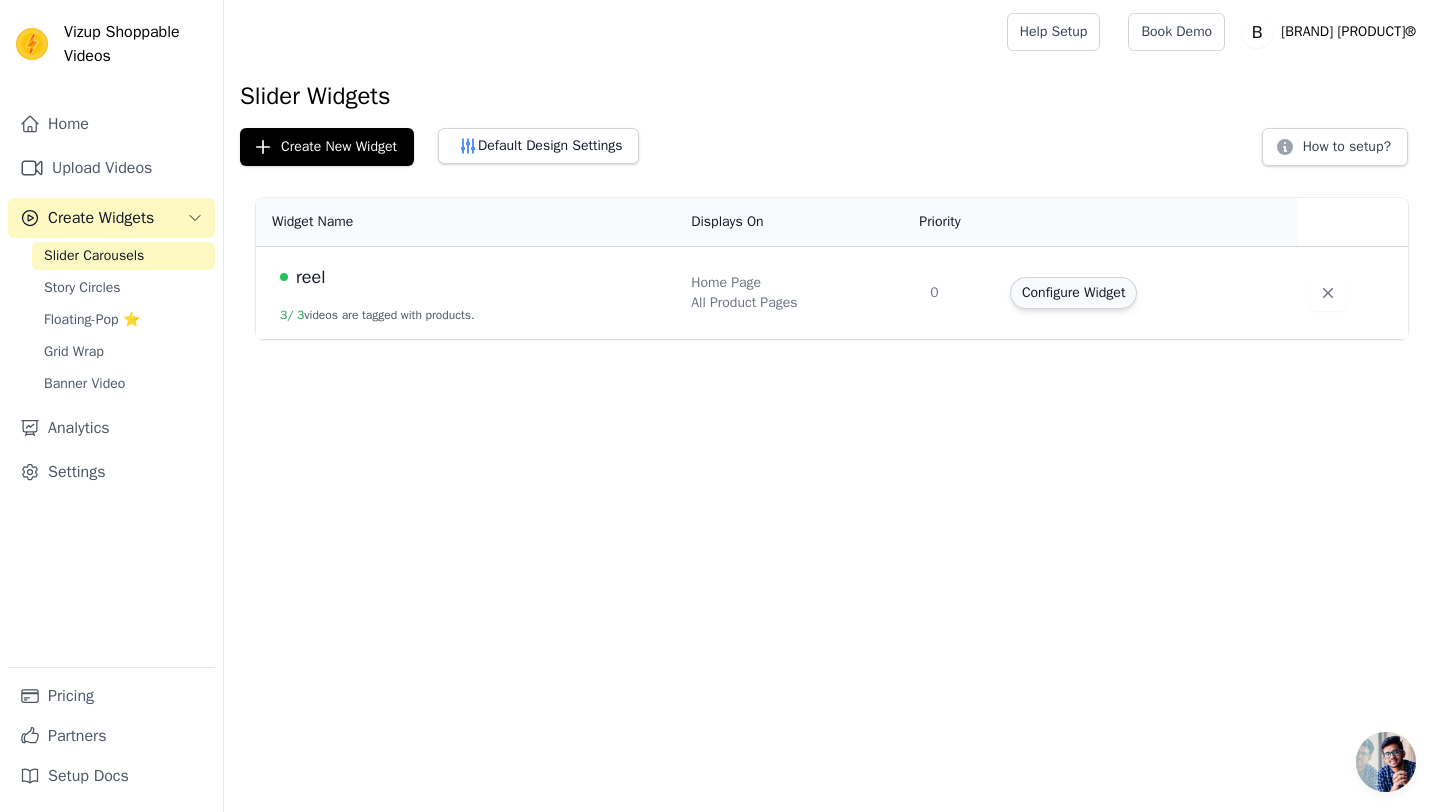 click on "Configure Widget" at bounding box center [1073, 293] 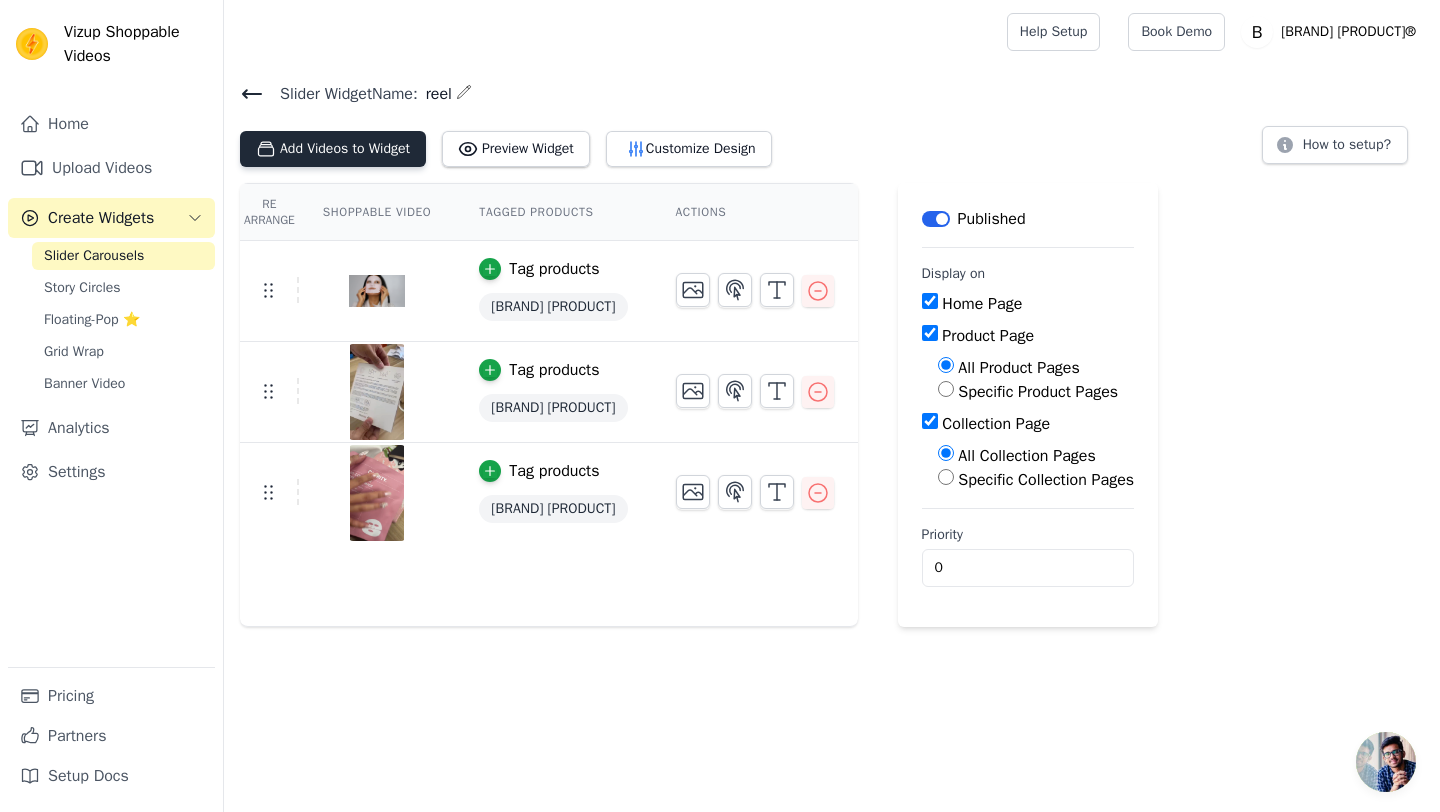 click on "Add Videos to Widget" at bounding box center [333, 149] 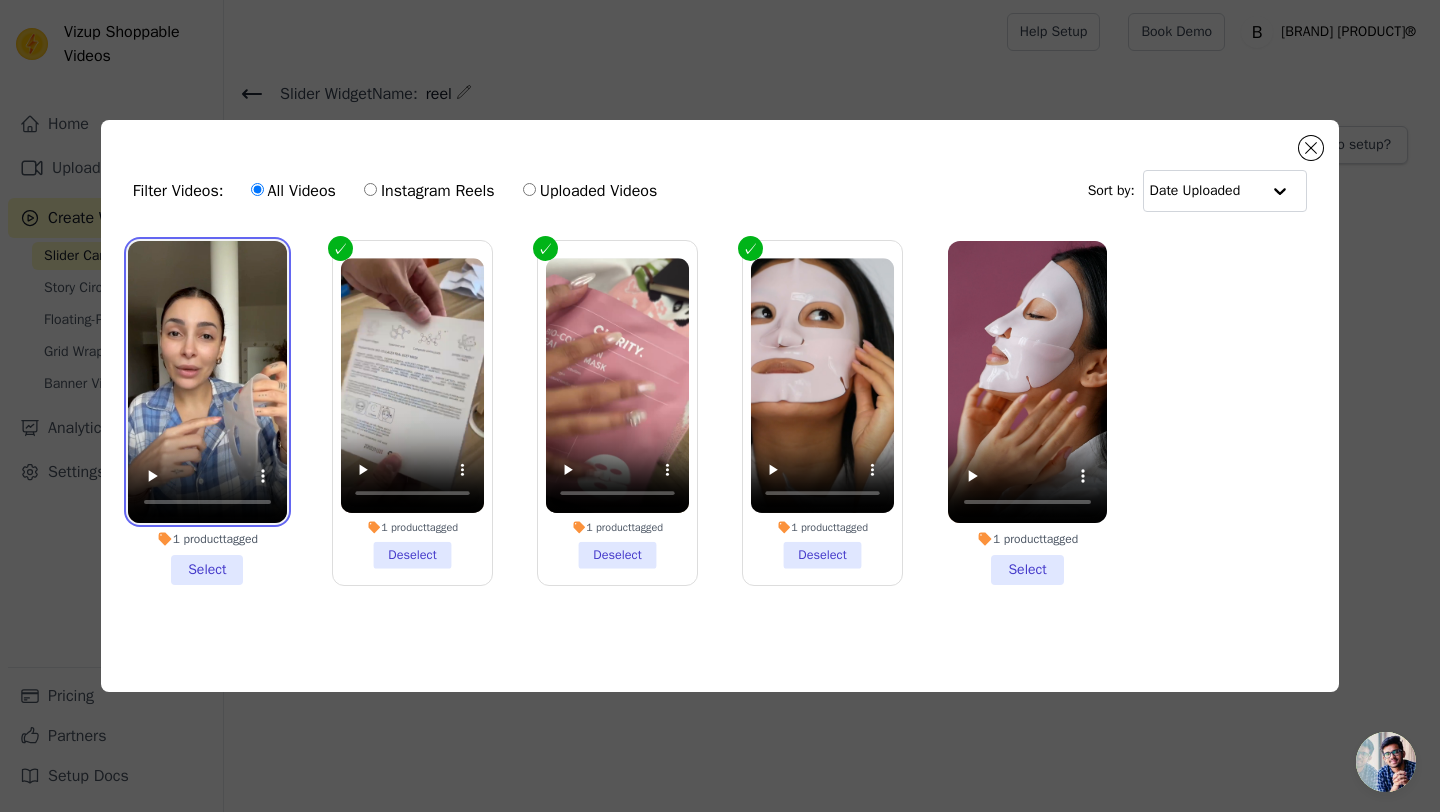 click at bounding box center [207, 382] 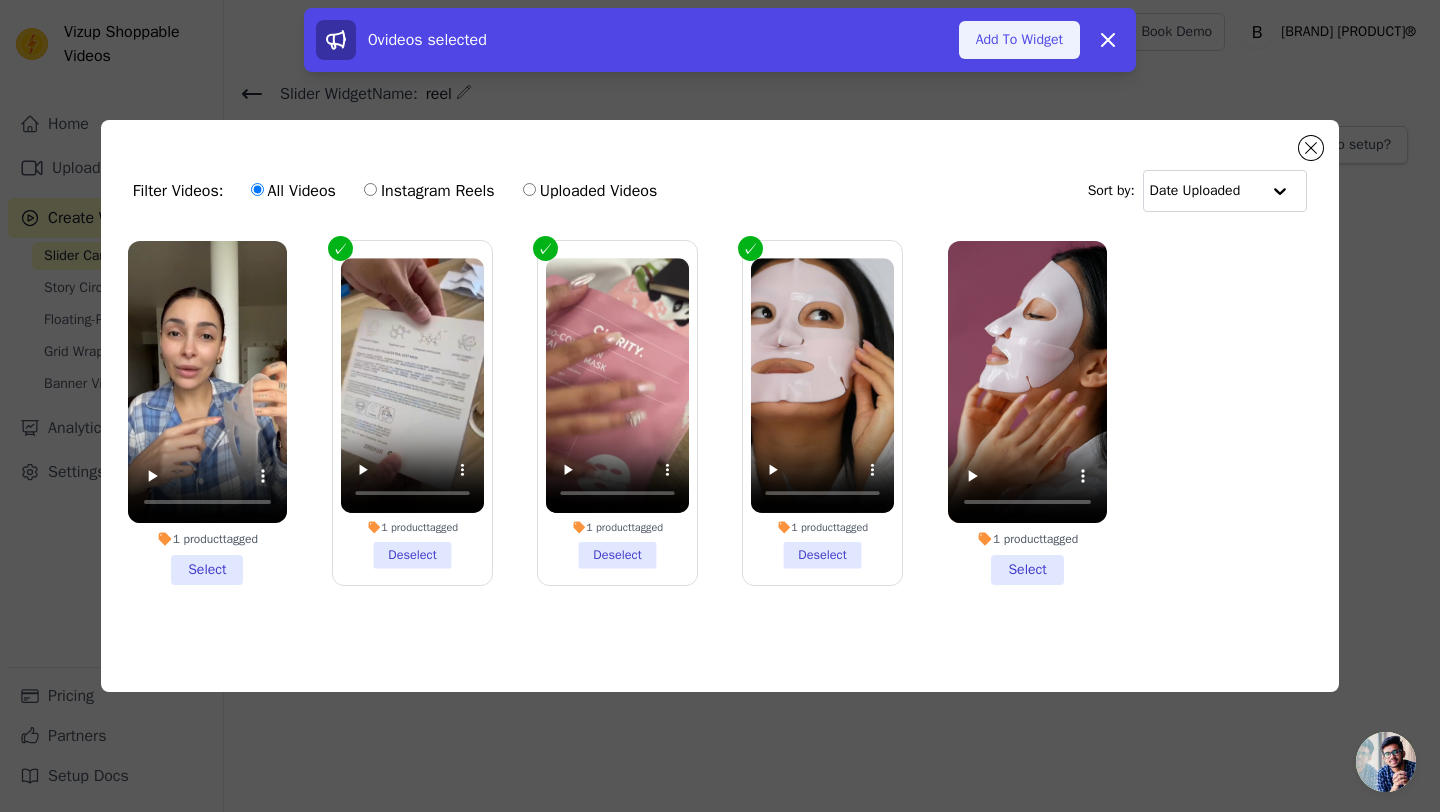 click on "Add To Widget" at bounding box center (1019, 40) 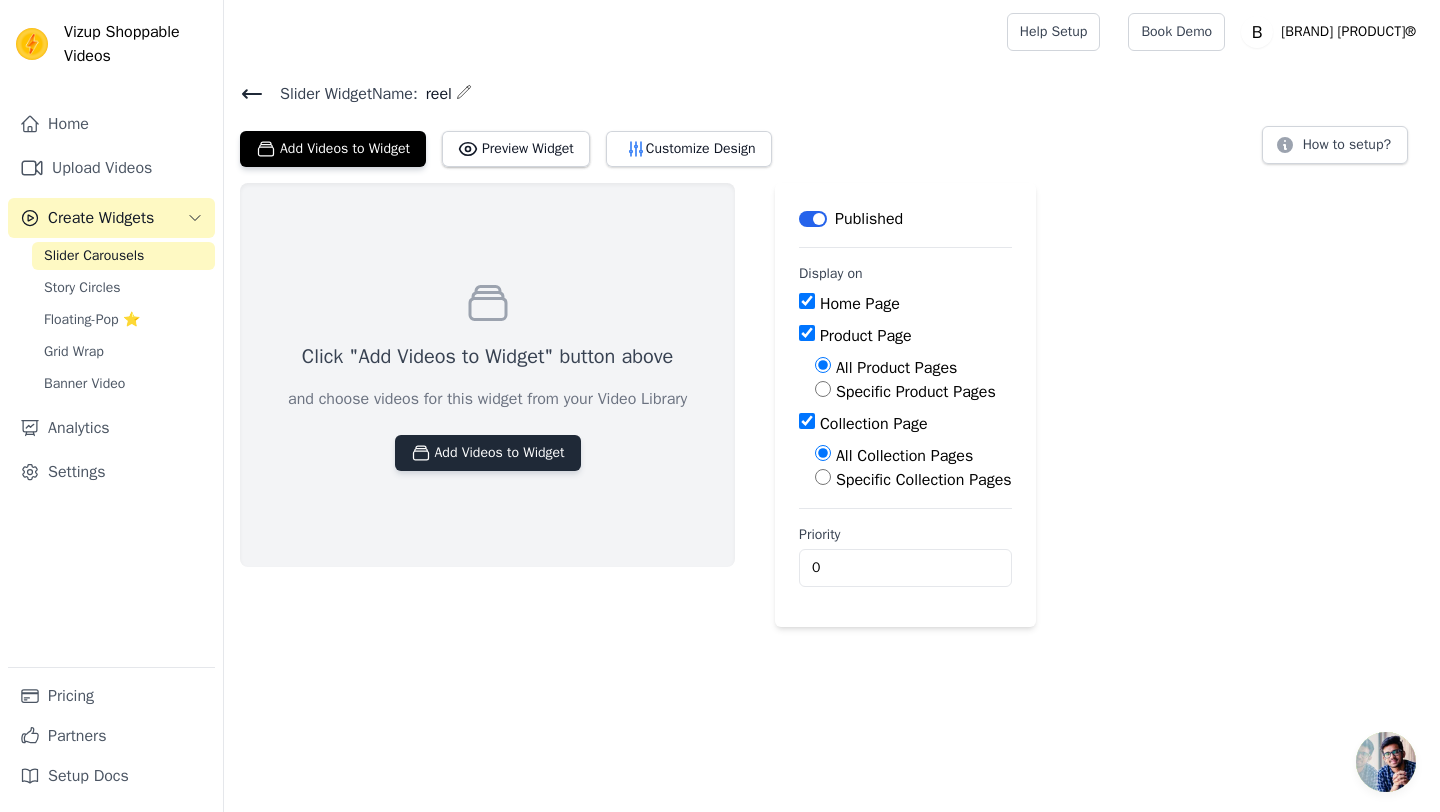 click on "Add Videos to Widget" at bounding box center [488, 453] 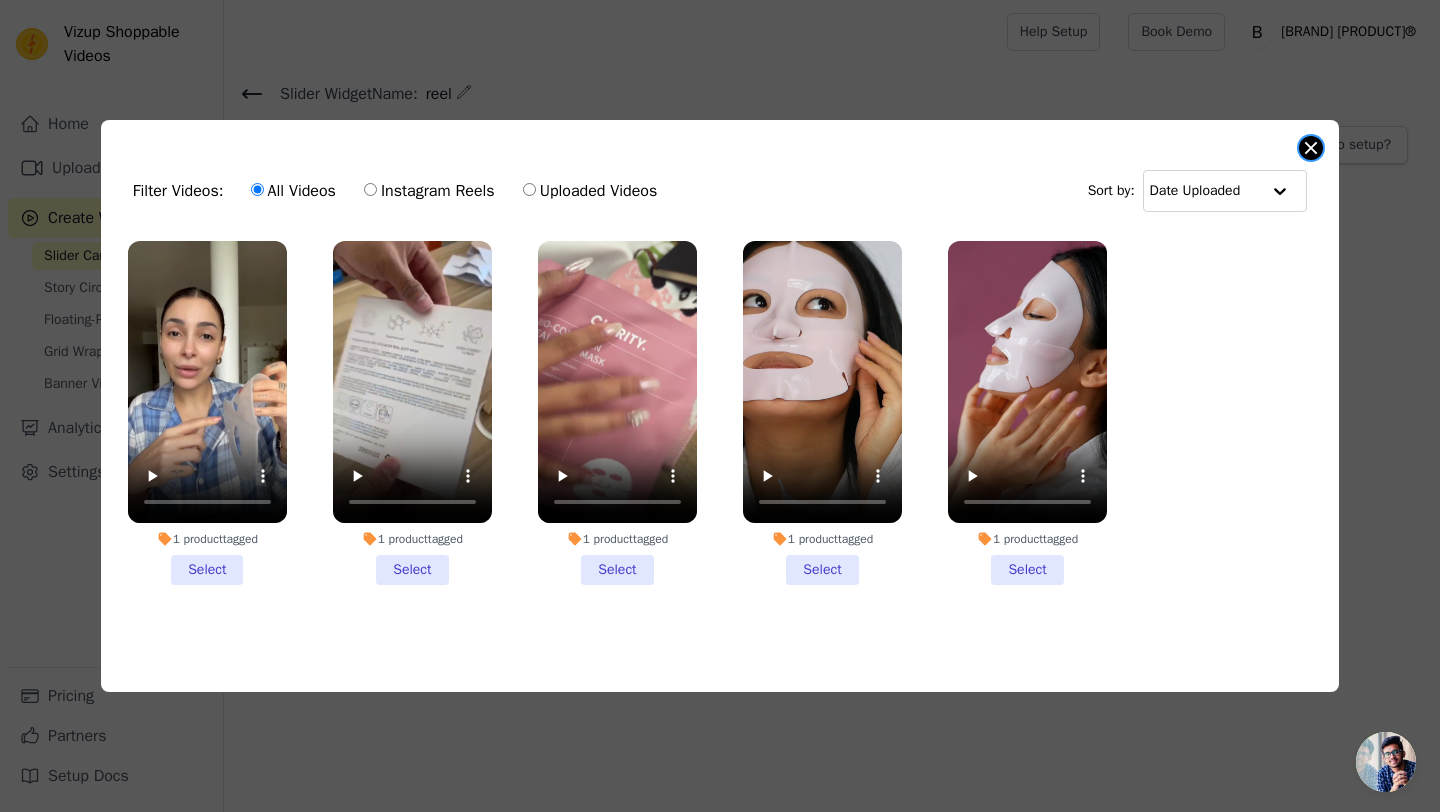 click at bounding box center (1311, 148) 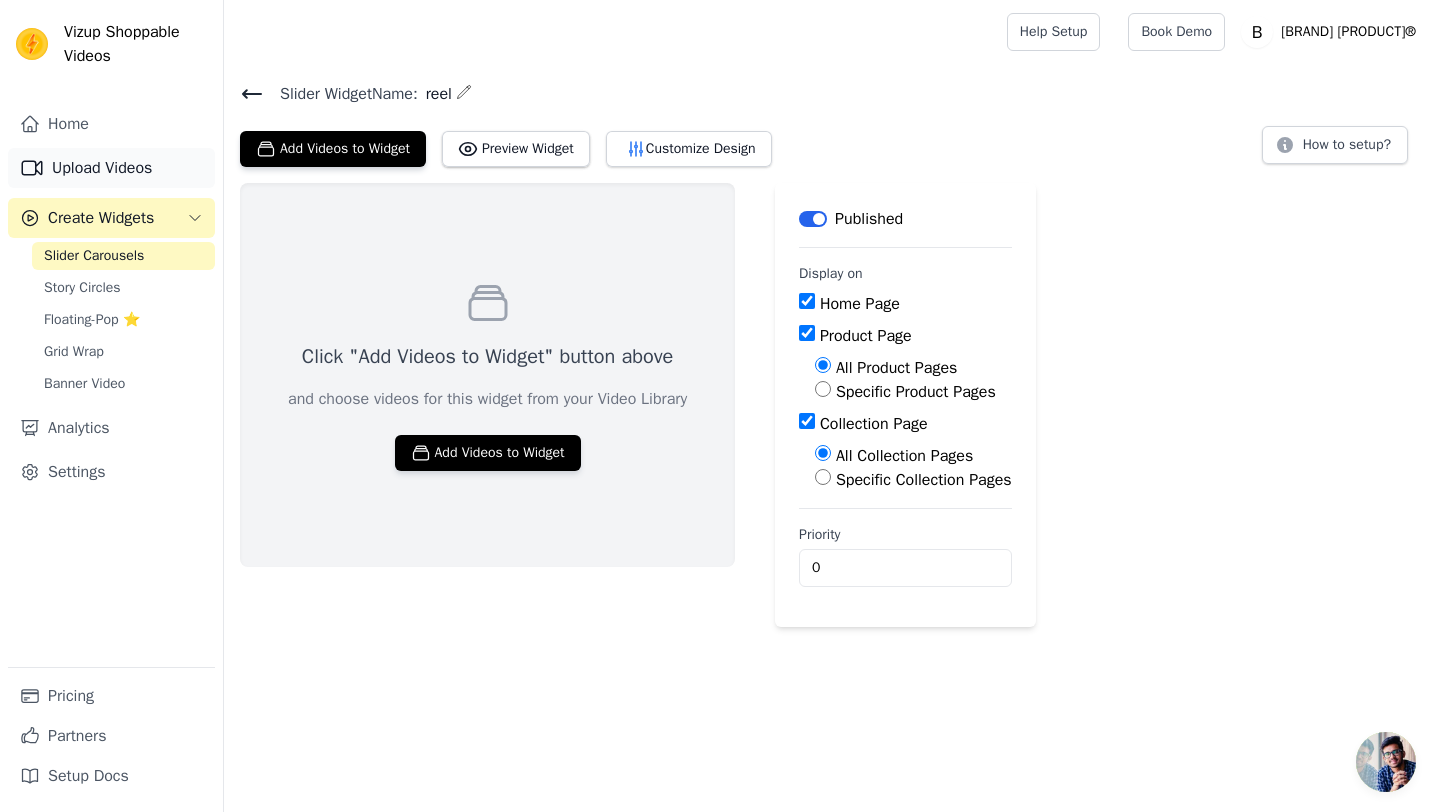 click on "Upload Videos" at bounding box center [111, 168] 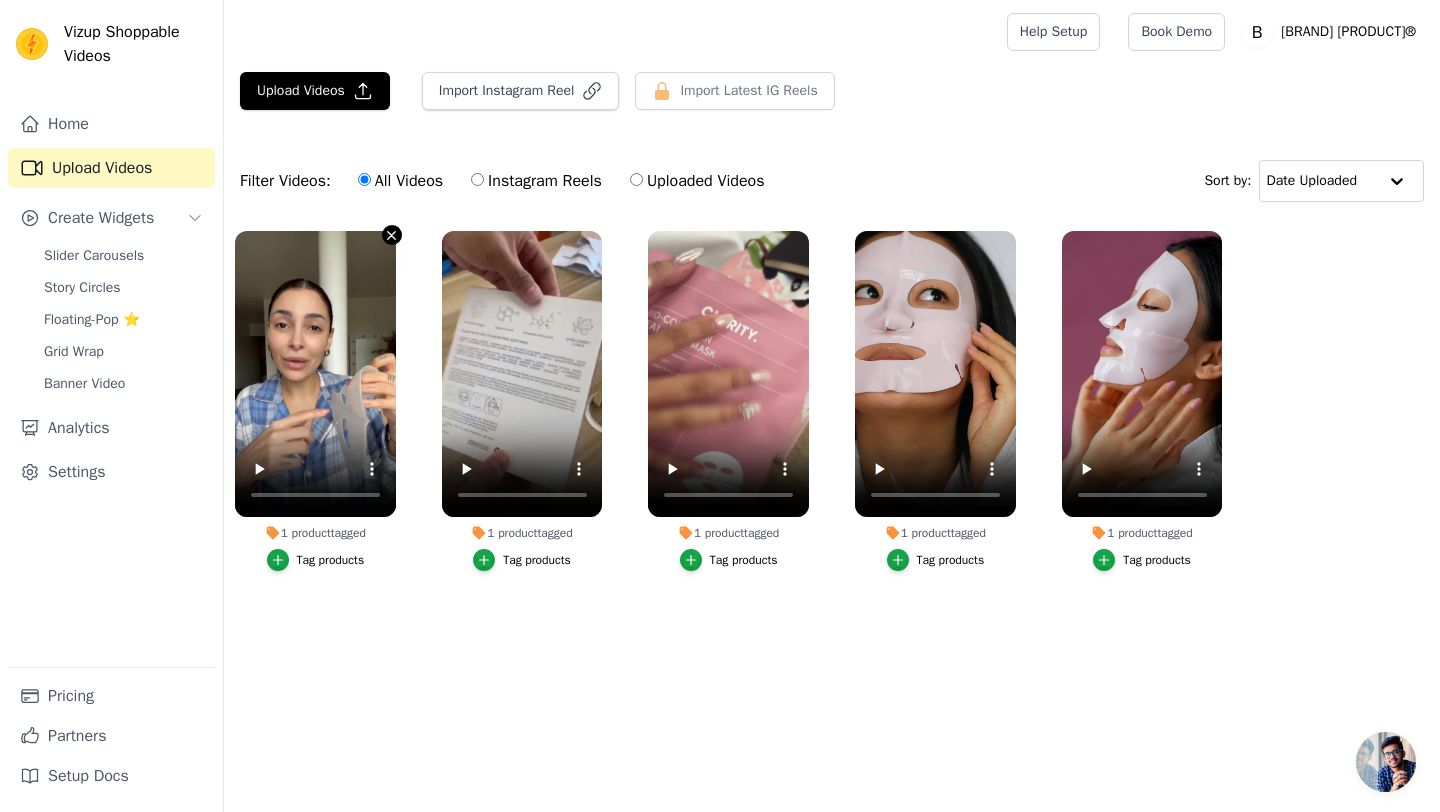 click 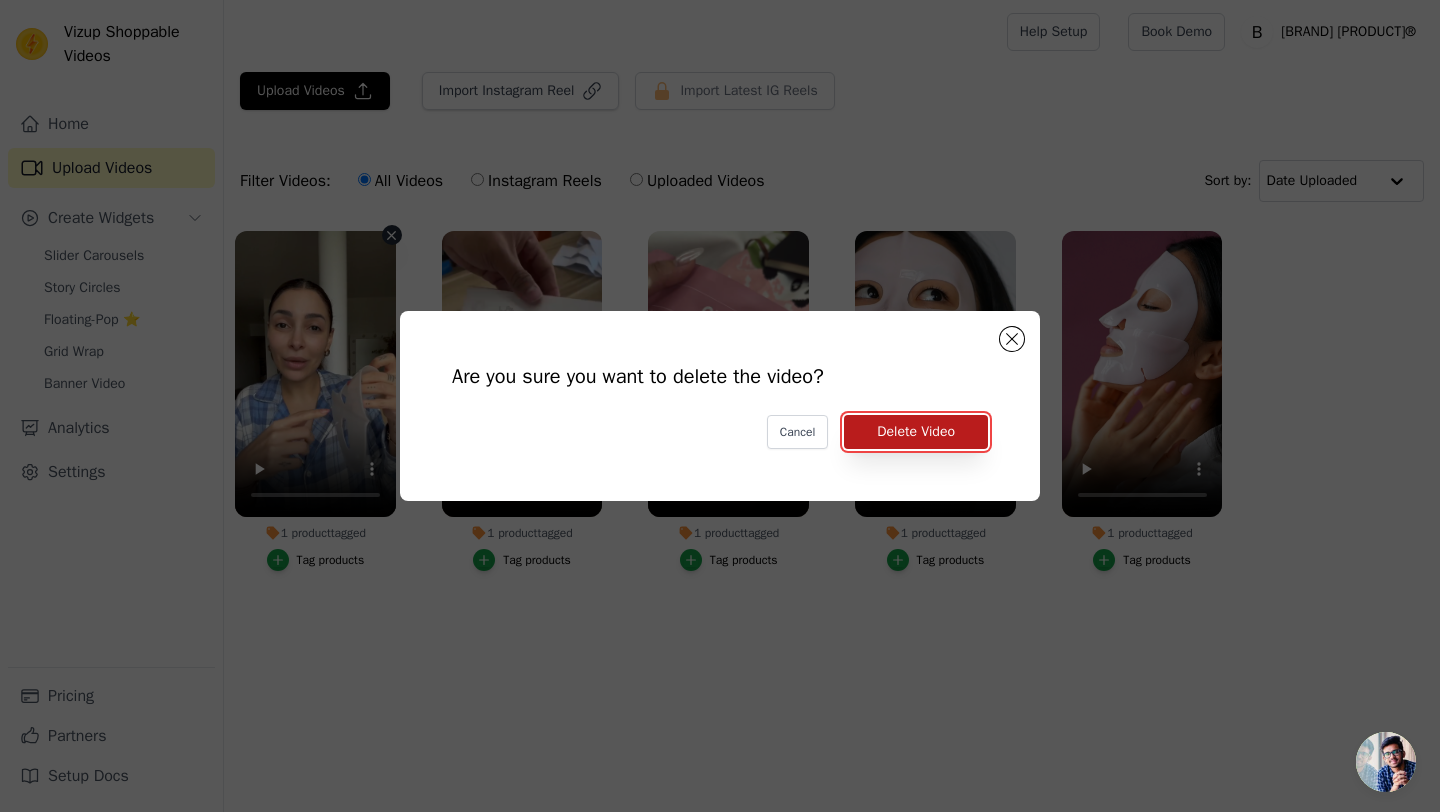 click on "Delete Video" at bounding box center (916, 432) 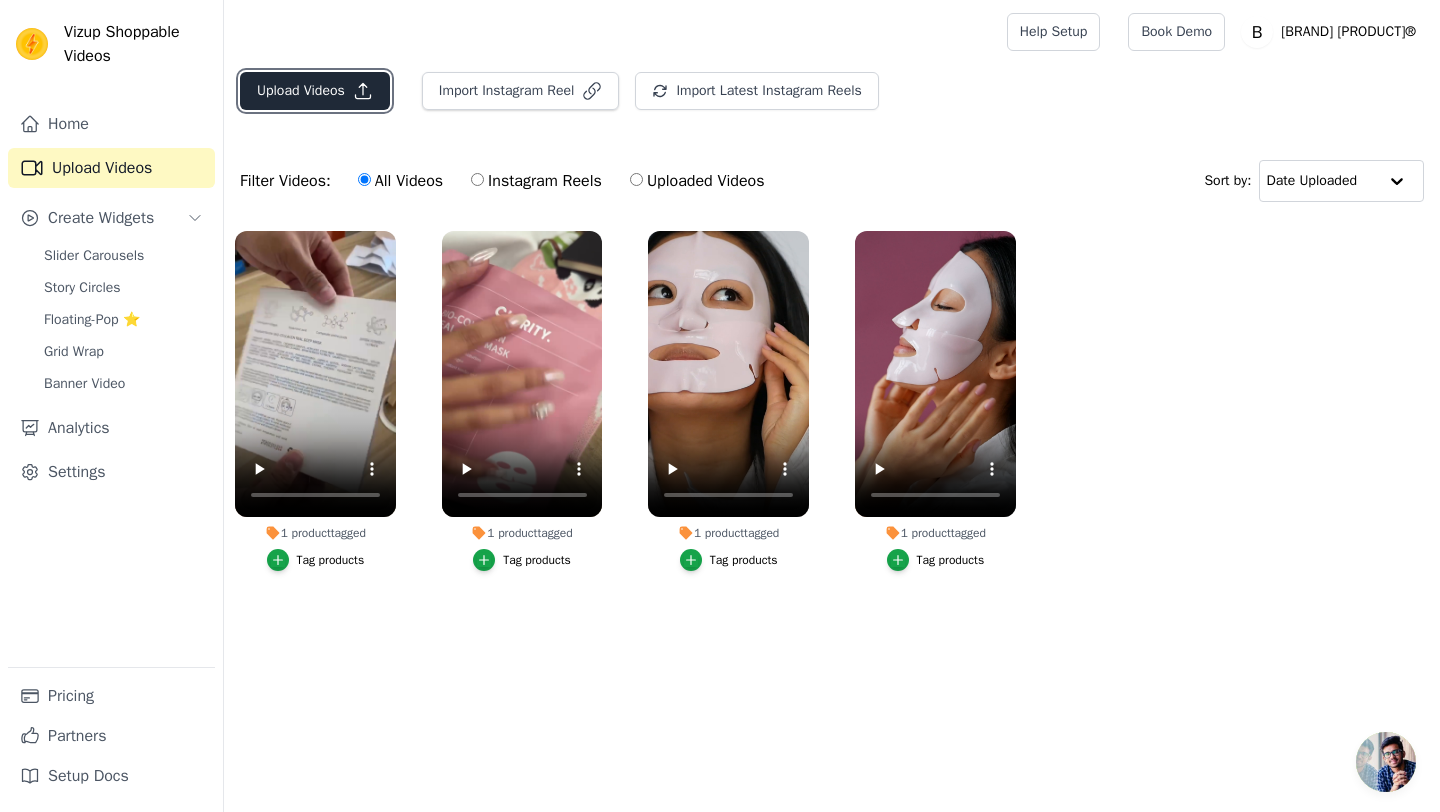 click 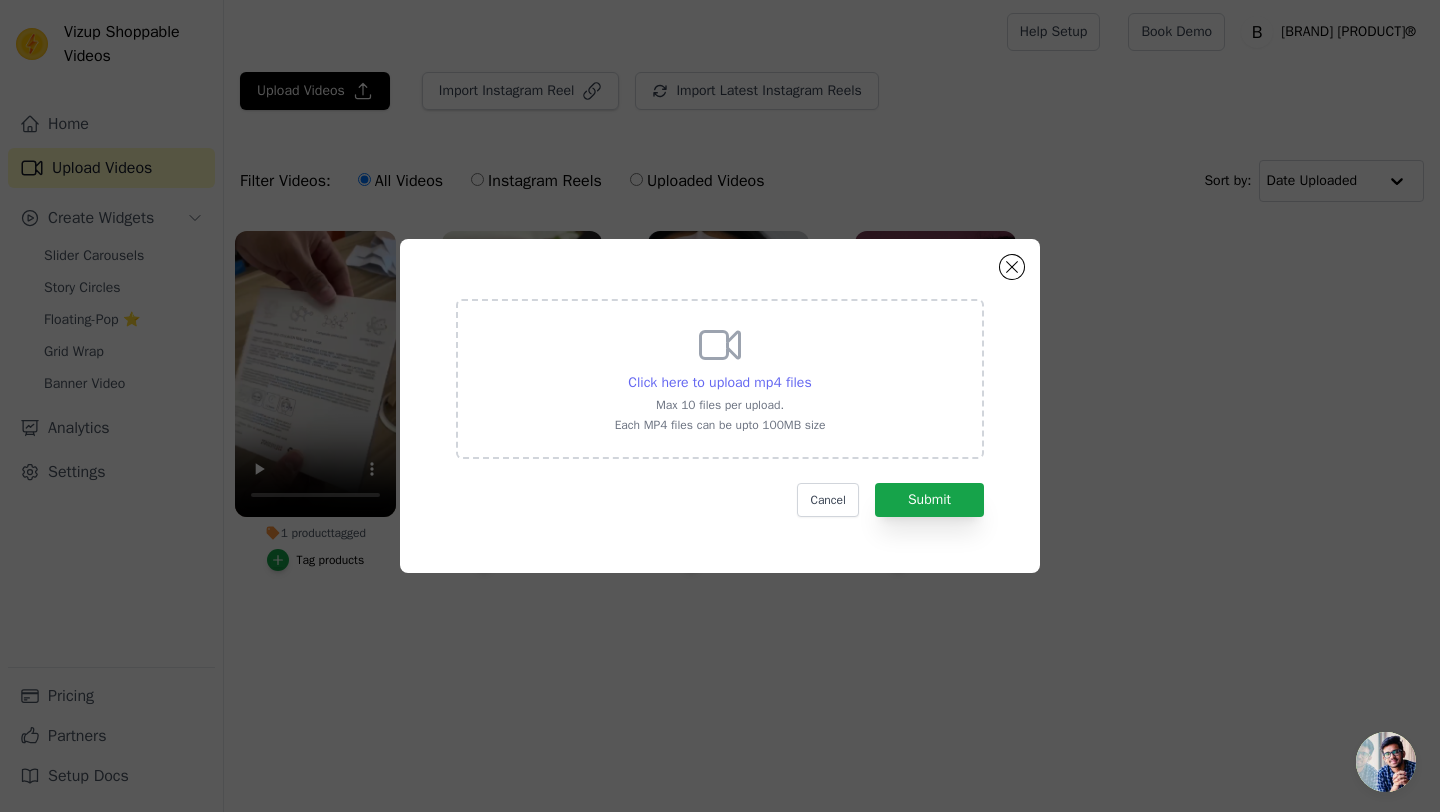click on "Click here to upload mp4 files" at bounding box center (719, 382) 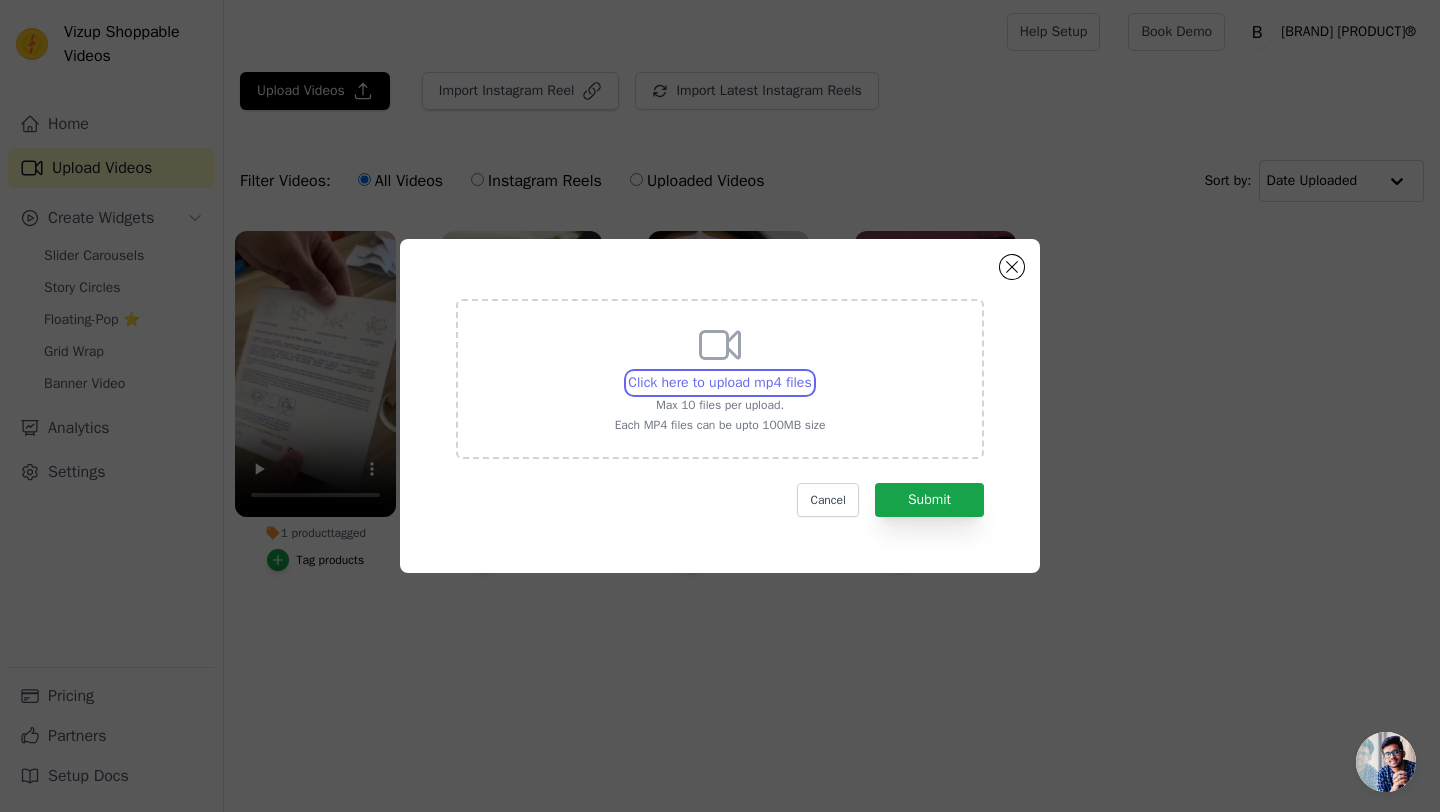 click on "Click here to upload mp4 files     Max 10 files per upload.   Each MP4 files can be upto 100MB size" at bounding box center (811, 372) 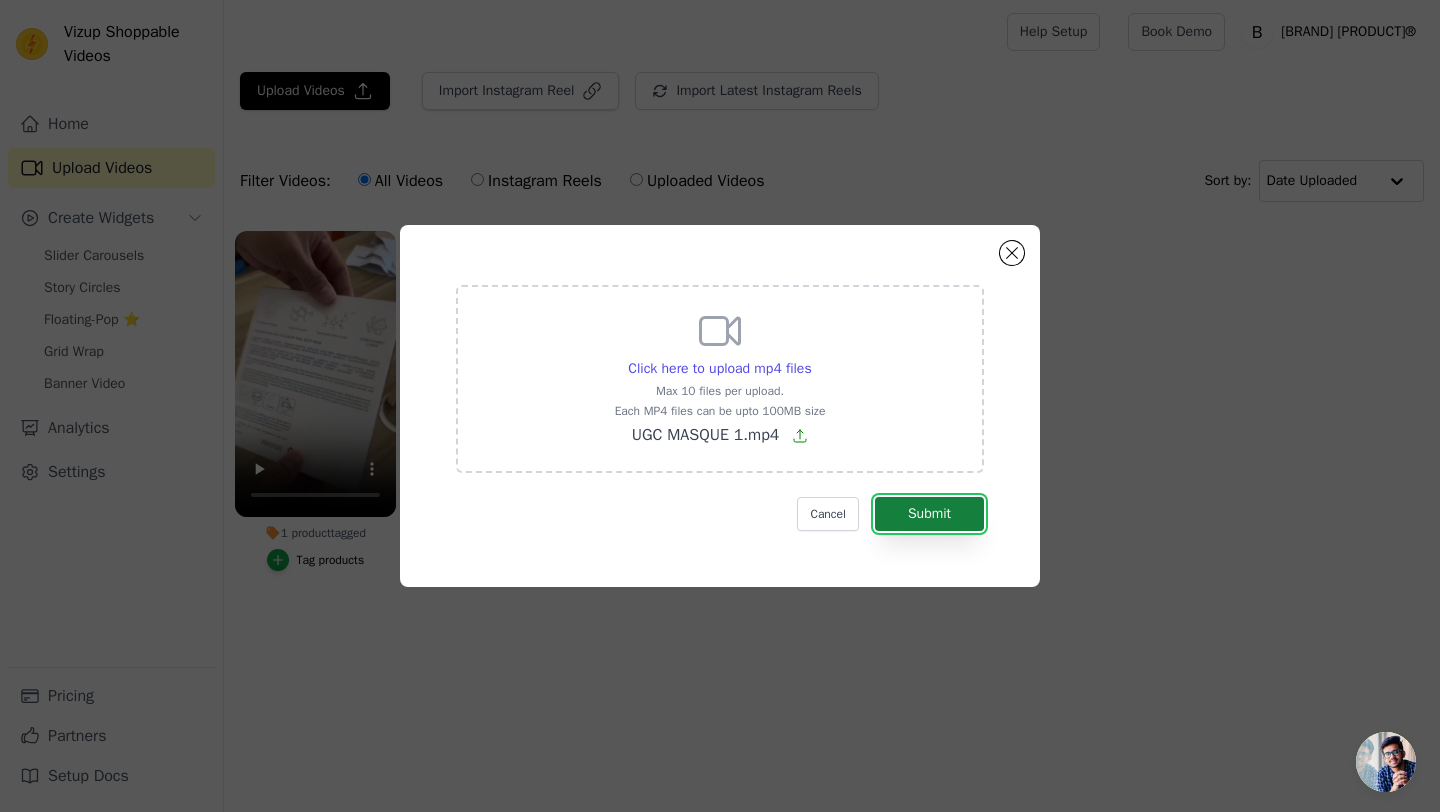 click on "Submit" at bounding box center (929, 514) 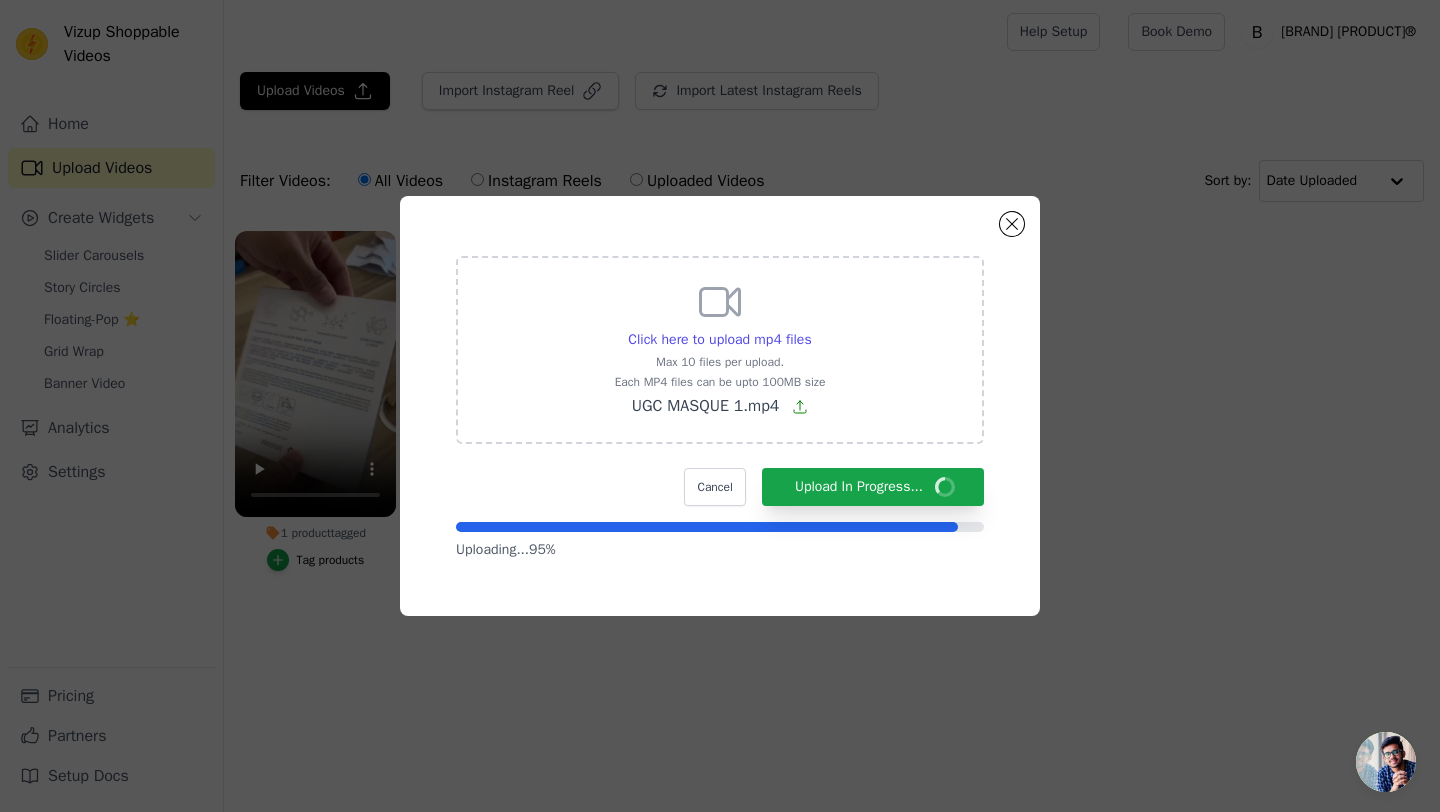 click on "Click here to upload mp4 files     Max 10 files per upload.   Each MP4 files can be upto 100MB size   UGC MASQUE 1.mp4       Cancel   Upload In Progress...       Uploading...  95 %" at bounding box center [720, 406] 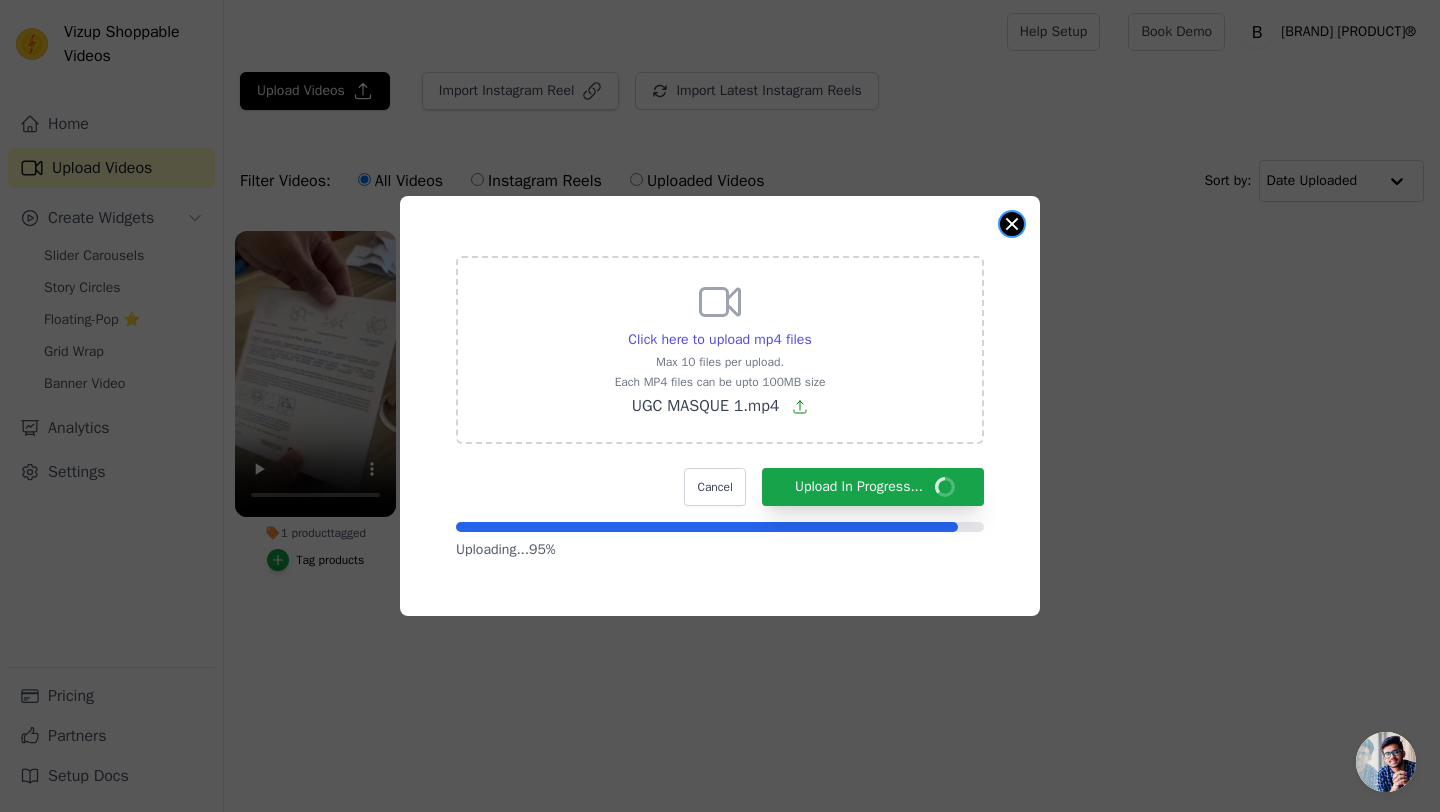 click at bounding box center (1012, 224) 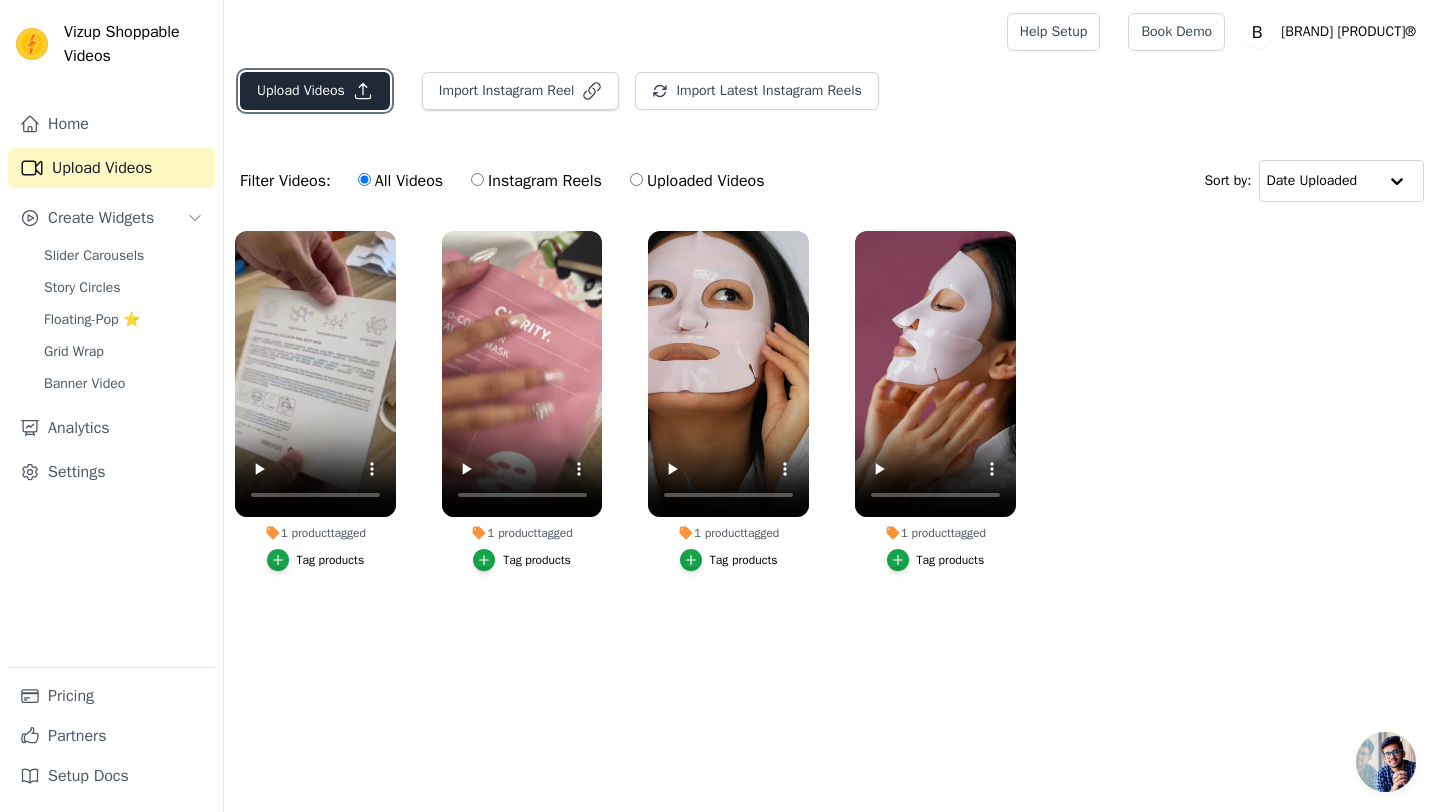 click on "Upload Videos" at bounding box center (315, 91) 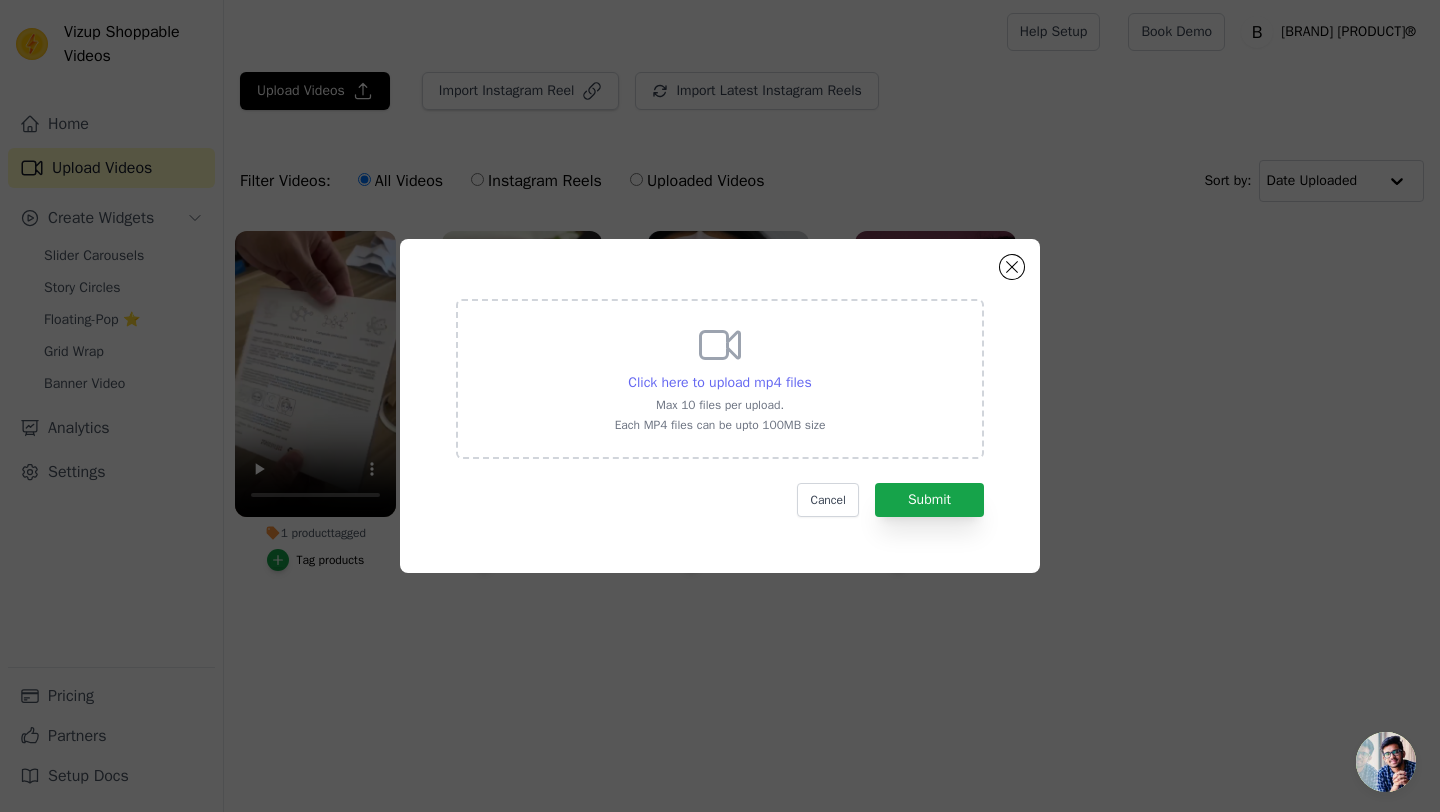 click on "Click here to upload mp4 files" at bounding box center (719, 382) 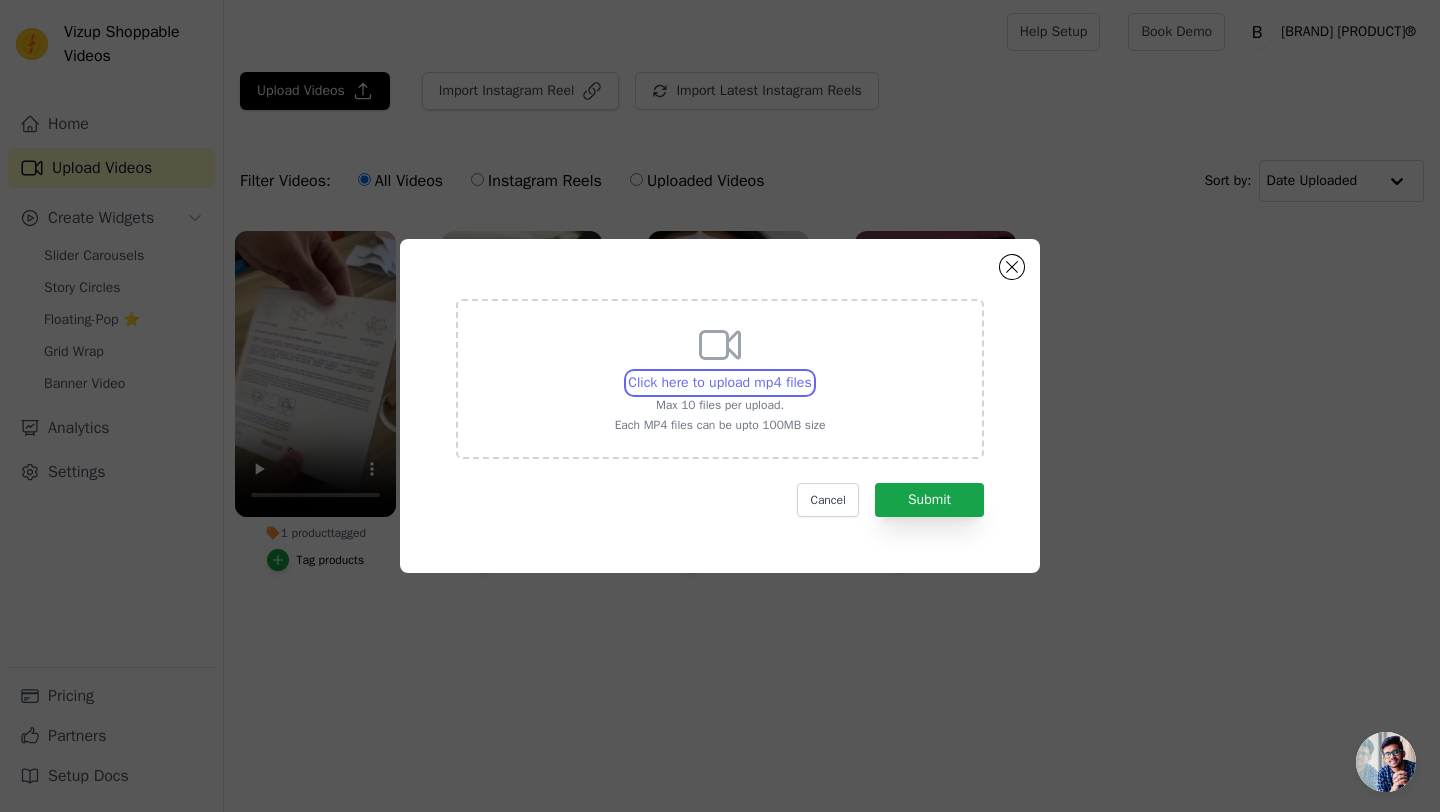click on "Click here to upload mp4 files     Max 10 files per upload.   Each MP4 files can be upto 100MB size" at bounding box center [811, 372] 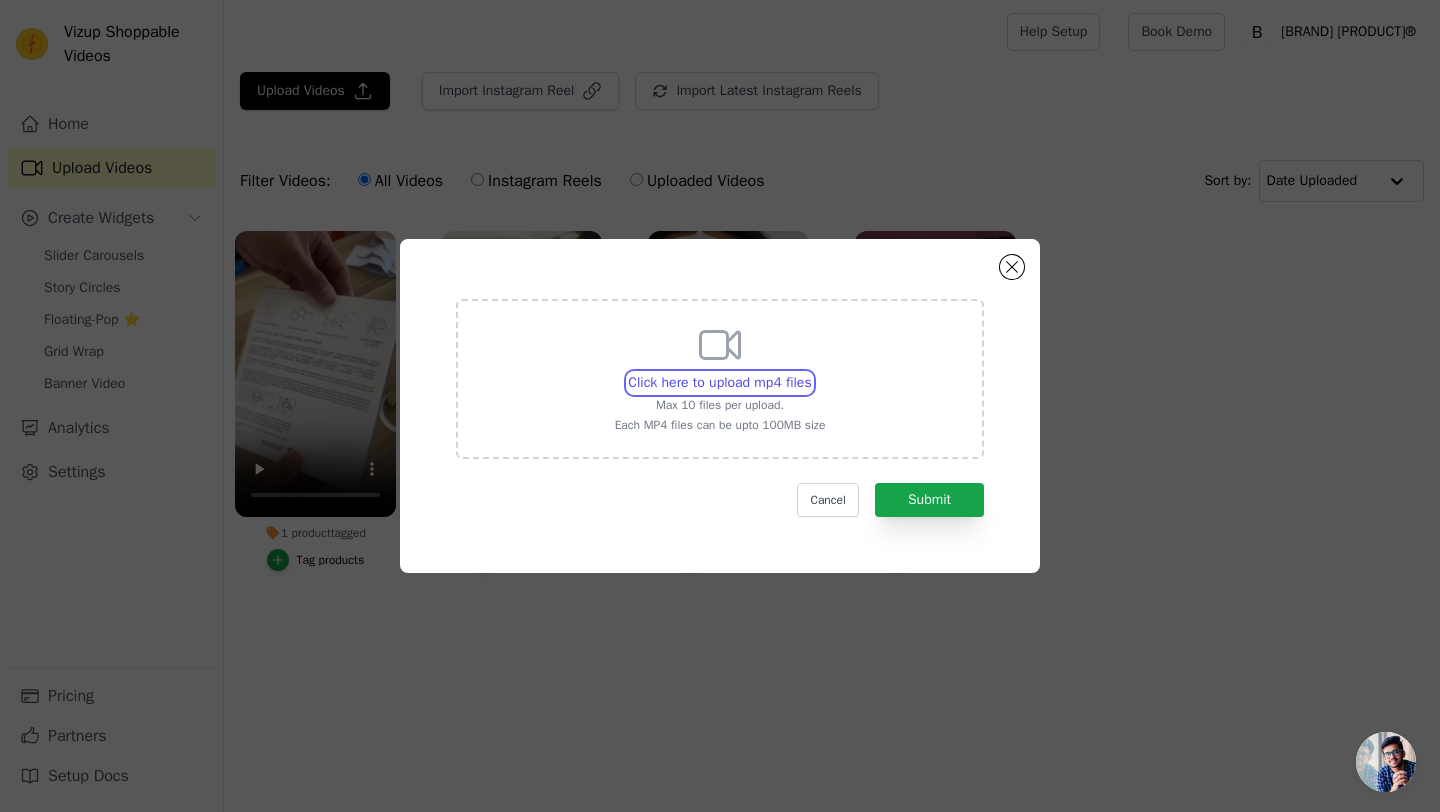 type on "C:\fakepath\UGC MASQUE 2.mp4" 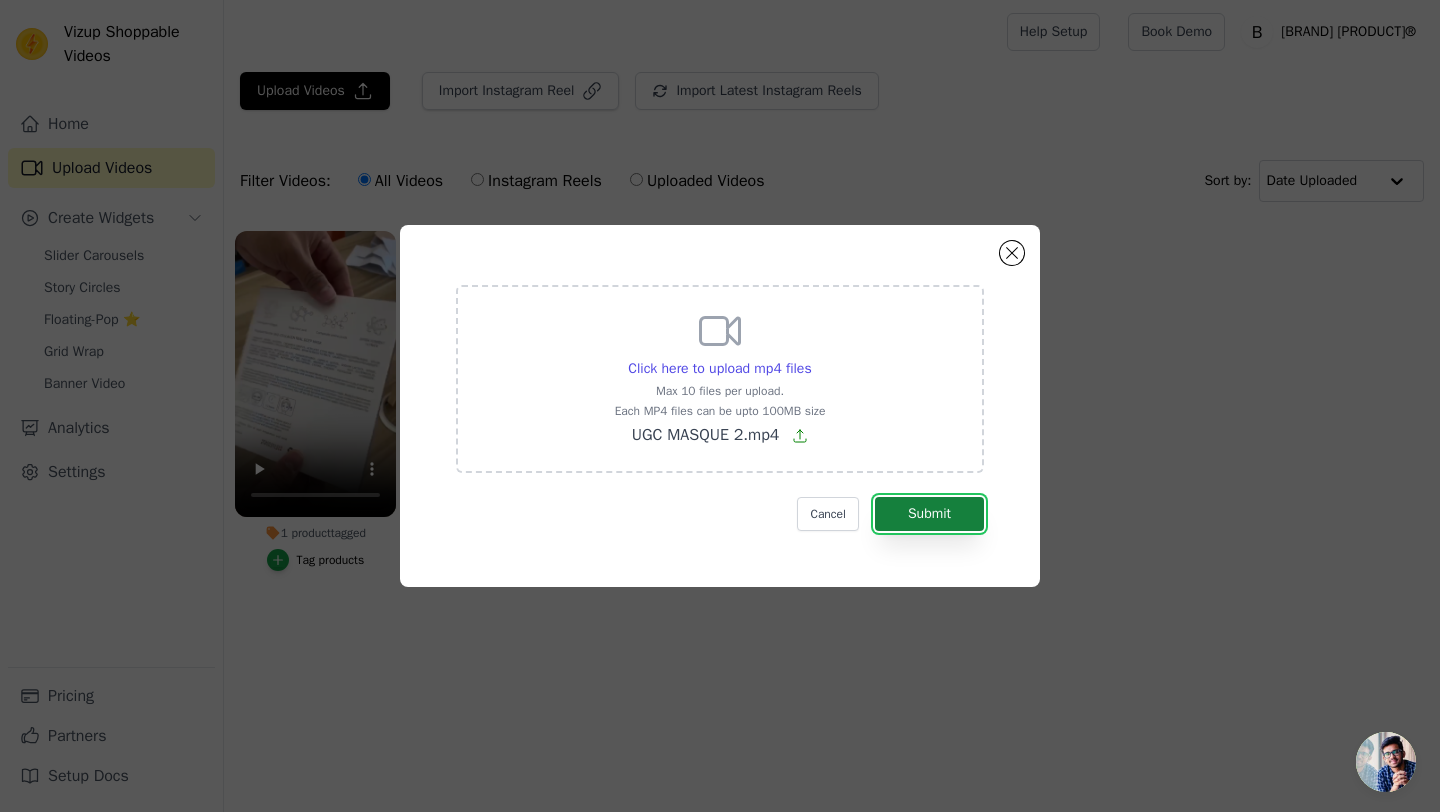 click on "Submit" at bounding box center (929, 514) 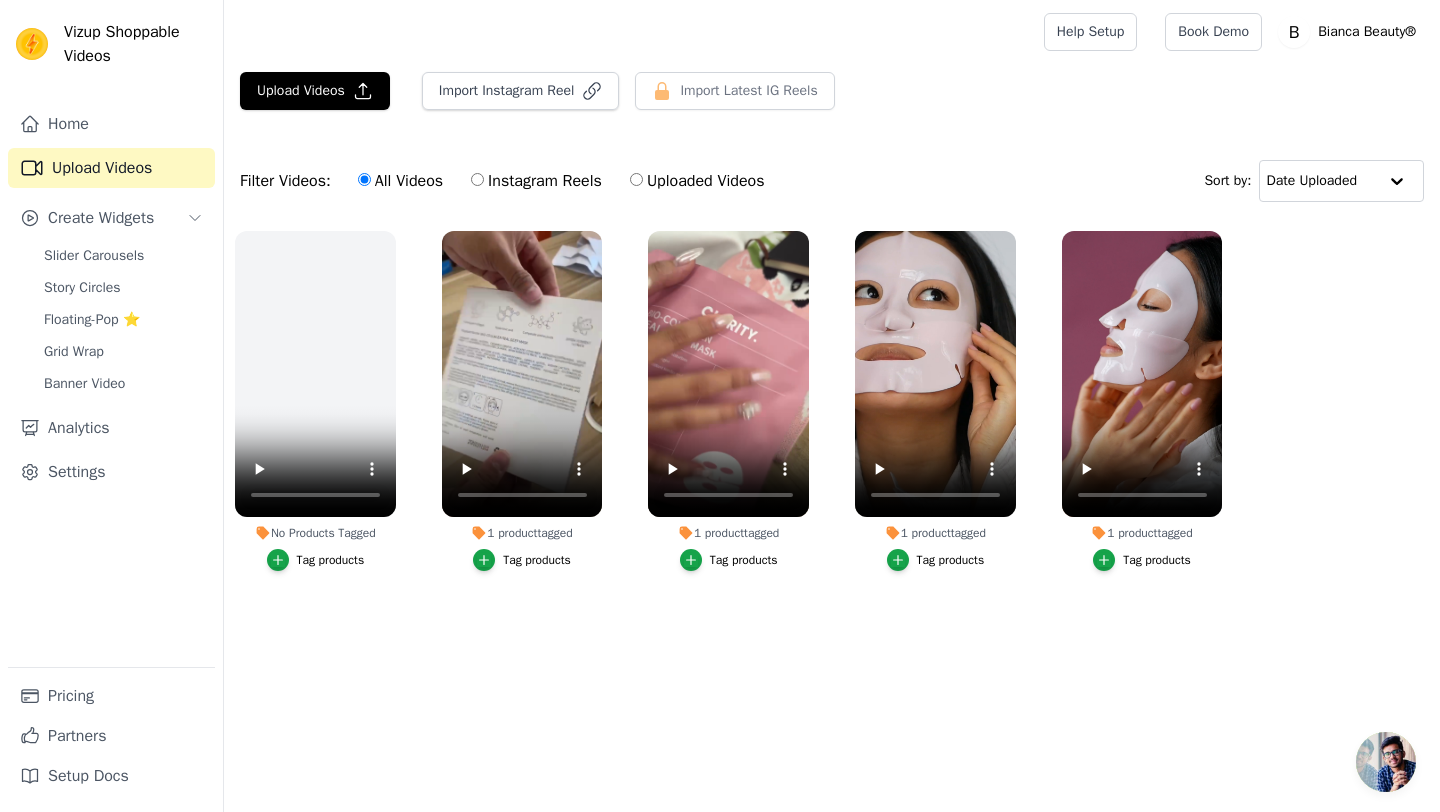 scroll, scrollTop: 0, scrollLeft: 0, axis: both 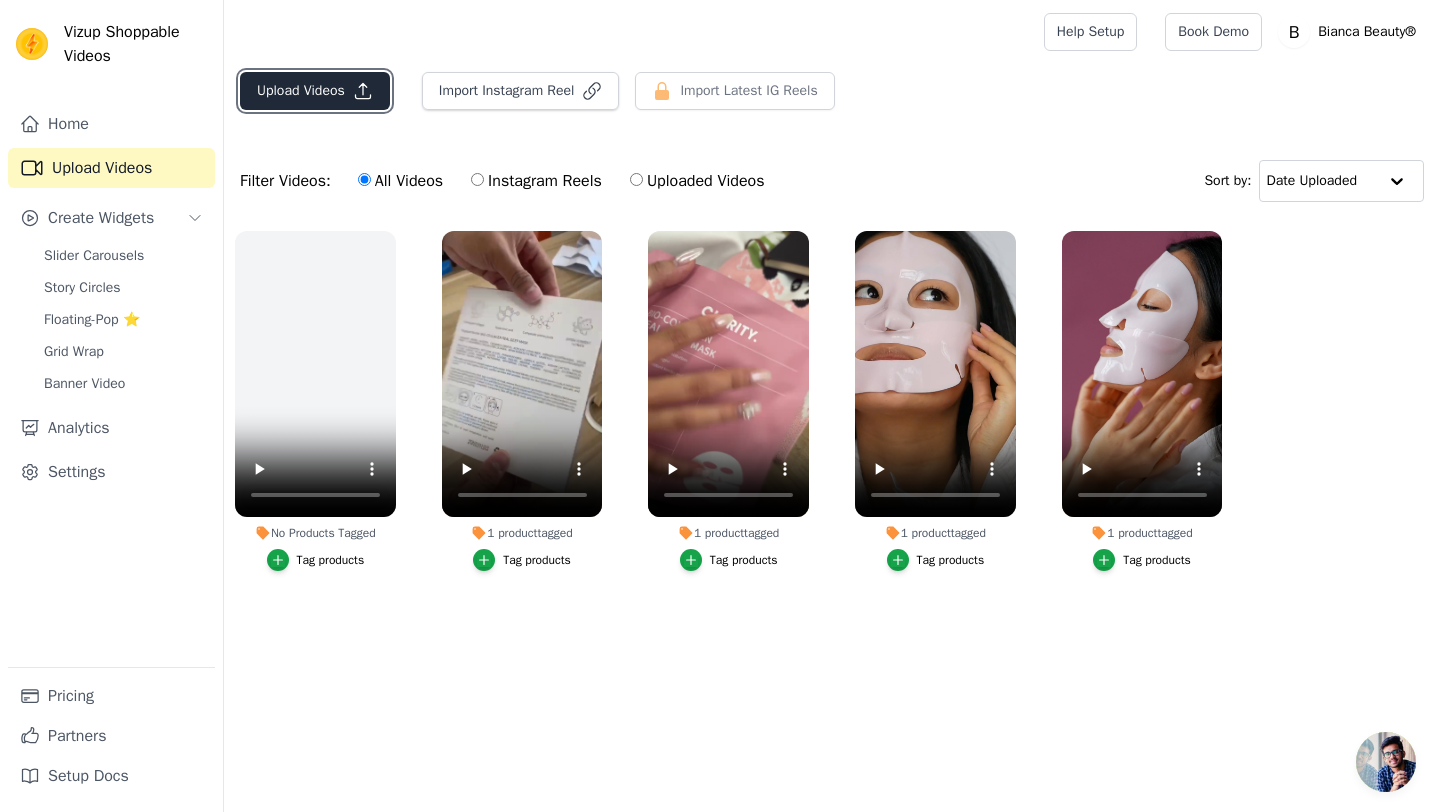 click on "Upload Videos" at bounding box center (315, 91) 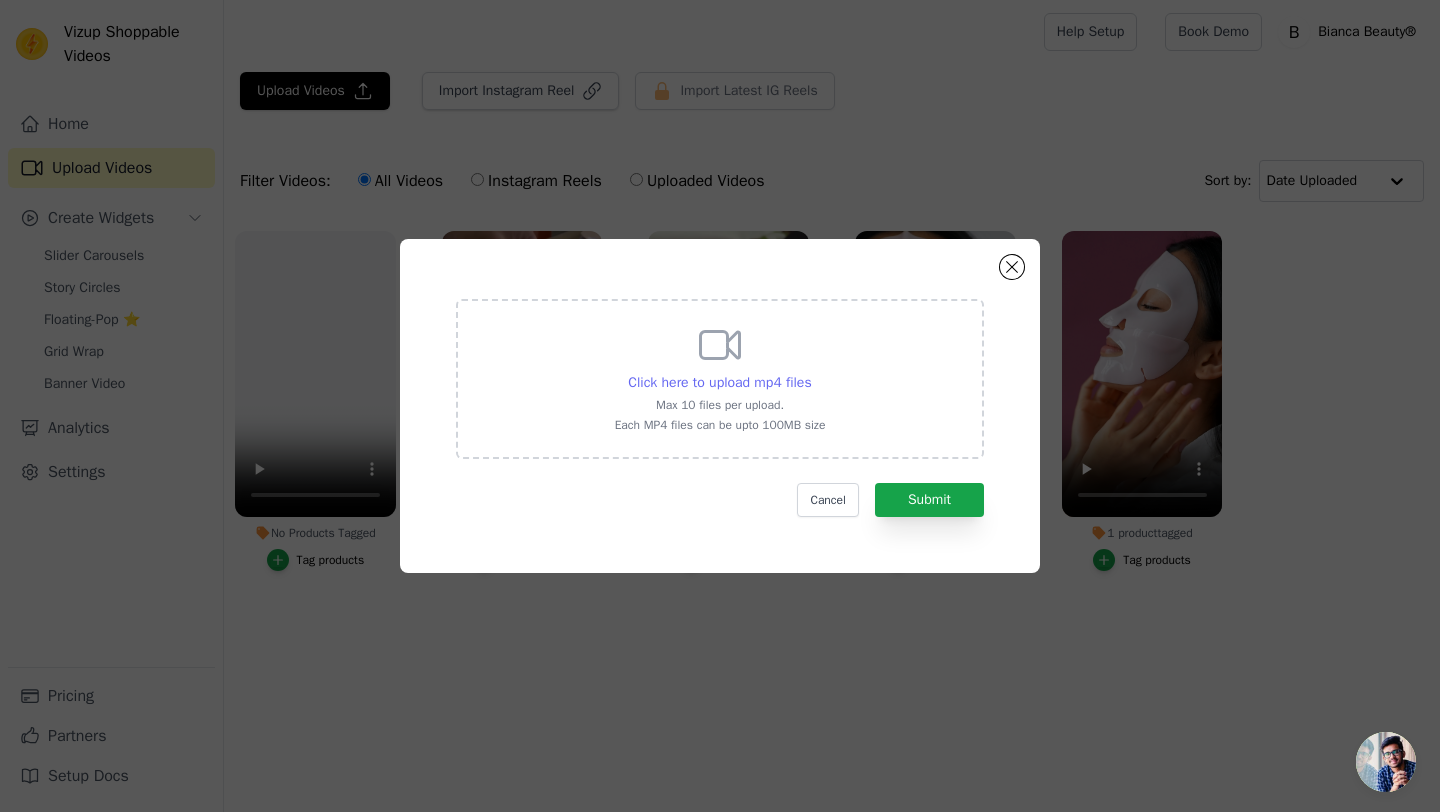 click on "Click here to upload mp4 files" at bounding box center (719, 382) 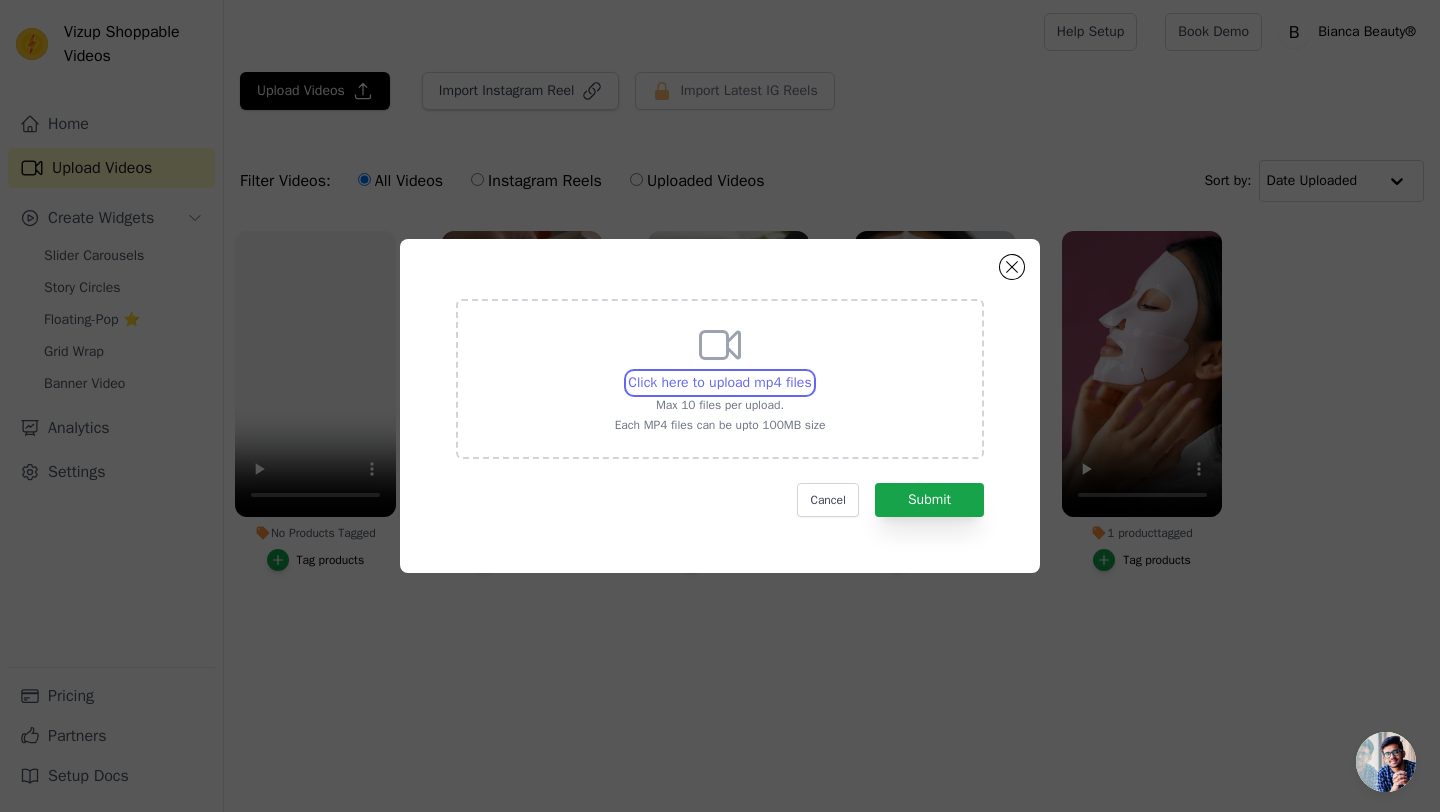 click on "Click here to upload mp4 files     Max 10 files per upload.   Each MP4 files can be upto 100MB size" at bounding box center [811, 372] 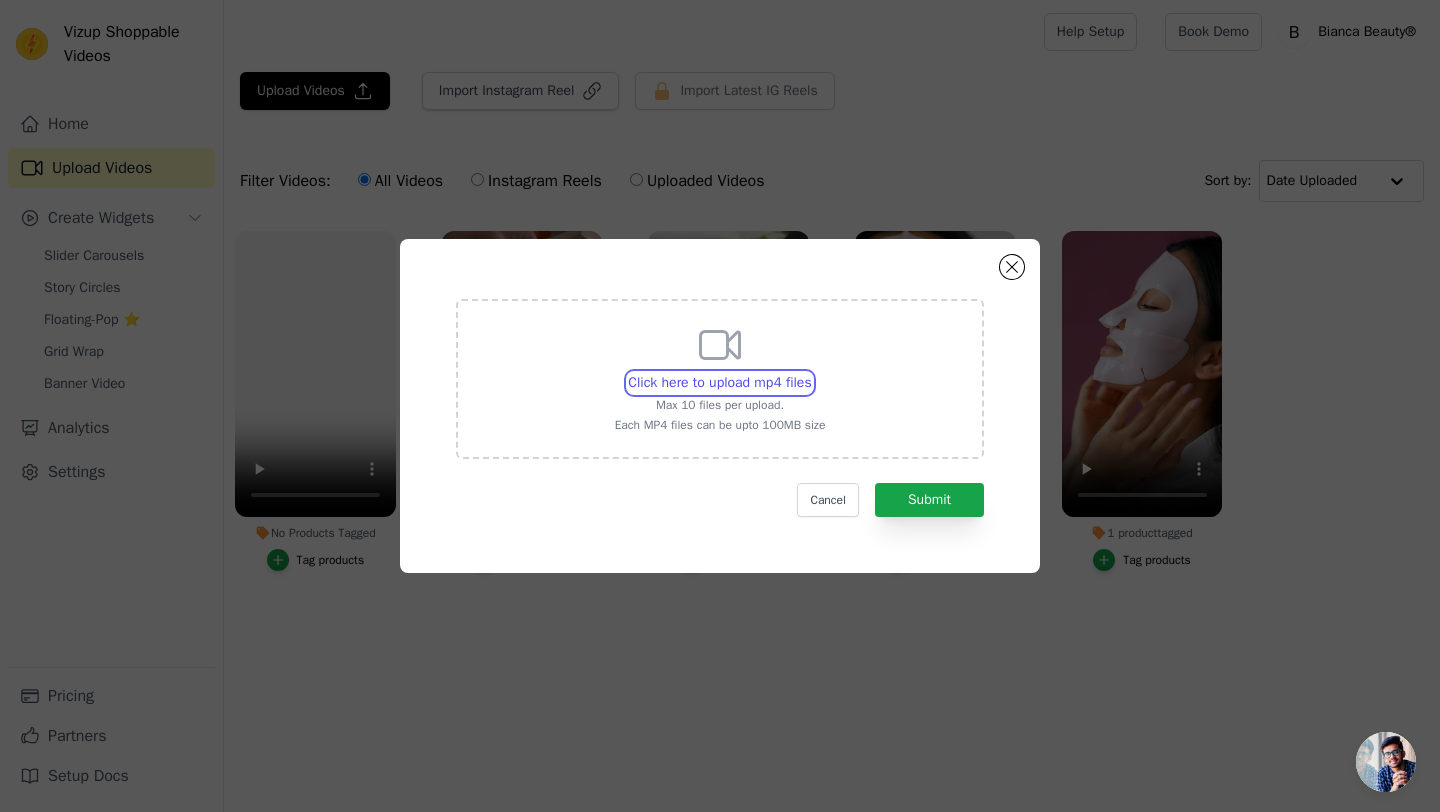 type on "C:\fakepath\UGC MASQUE 1.mp4" 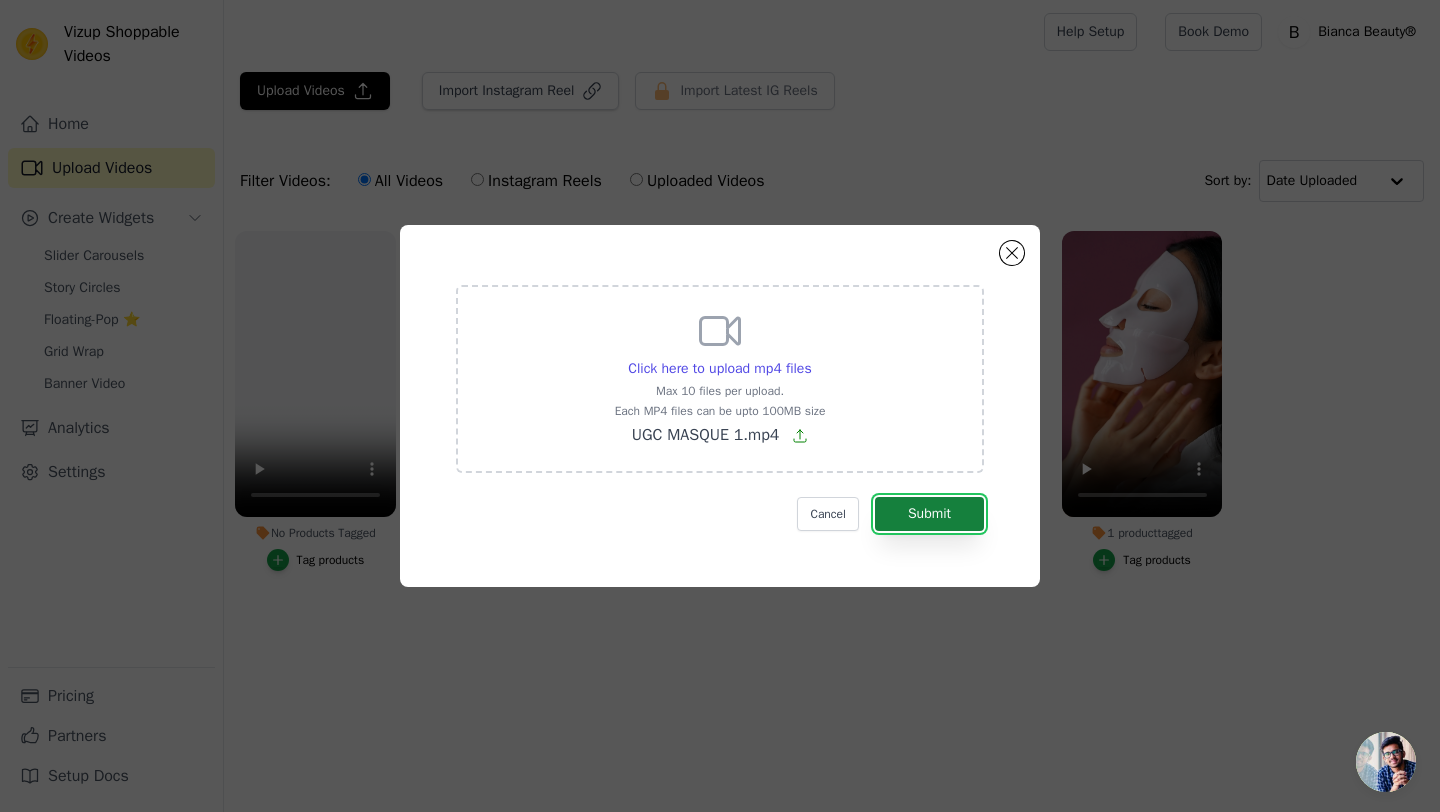 click on "Submit" at bounding box center (929, 514) 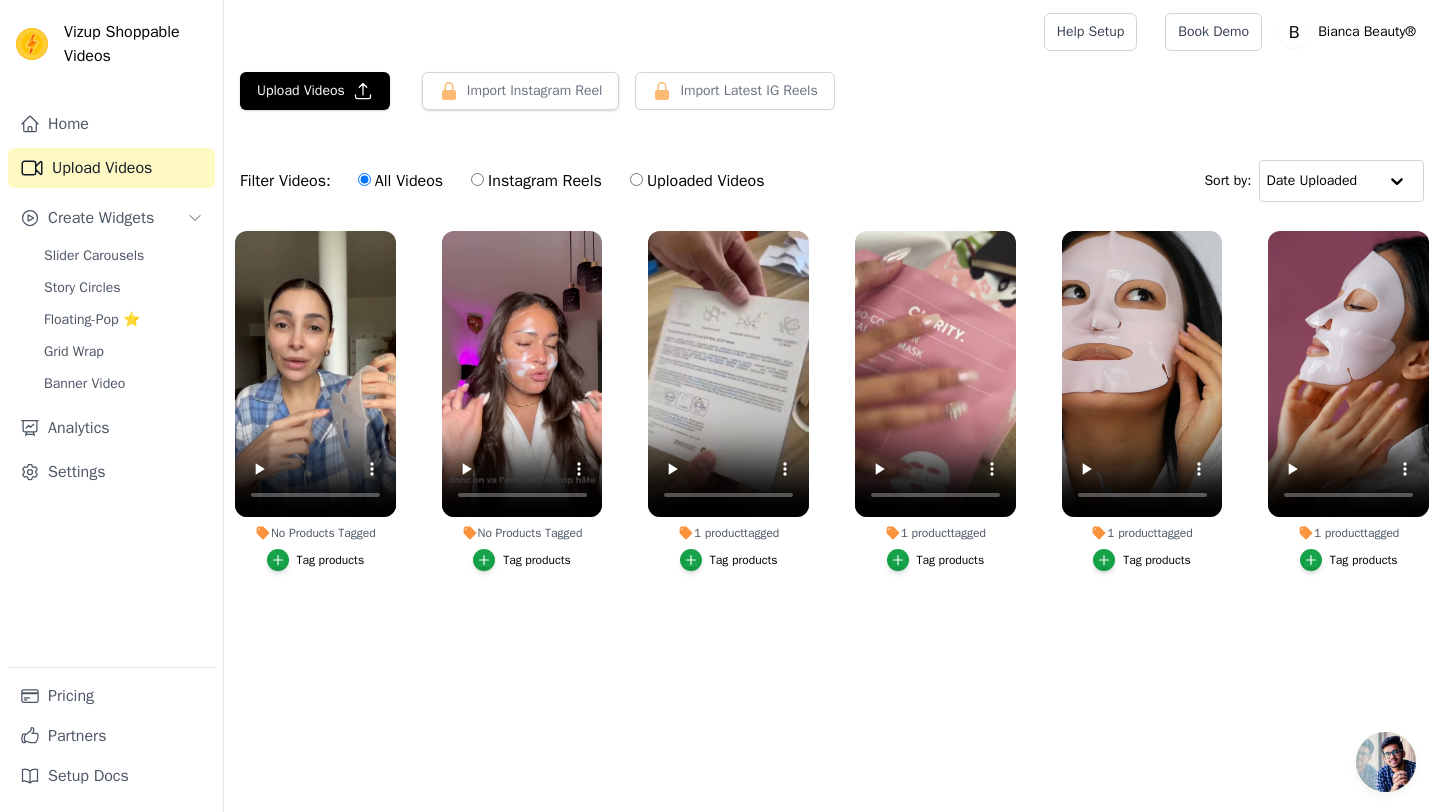 scroll, scrollTop: 0, scrollLeft: 0, axis: both 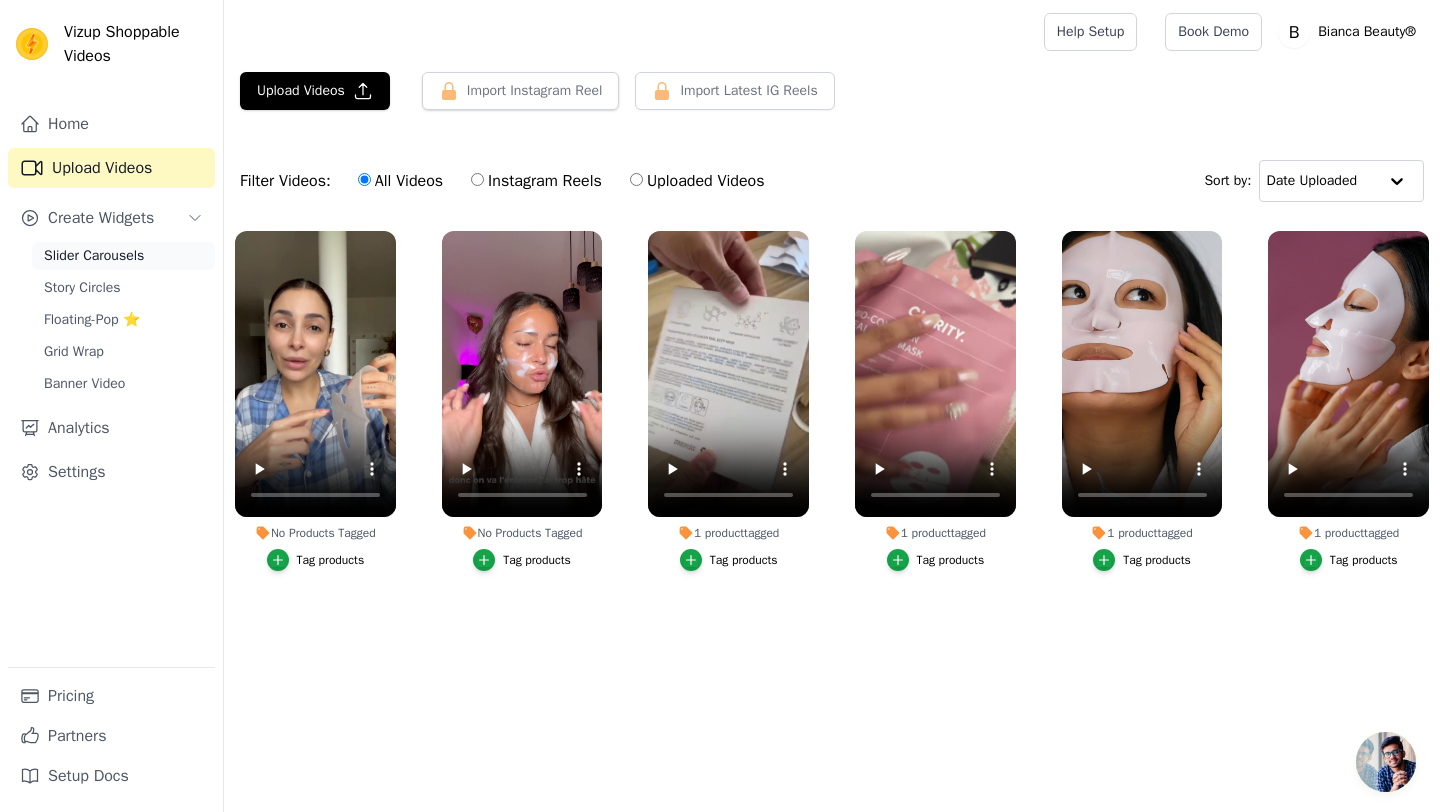 click on "Slider Carousels" at bounding box center (94, 256) 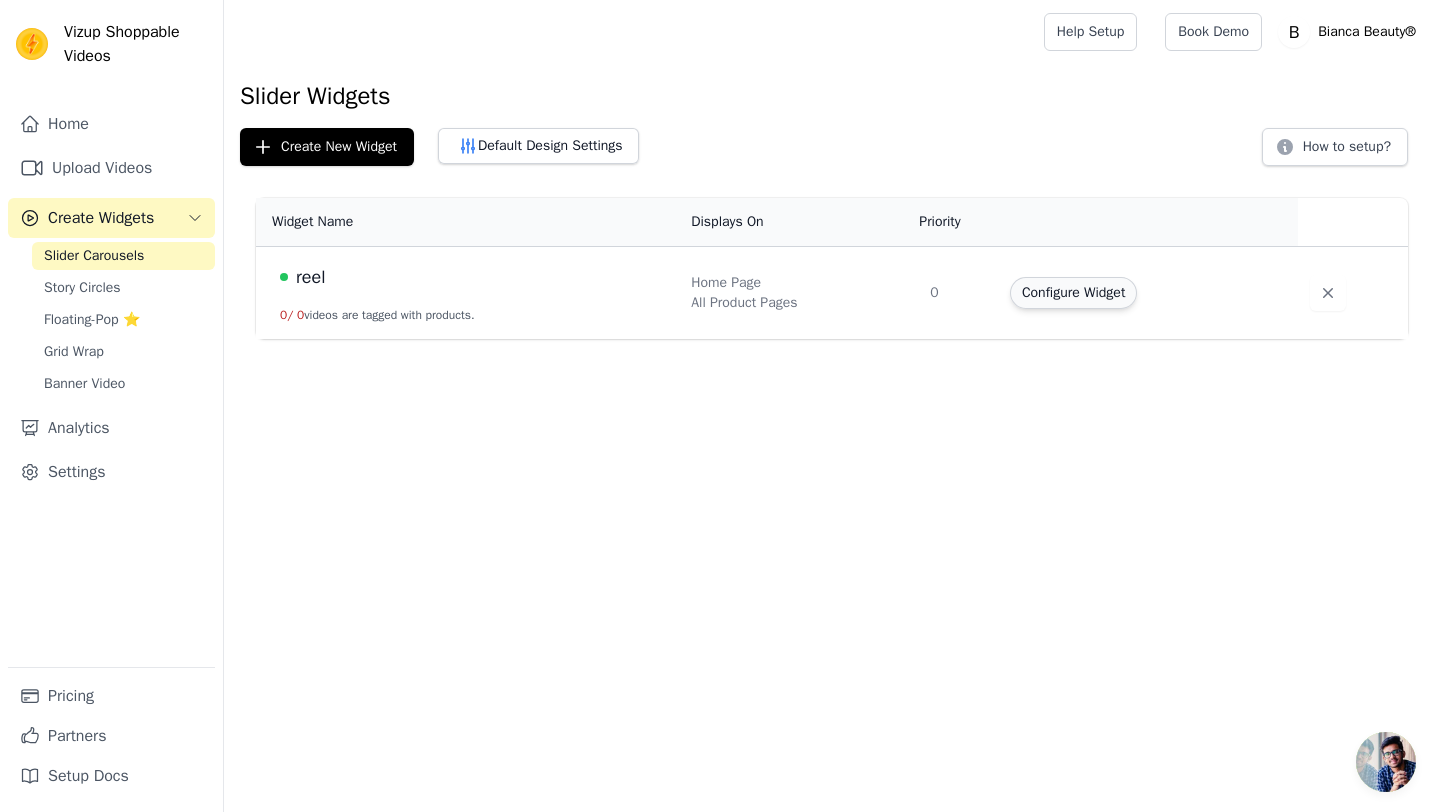 click on "Configure Widget" at bounding box center (1073, 293) 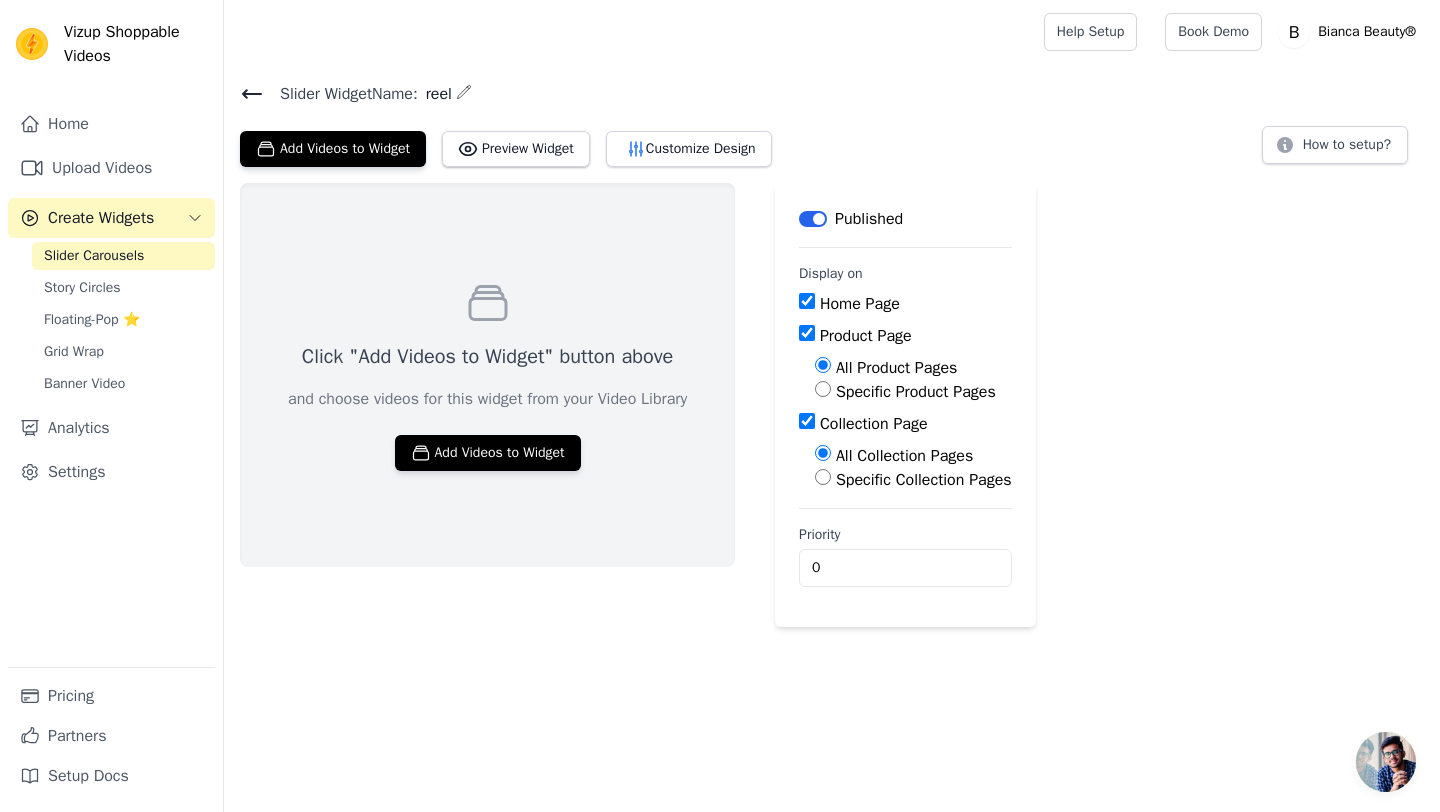 click on "Slider Widget  Name:   reel
Add Videos to Widget
Preview Widget       Customize Design
How to setup?         Click "Add Videos to Widget" button above   and choose videos for this widget from your Video Library
Add Videos to Widget   Label     Published     Display on     Home Page     Product Page     All Product Pages     Specific Product Pages       Collection Page     All Collection Pages     Specific Collection Pages       Priority   0" at bounding box center (832, 353) 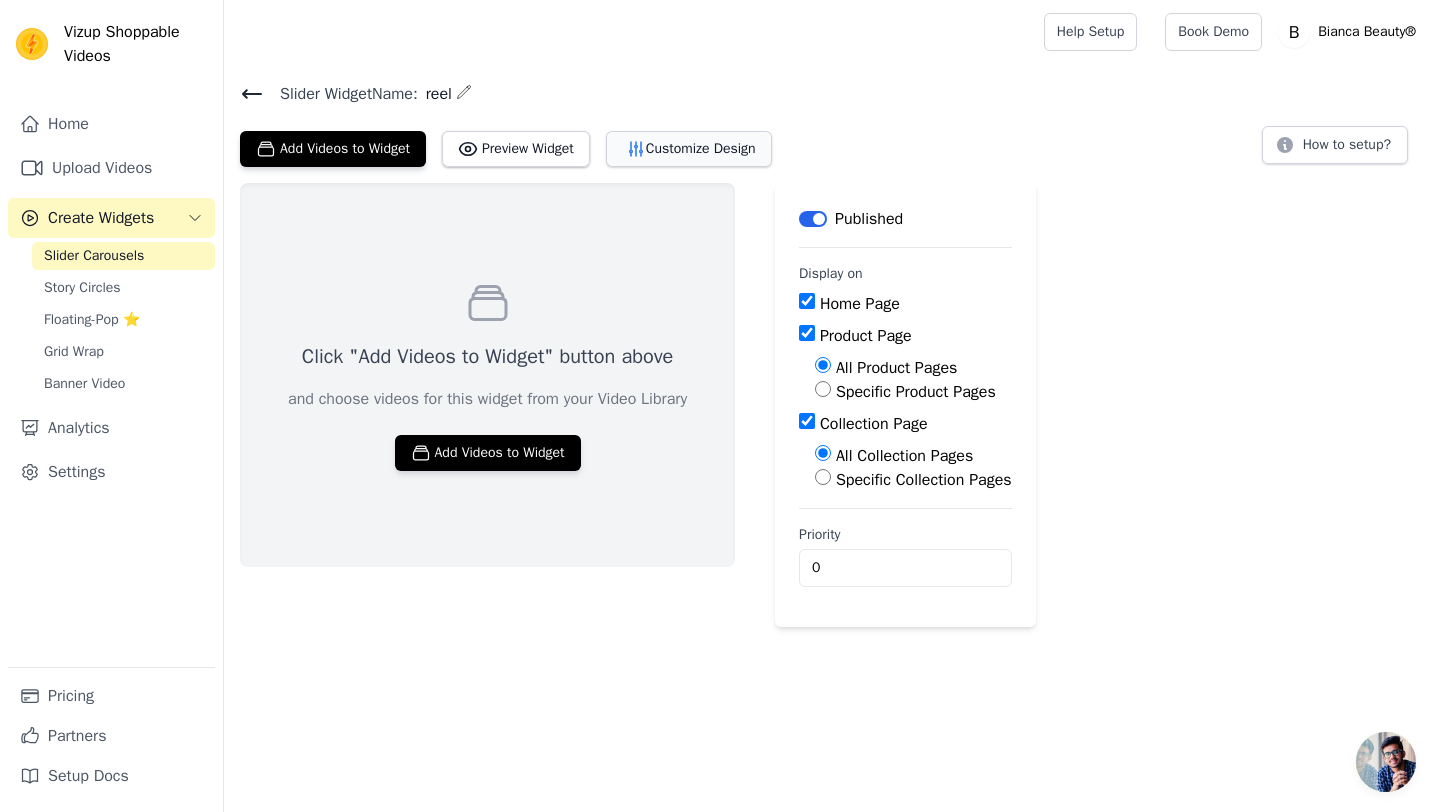 click on "Customize Design" at bounding box center [689, 149] 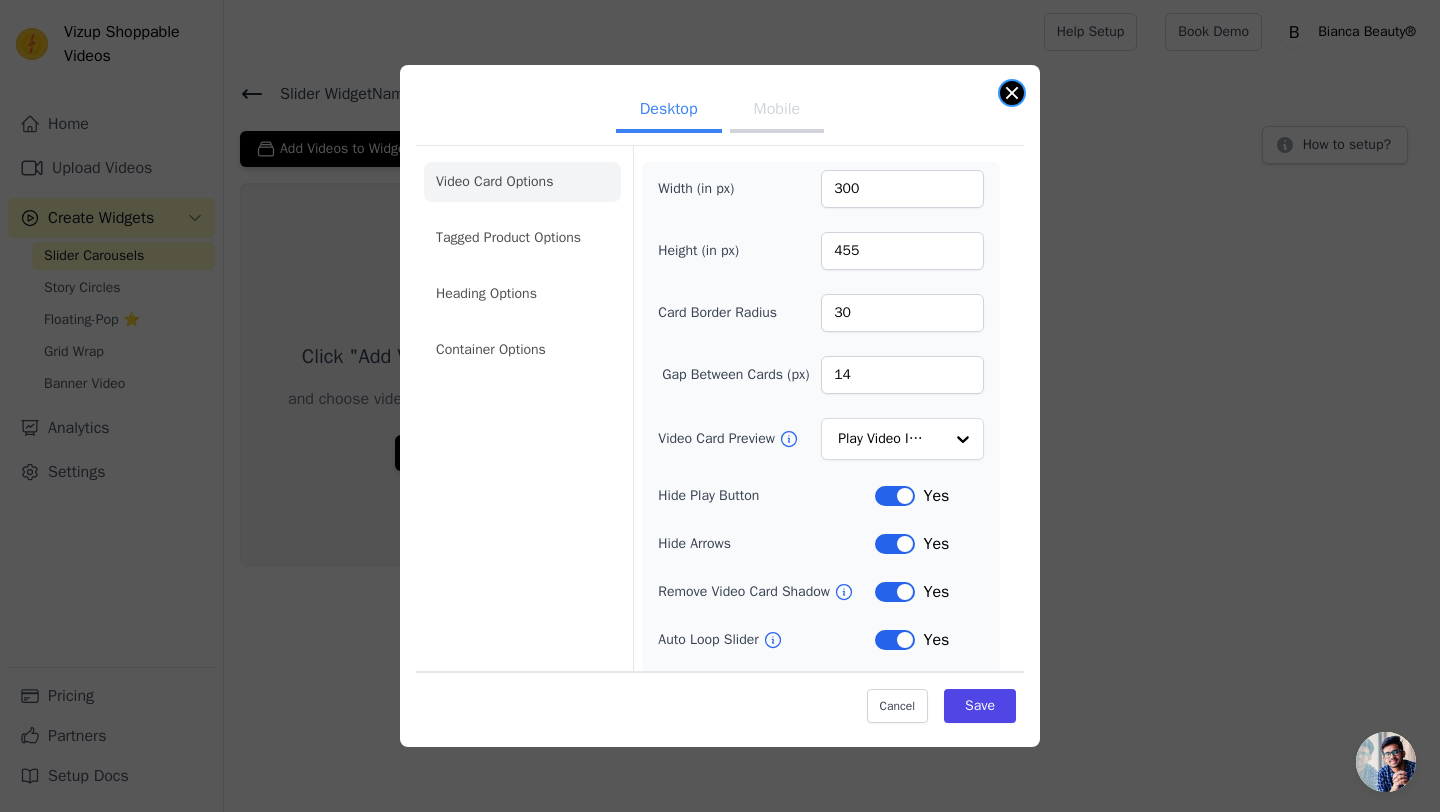 click at bounding box center (1012, 93) 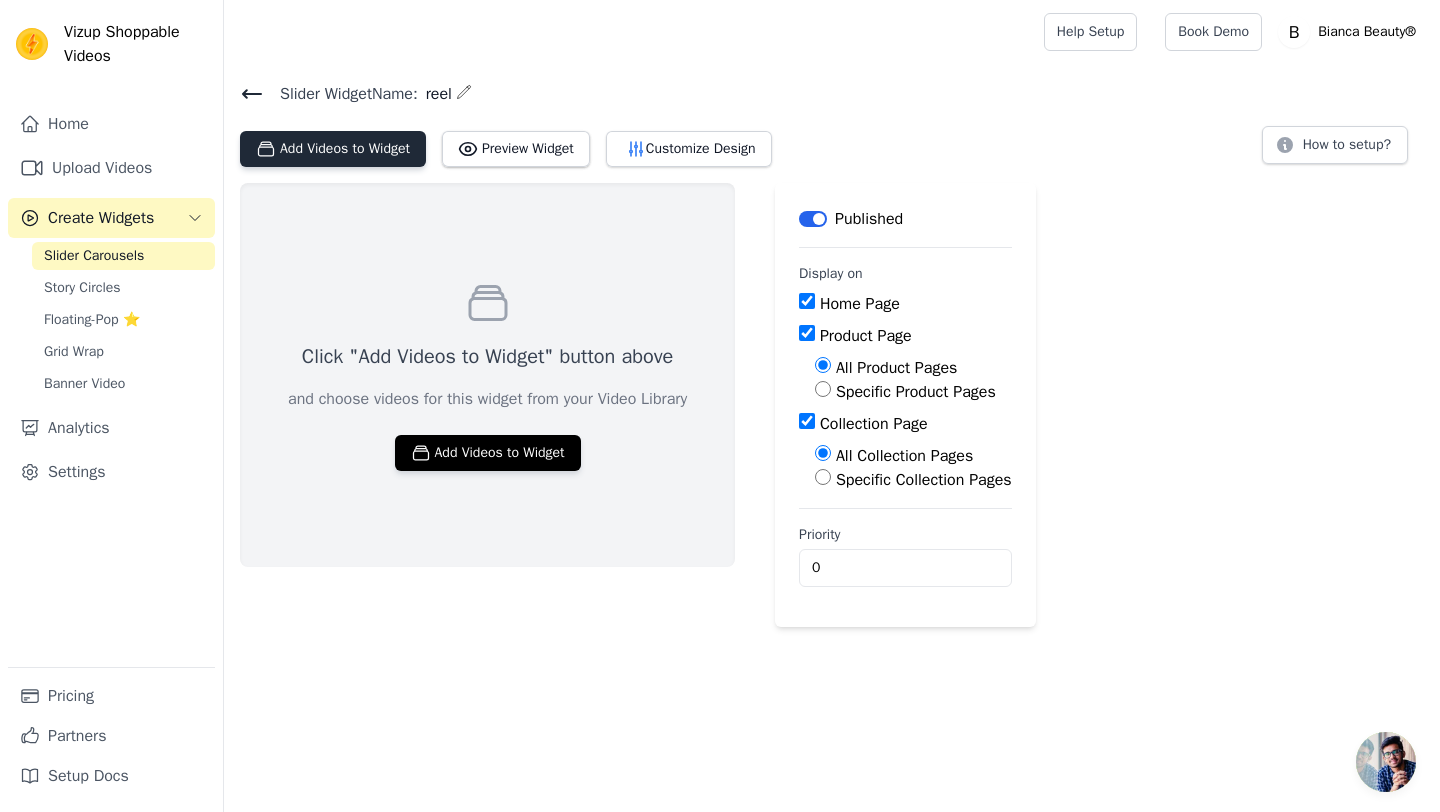 click on "Add Videos to Widget" at bounding box center [333, 149] 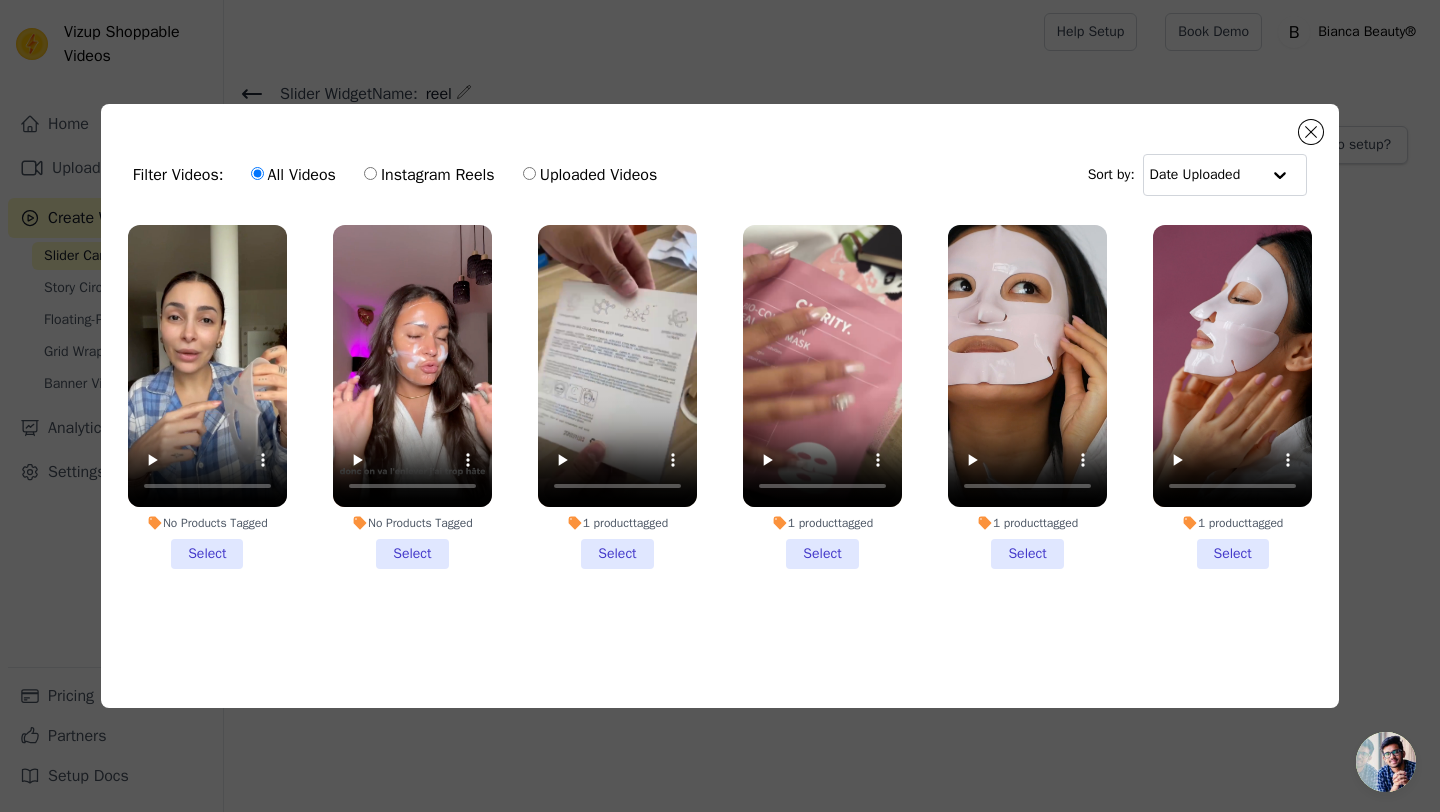 click on "No Products Tagged     Select" at bounding box center (207, 397) 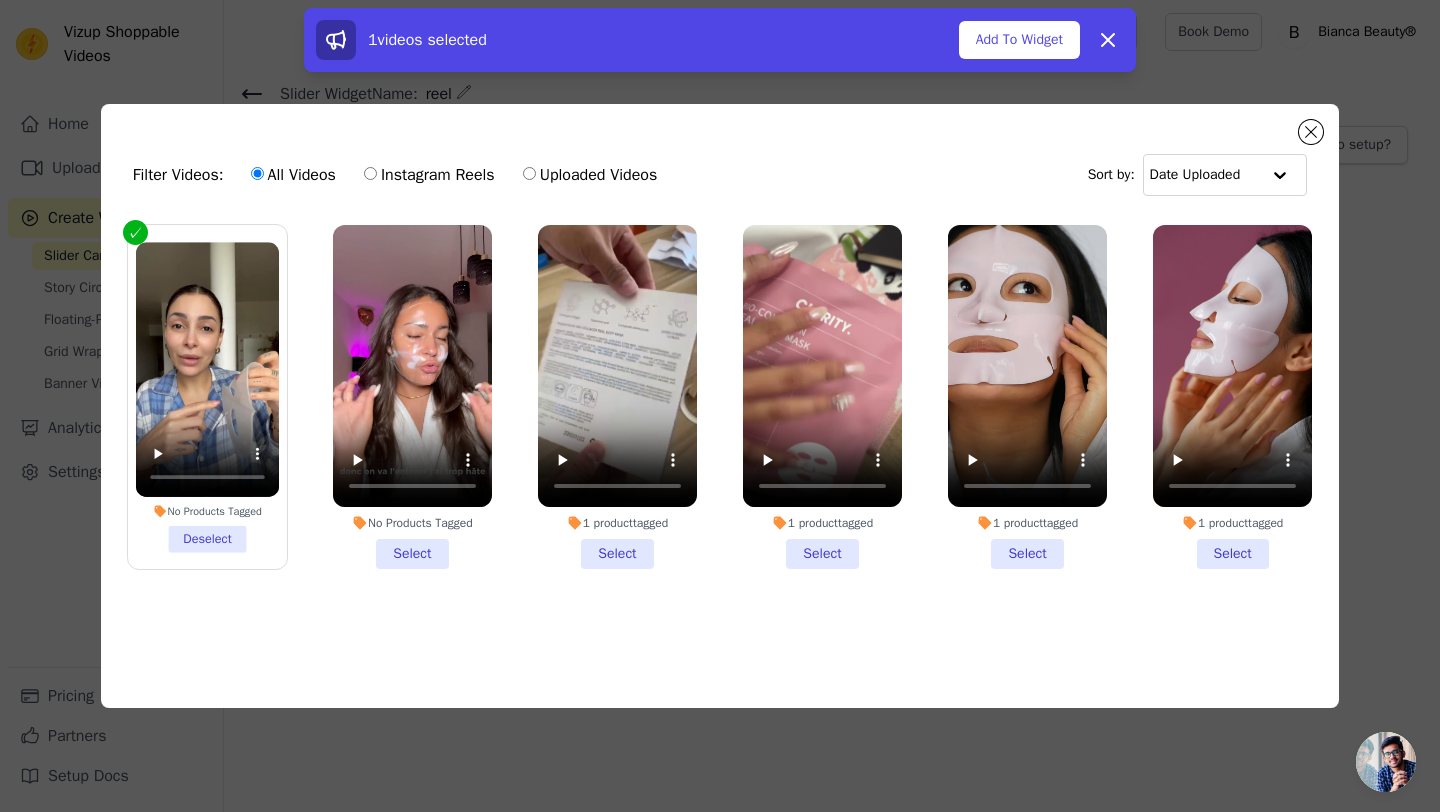click on "No Products Tagged     Select" at bounding box center (412, 397) 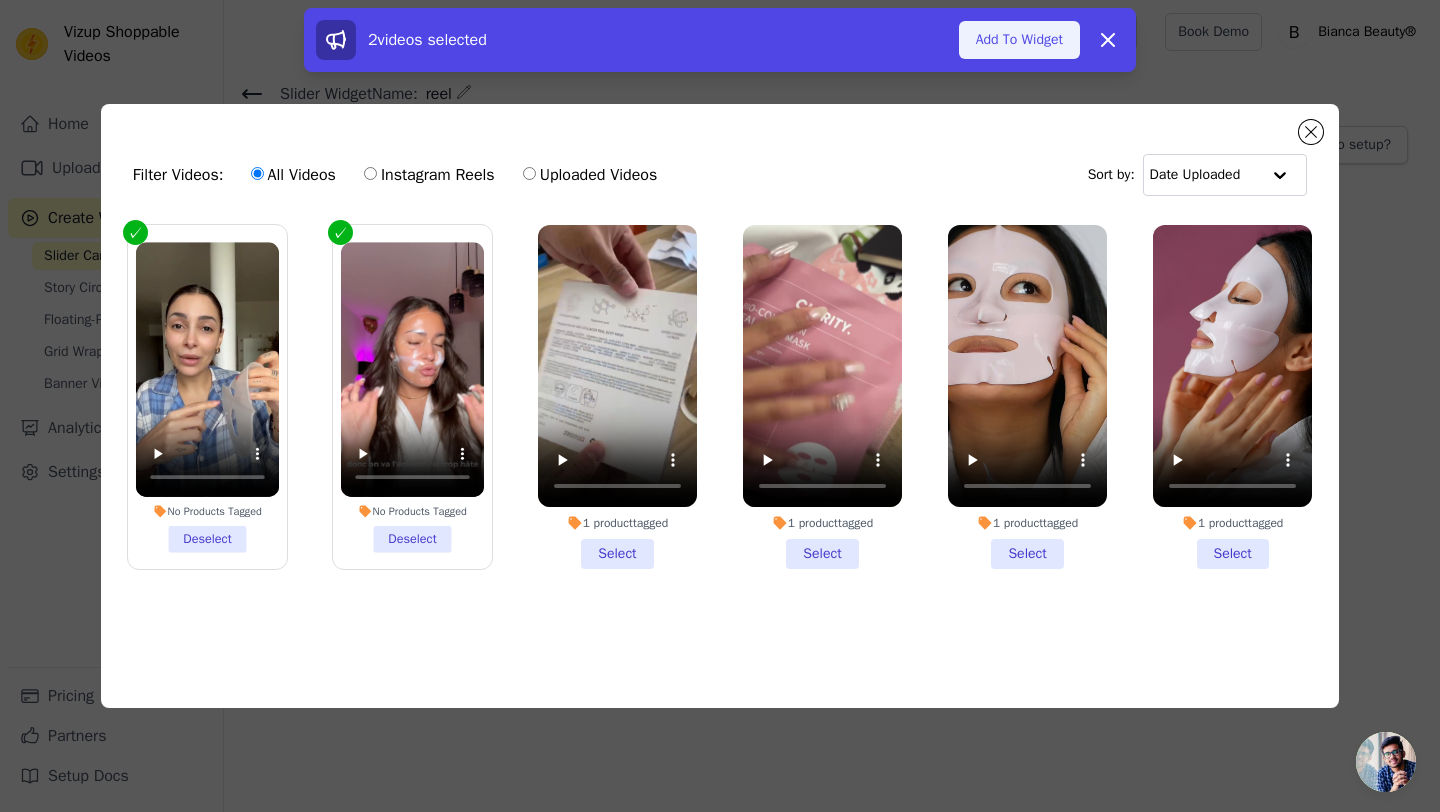 click on "Add To Widget" at bounding box center (1019, 40) 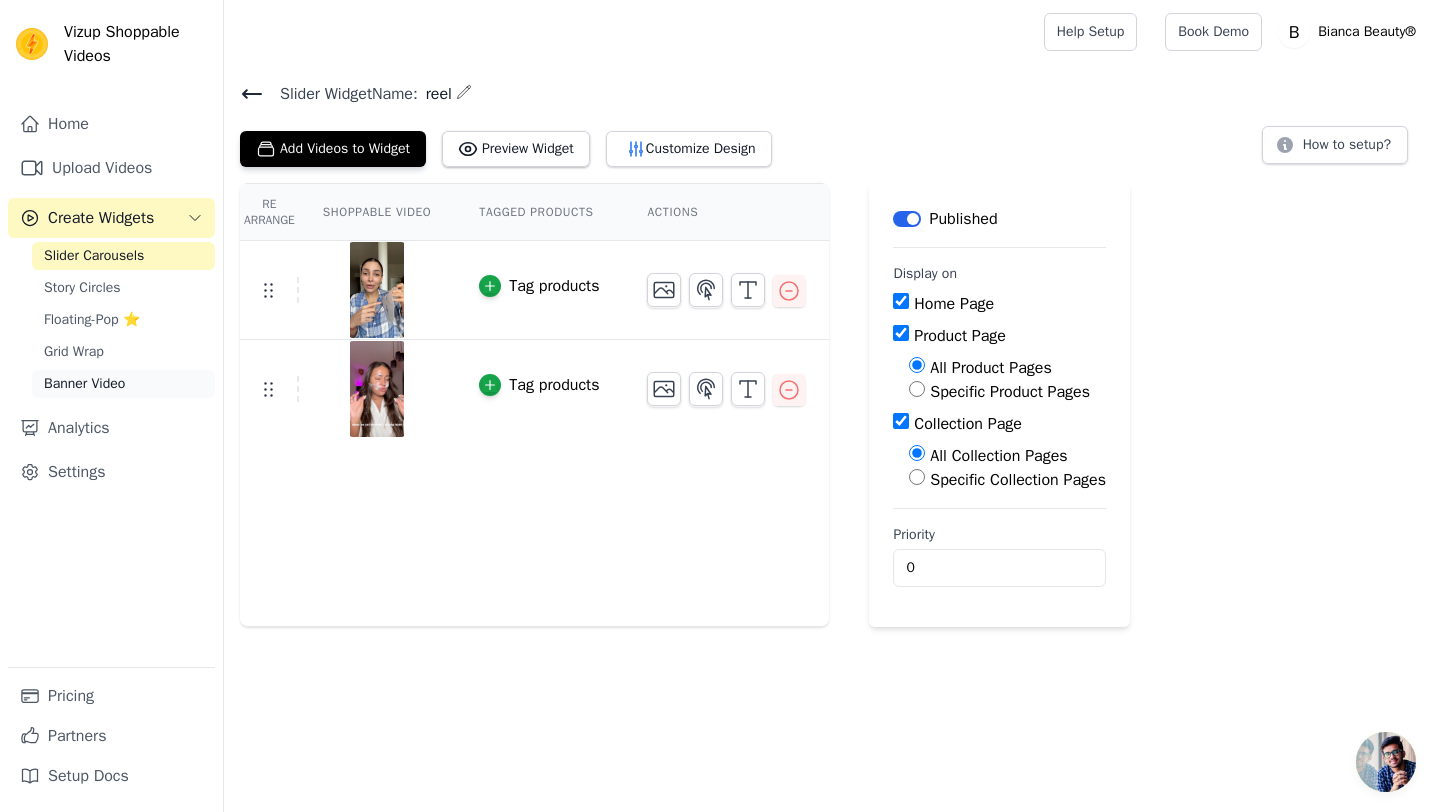 click on "Banner Video" at bounding box center [123, 384] 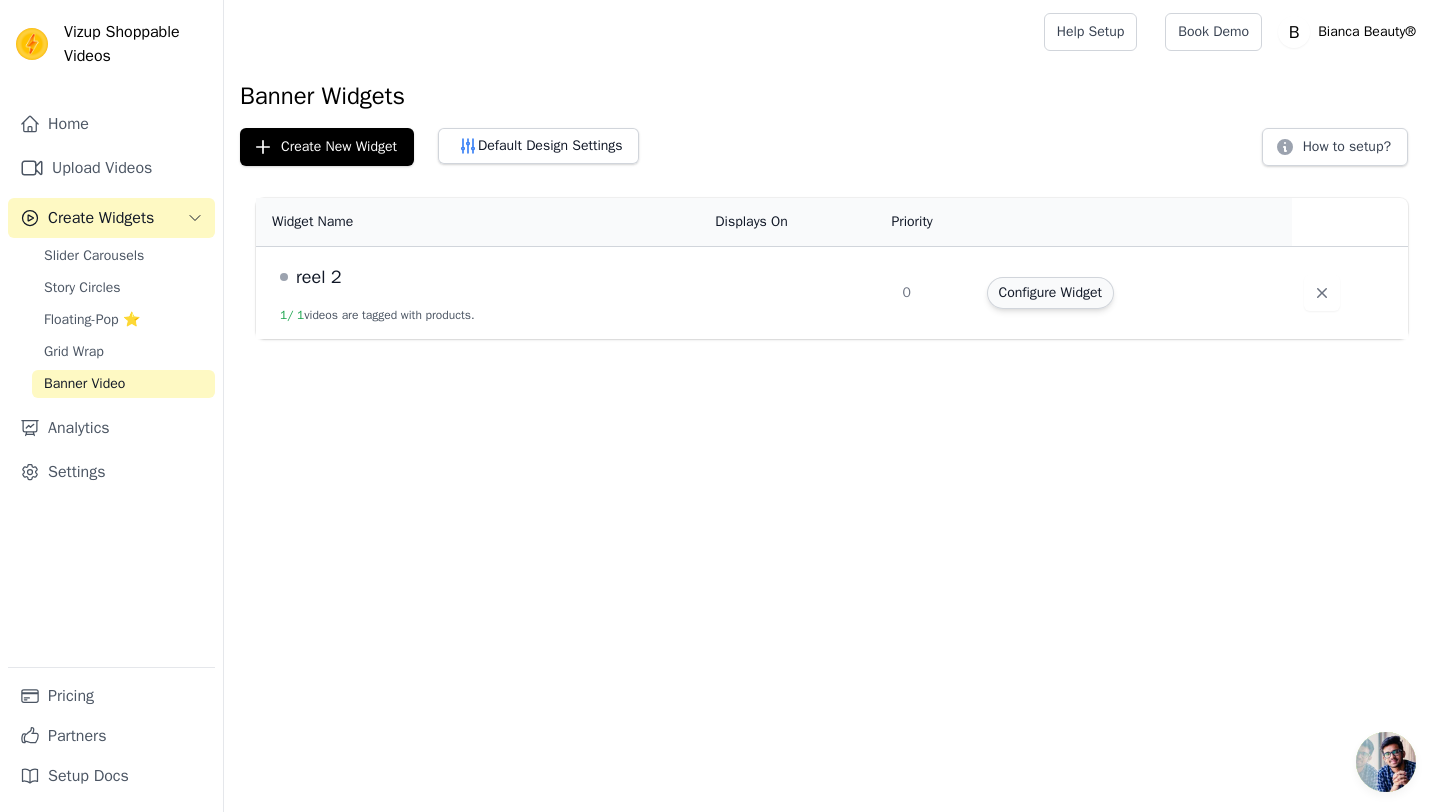 click on "Configure Widget" at bounding box center (1050, 293) 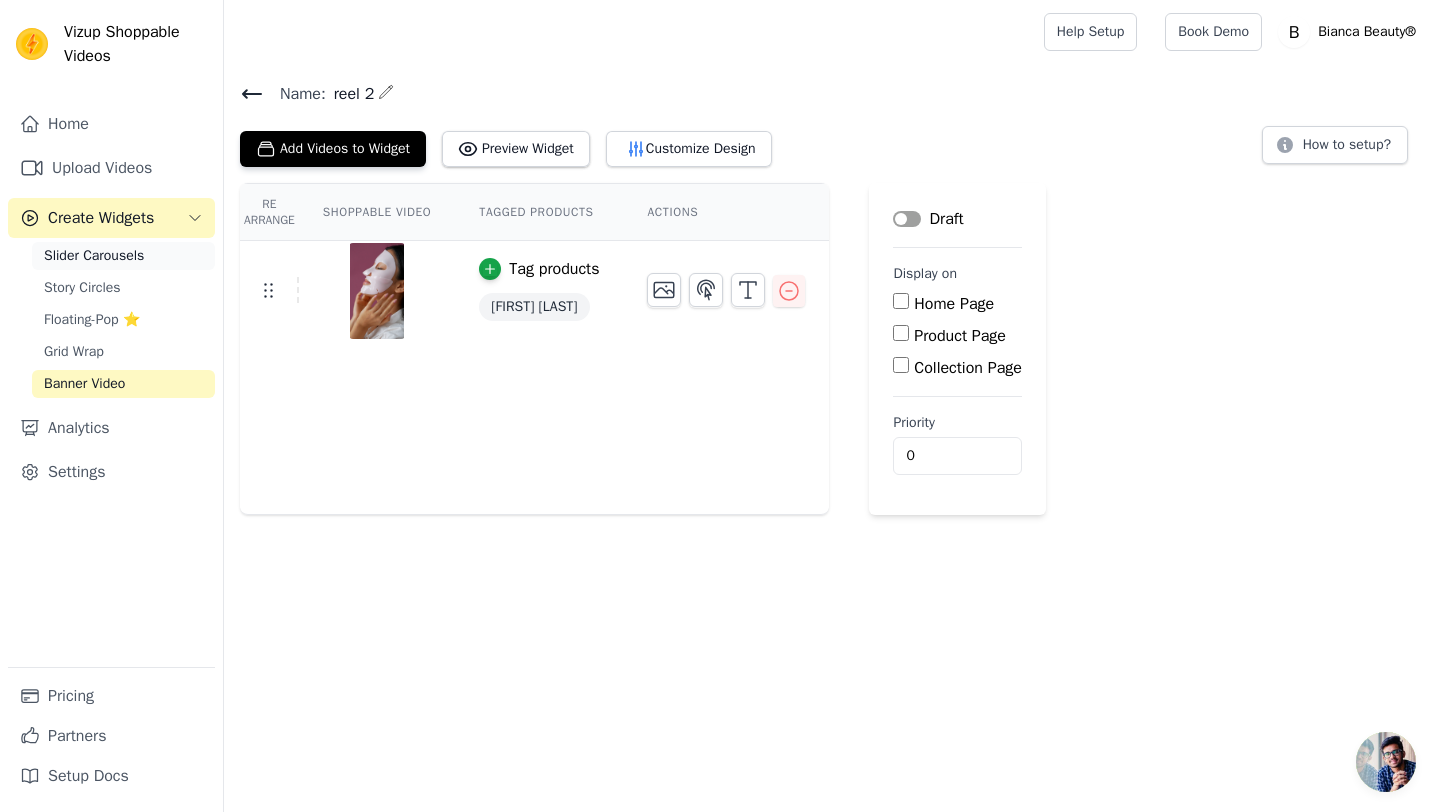 click on "Slider Carousels" at bounding box center [94, 256] 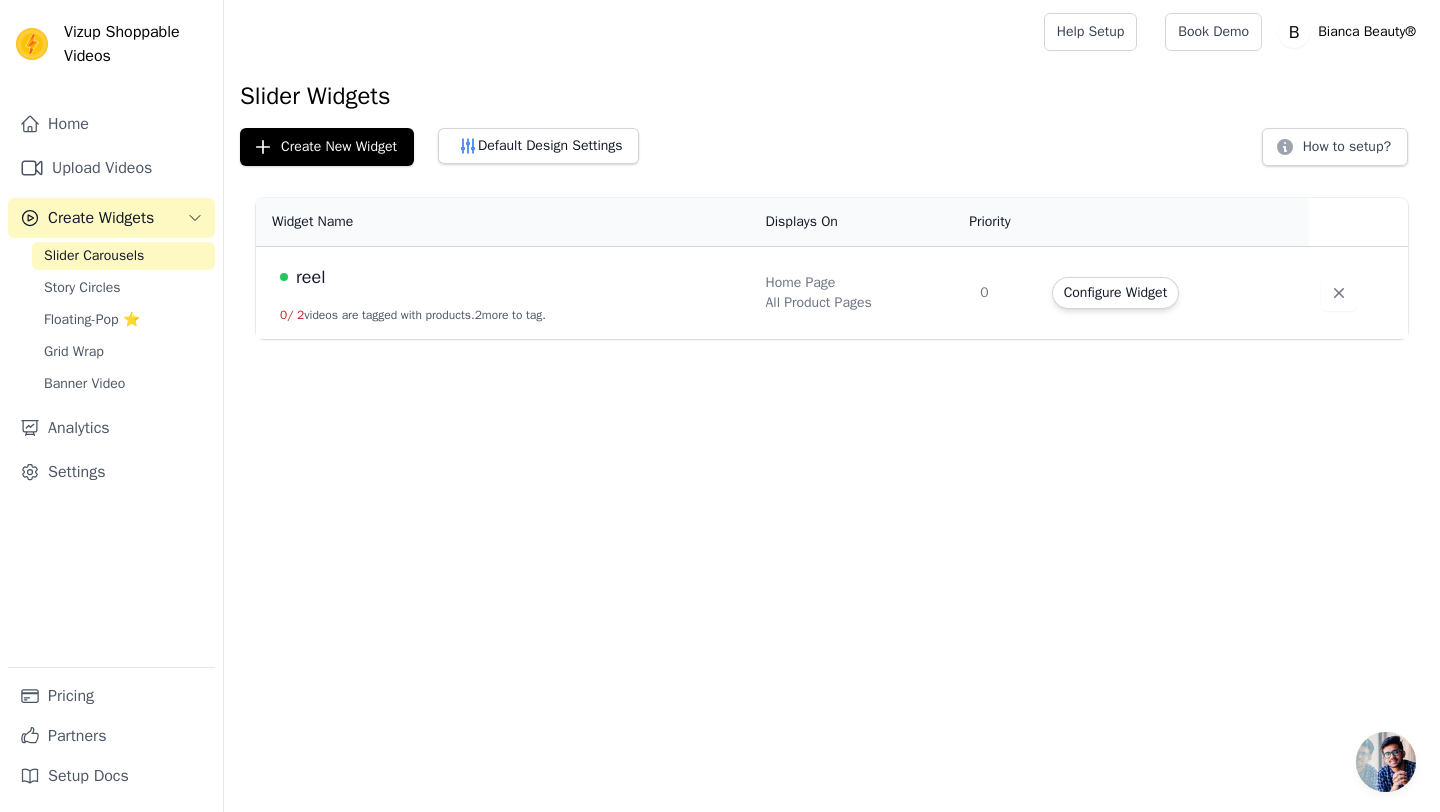 click on "Create Widgets" at bounding box center (111, 218) 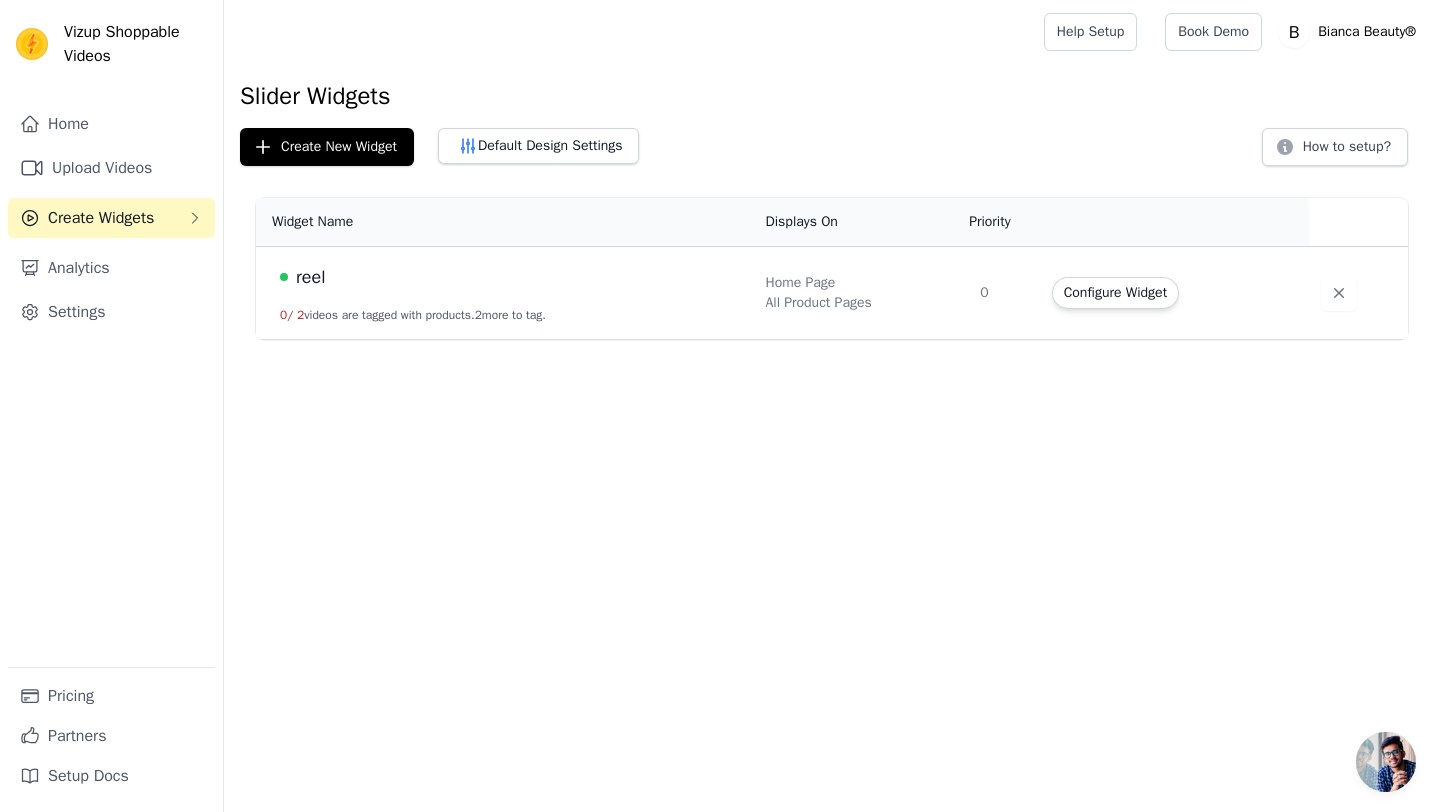 click on "Create Widgets" at bounding box center [111, 218] 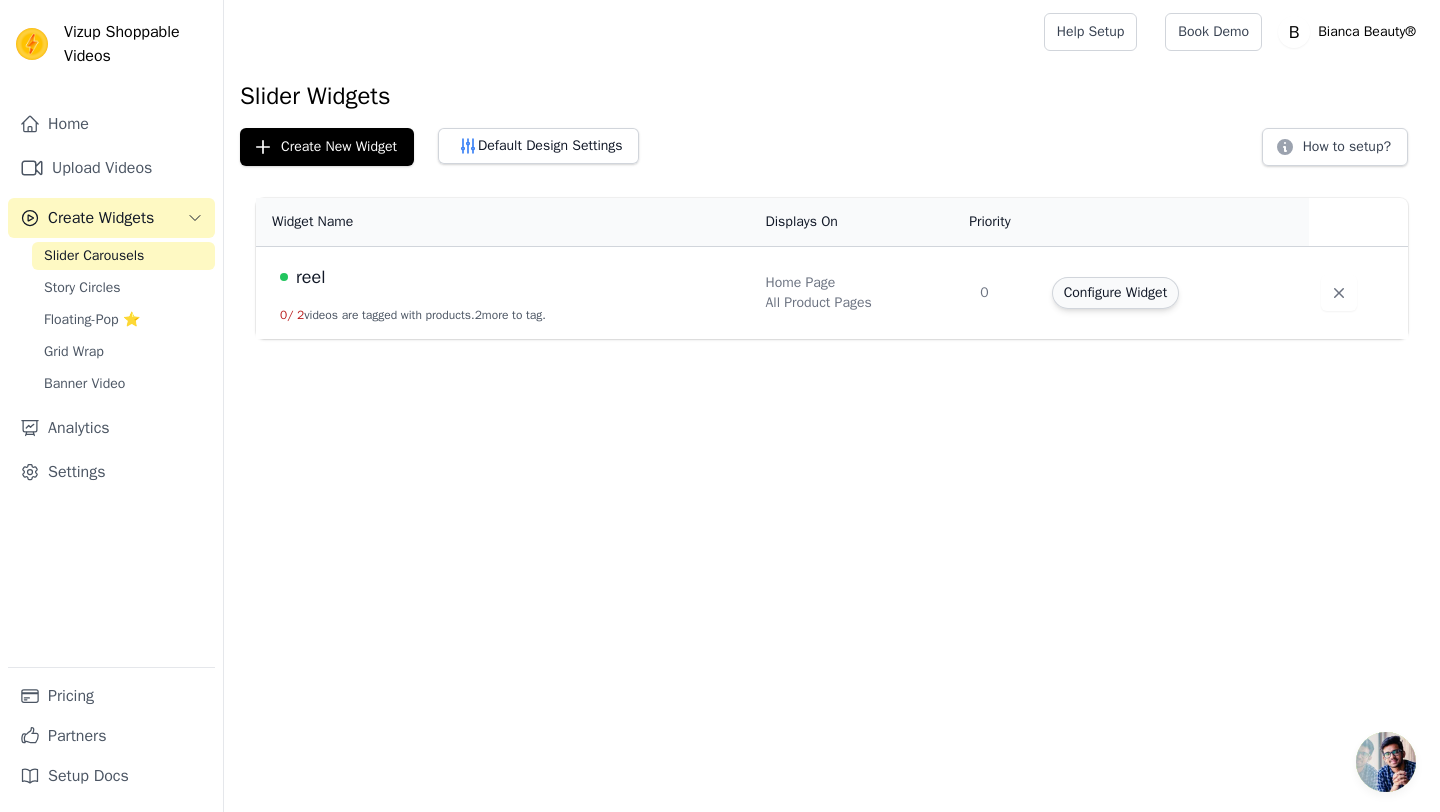 click on "Configure Widget" at bounding box center (1115, 293) 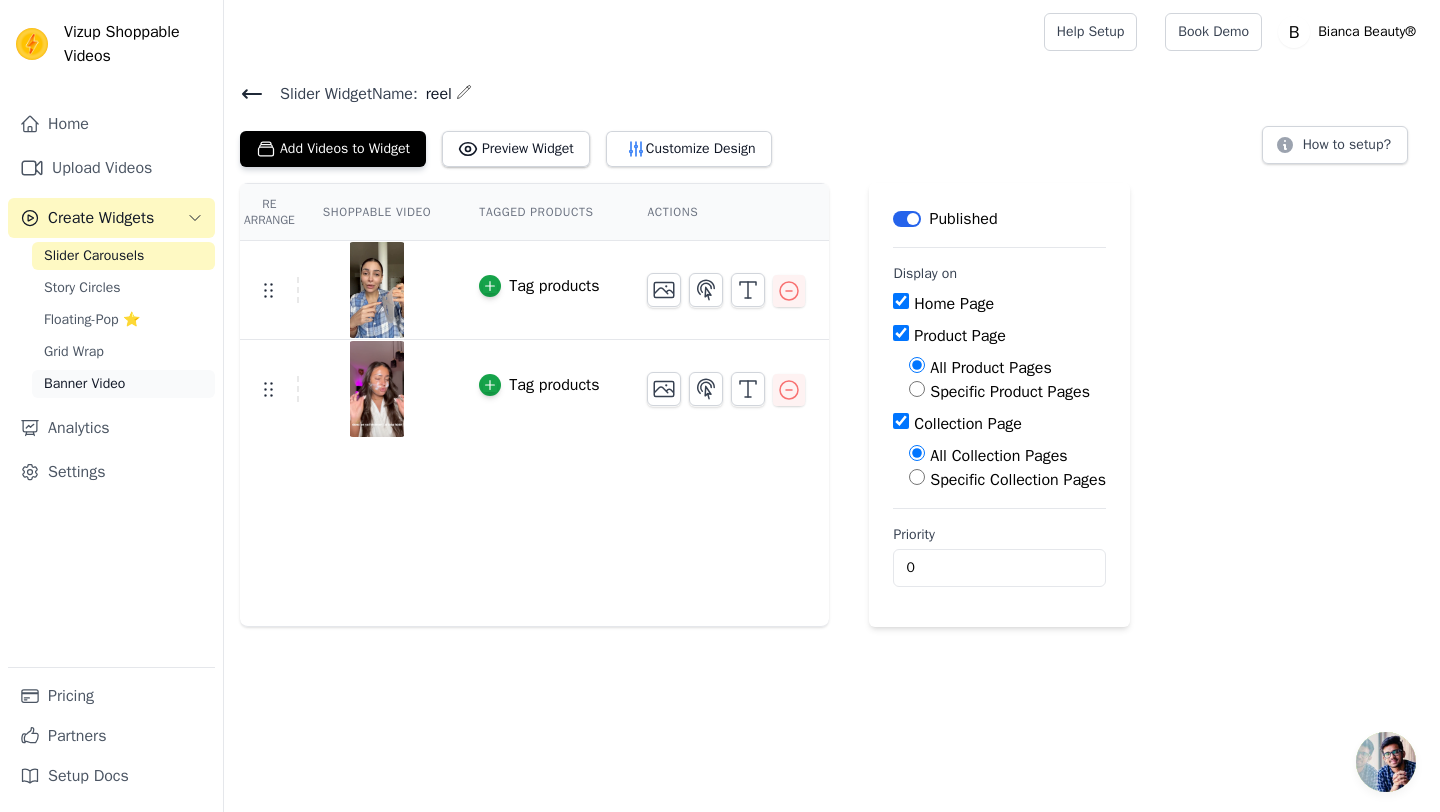 click on "Banner Video" at bounding box center (123, 384) 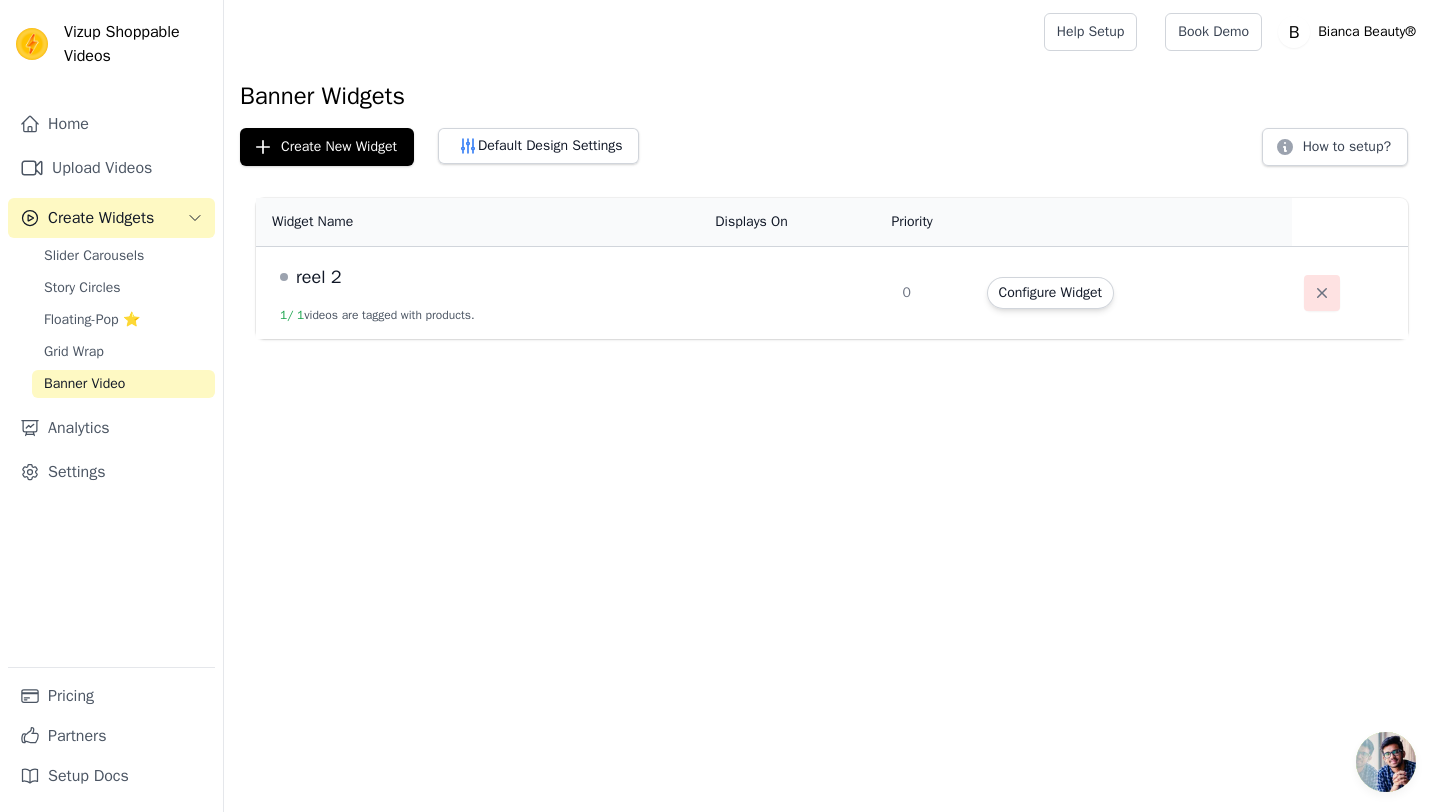 click 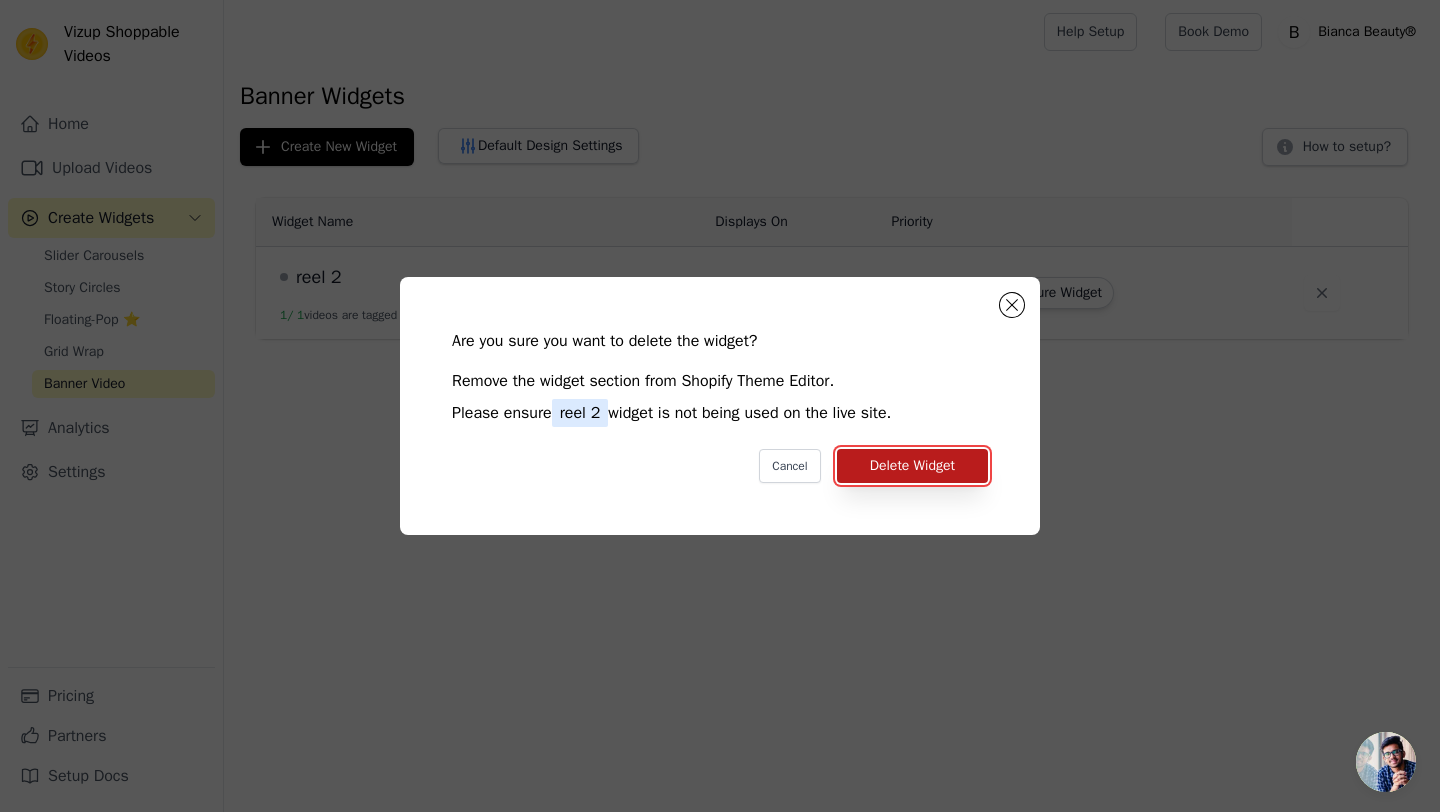 click on "Delete Widget" at bounding box center (912, 466) 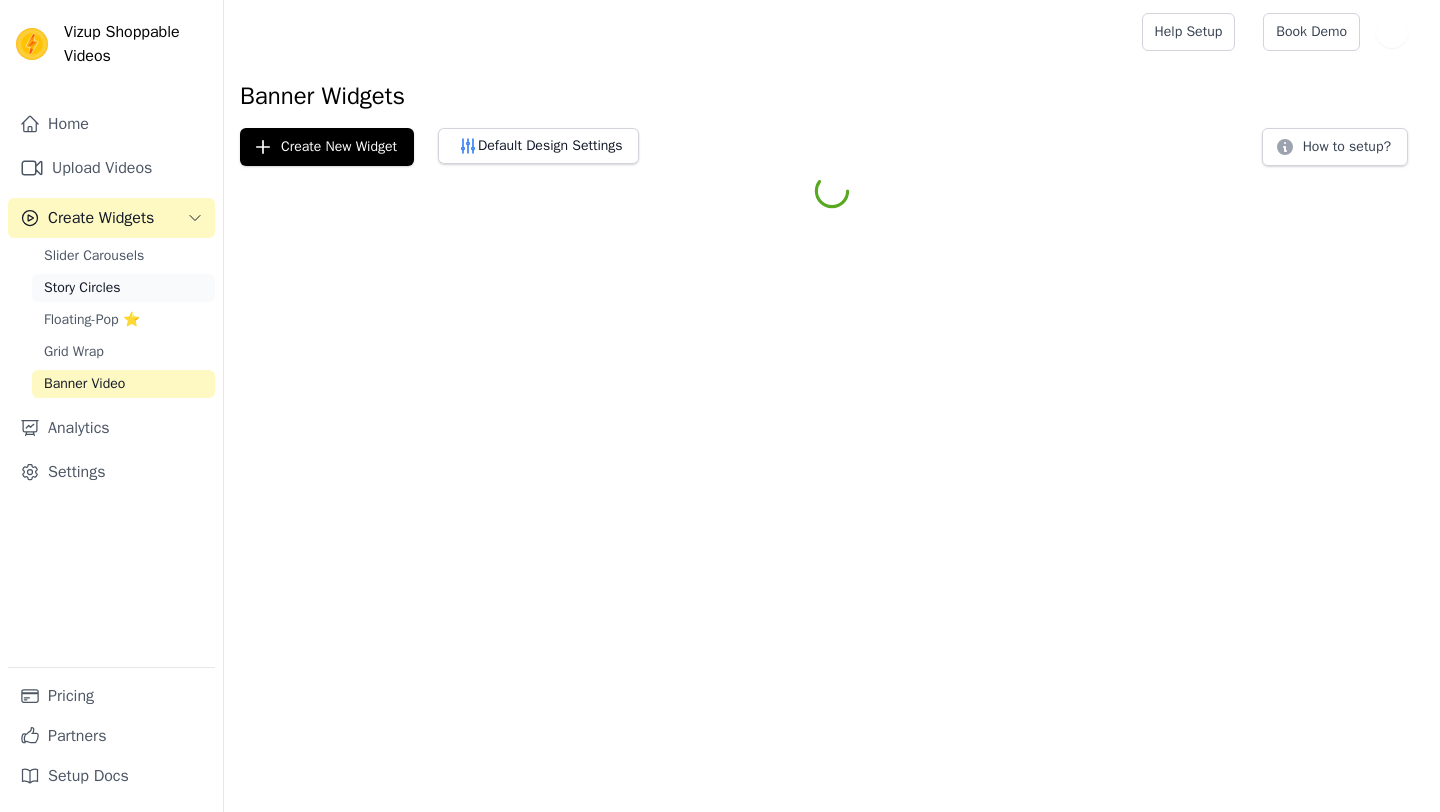 scroll, scrollTop: 0, scrollLeft: 0, axis: both 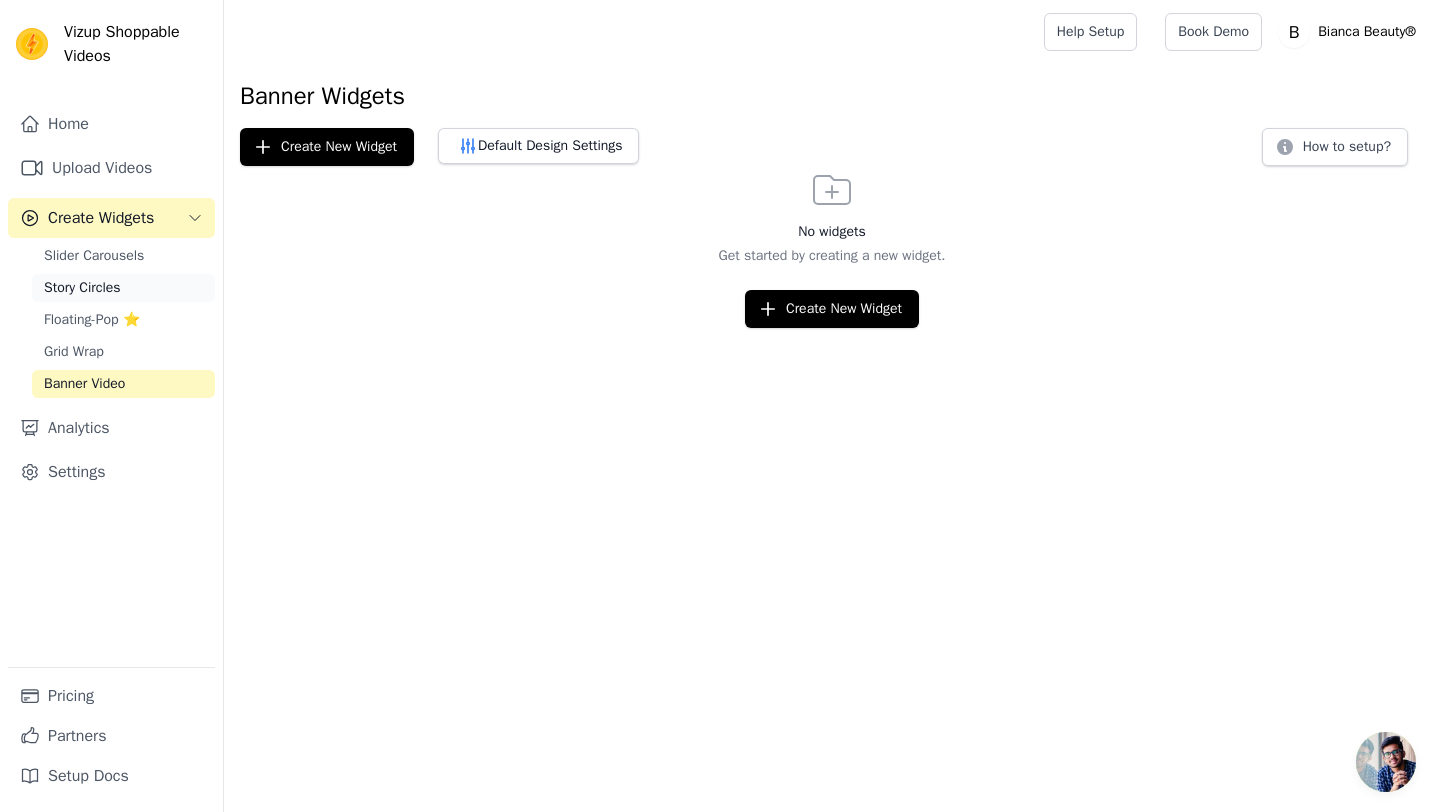 click on "Story Circles" at bounding box center (123, 288) 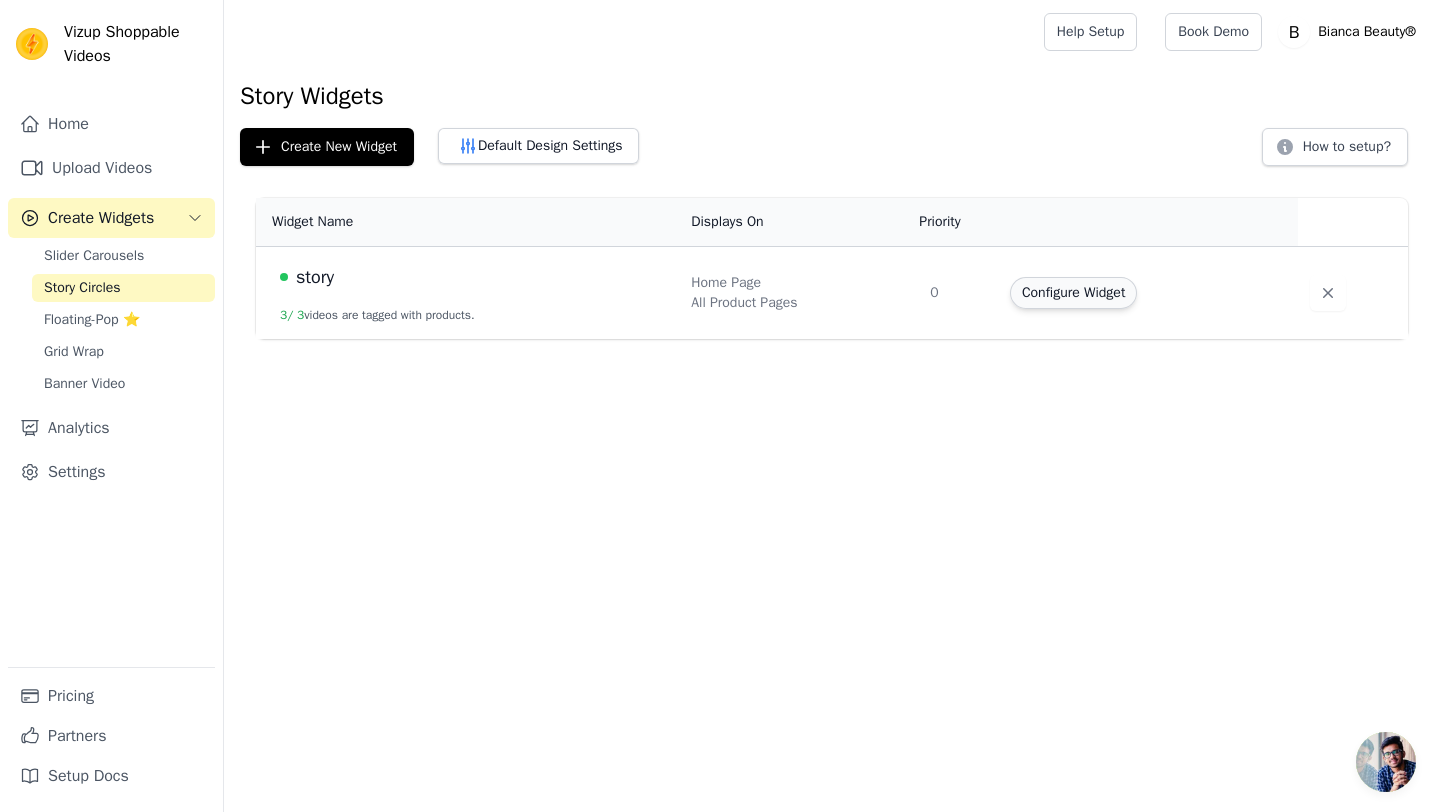click on "Configure Widget" at bounding box center [1073, 293] 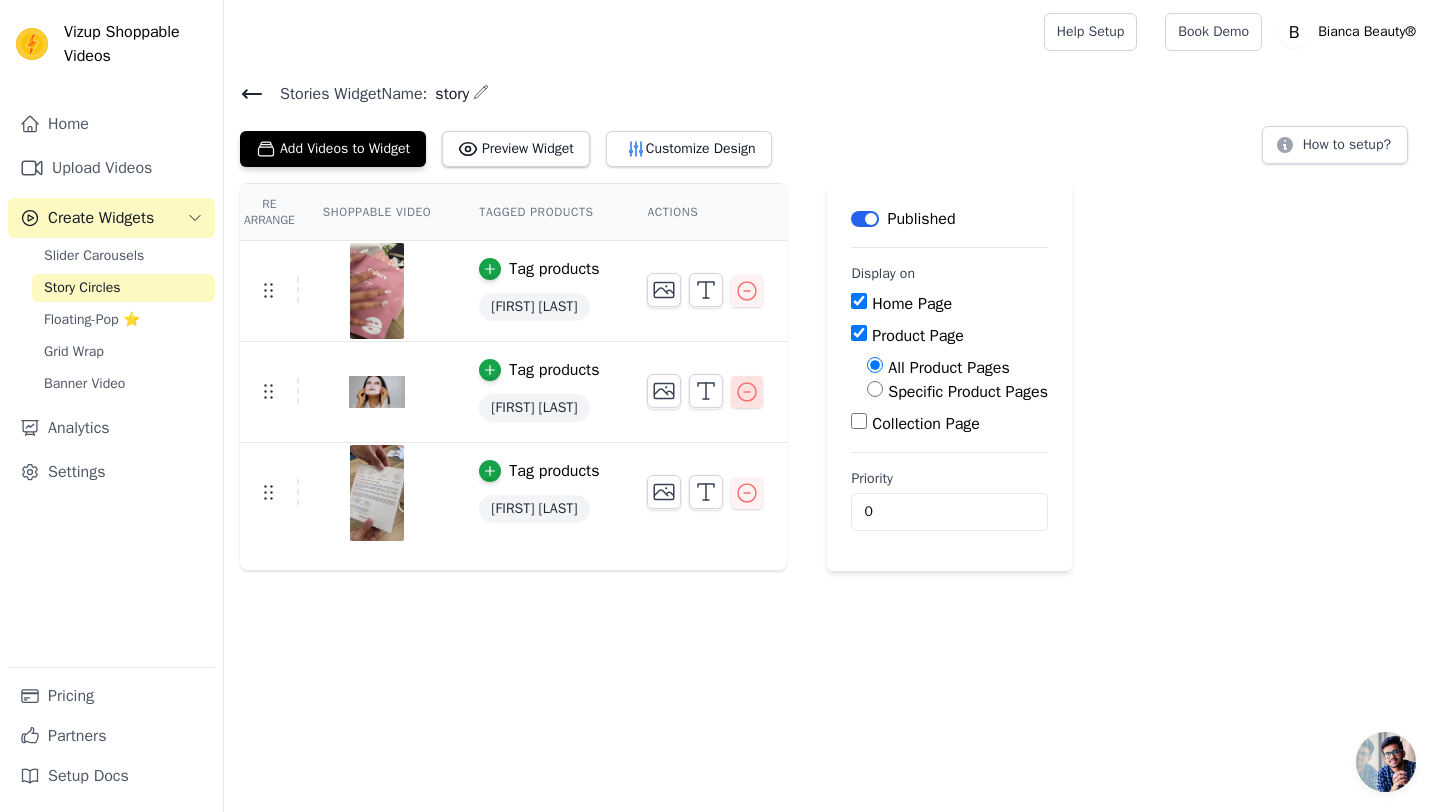 click 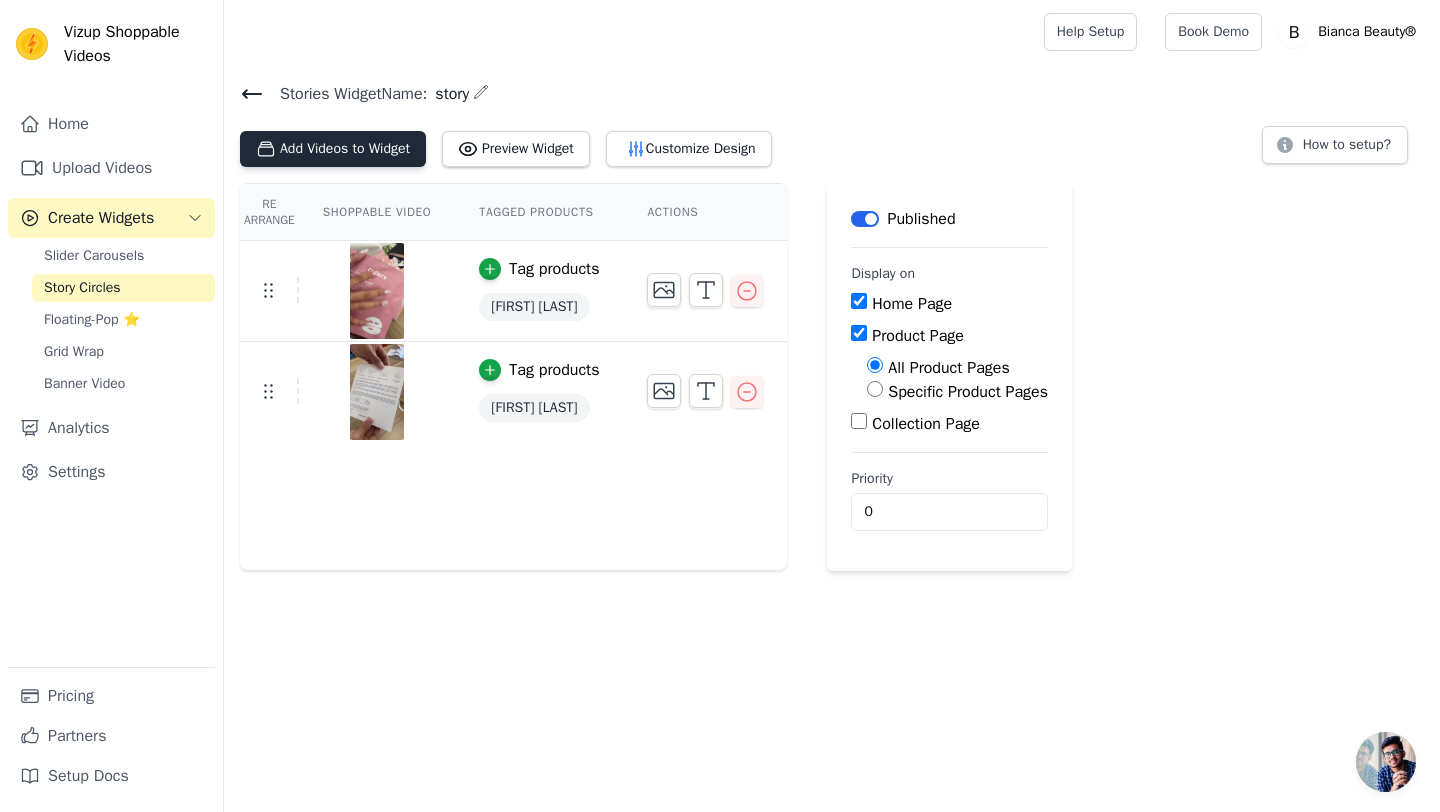 click on "Add Videos to Widget" at bounding box center (333, 149) 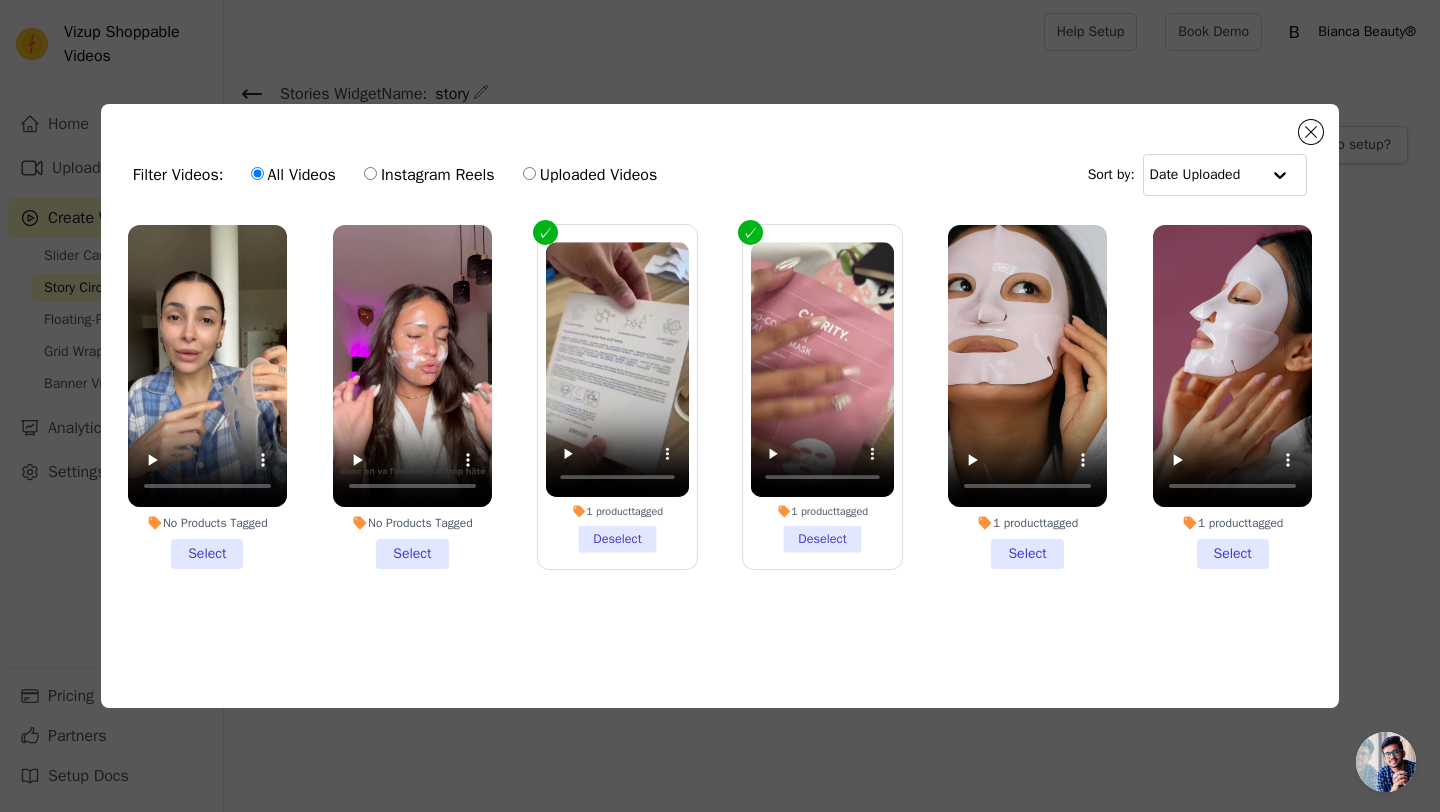 click on "No Products Tagged     Select" at bounding box center (412, 397) 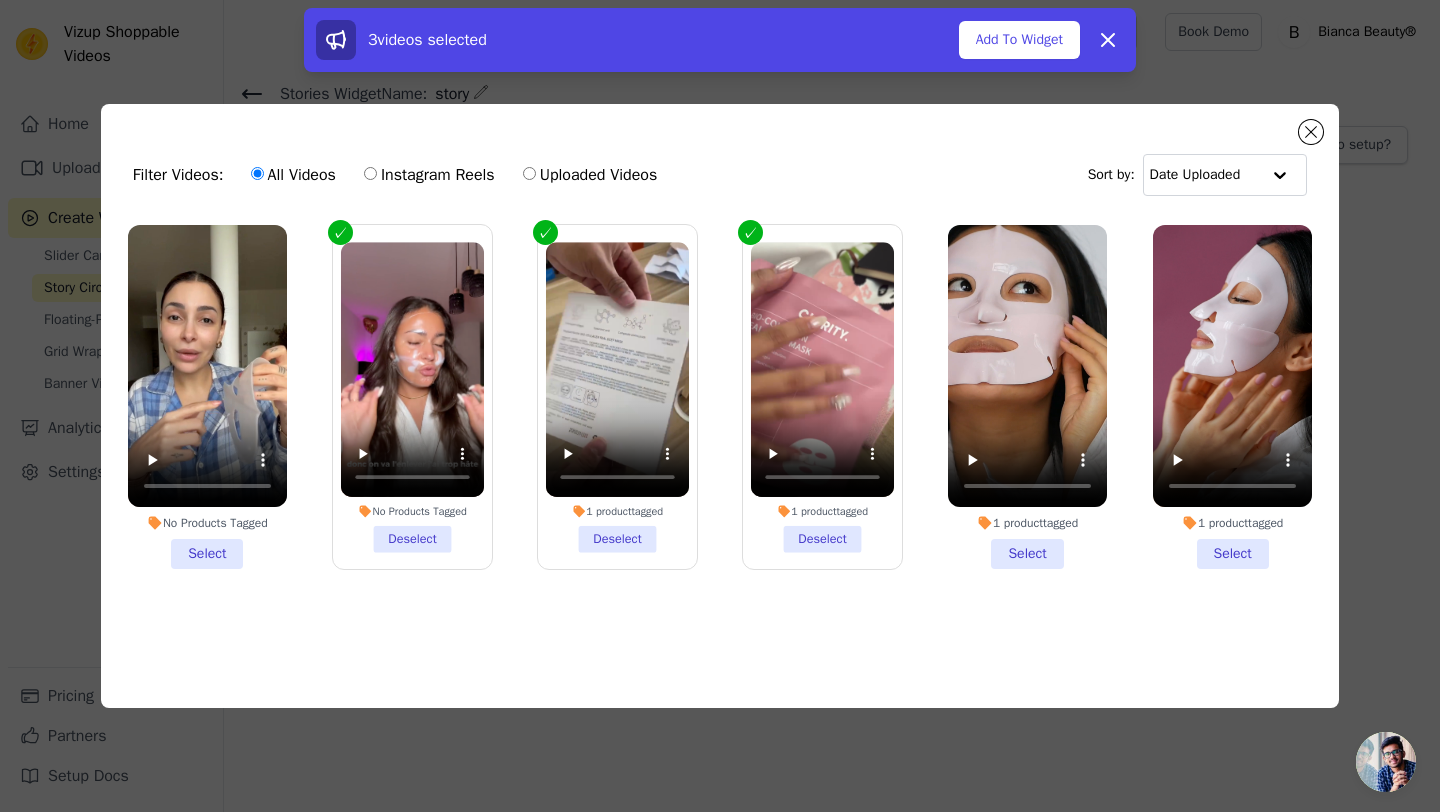 click on "No Products Tagged     Select" at bounding box center (207, 397) 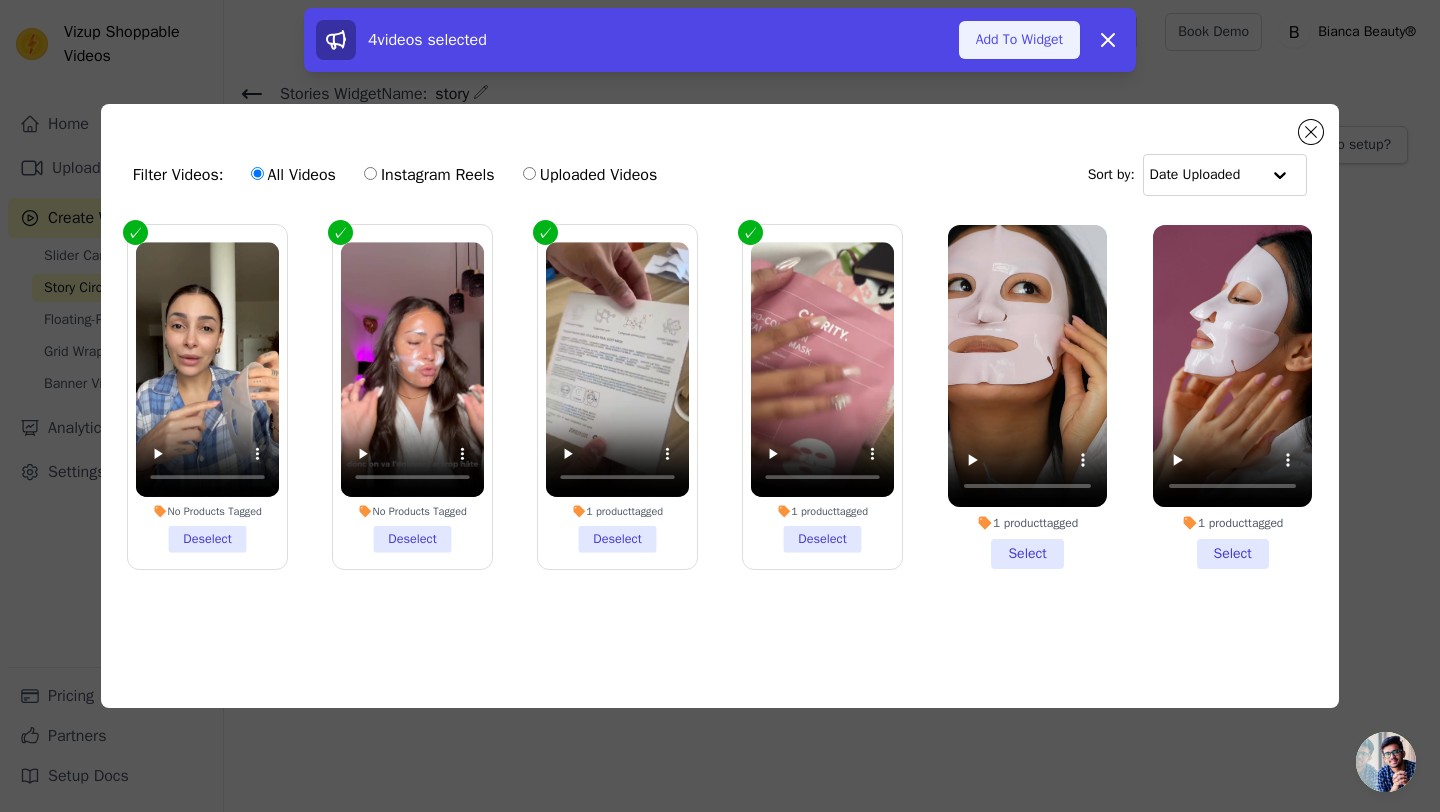 click on "Add To Widget" at bounding box center [1019, 40] 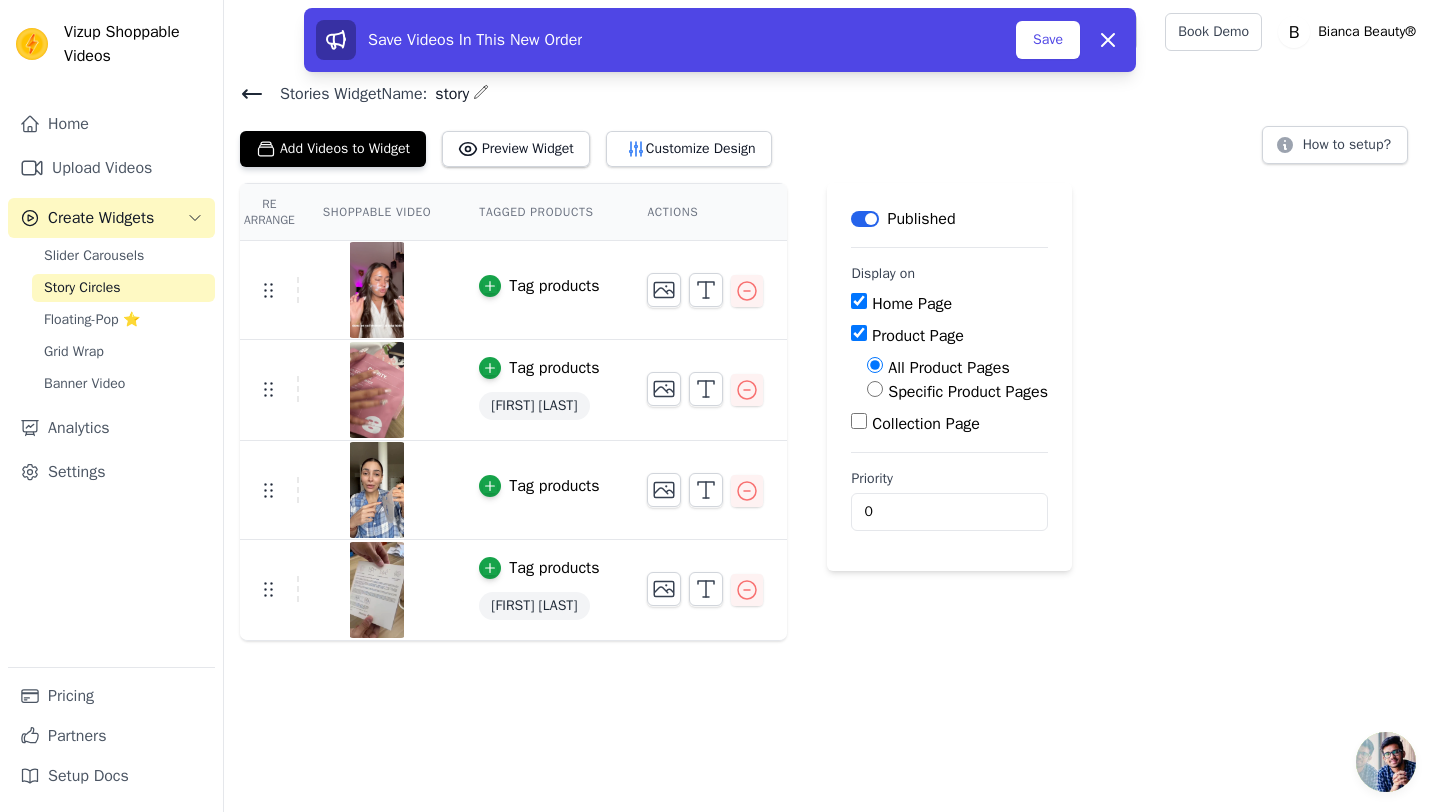 click on "Save Videos In This New Order   Save   Dismiss" at bounding box center (720, 40) 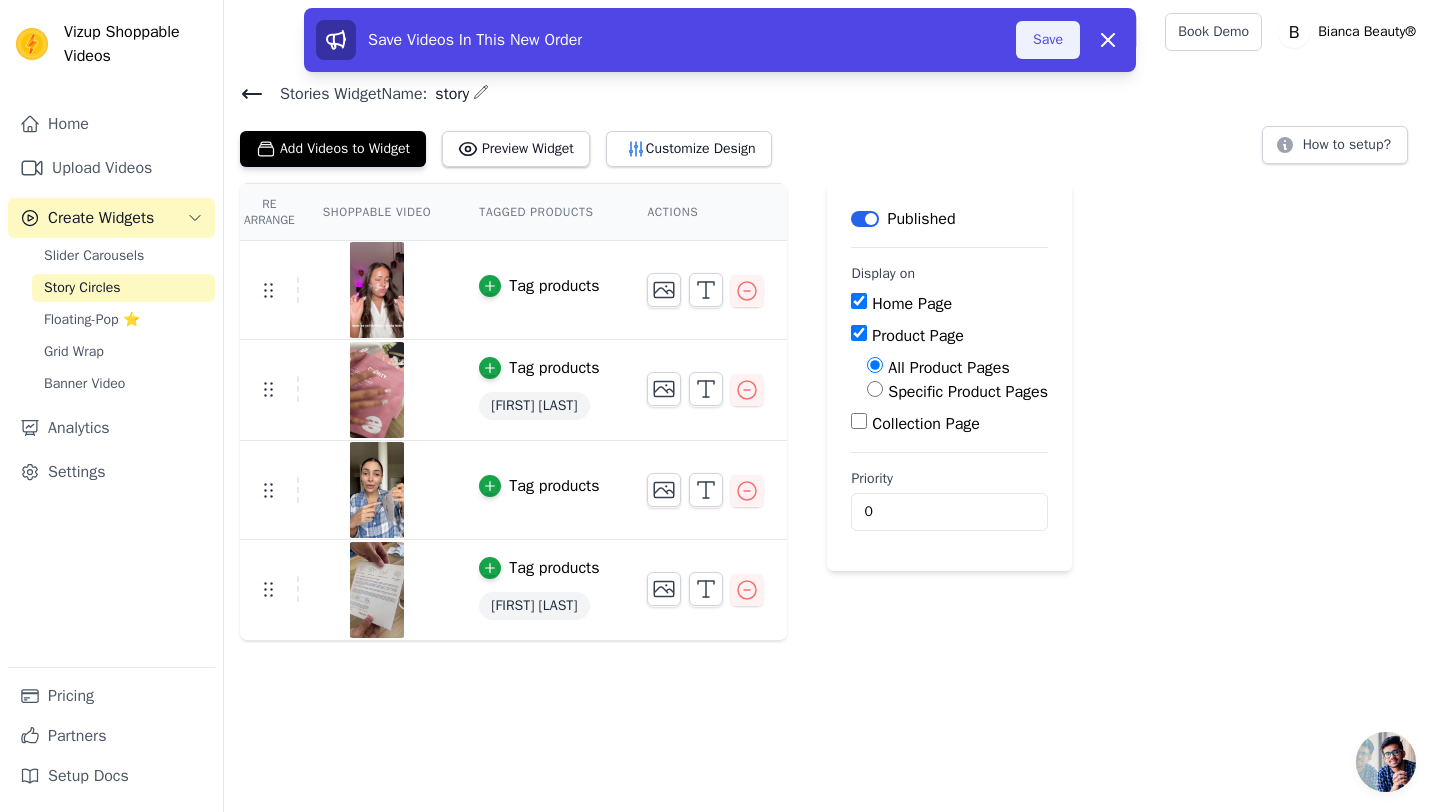 click on "Save" at bounding box center (1048, 40) 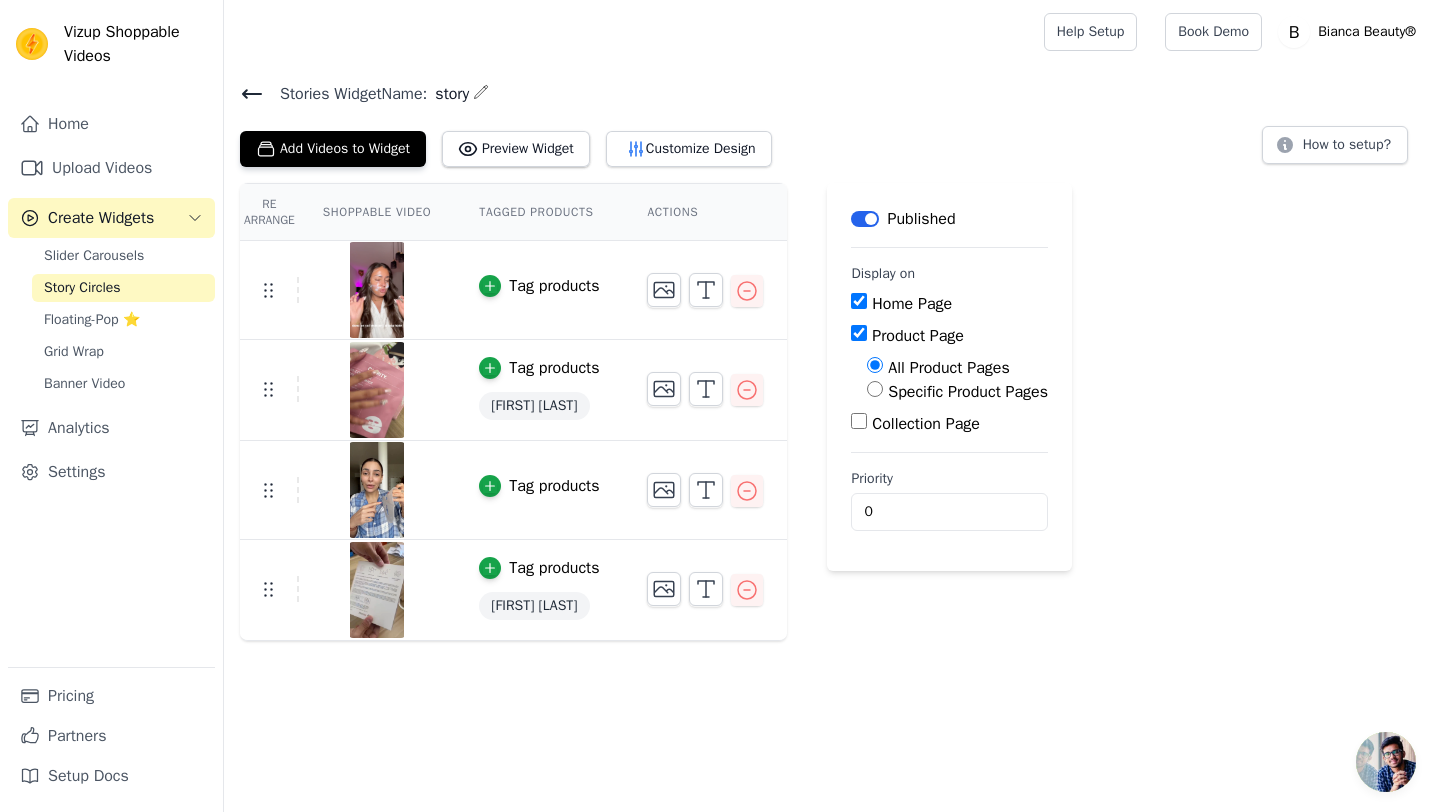 scroll, scrollTop: 0, scrollLeft: 0, axis: both 